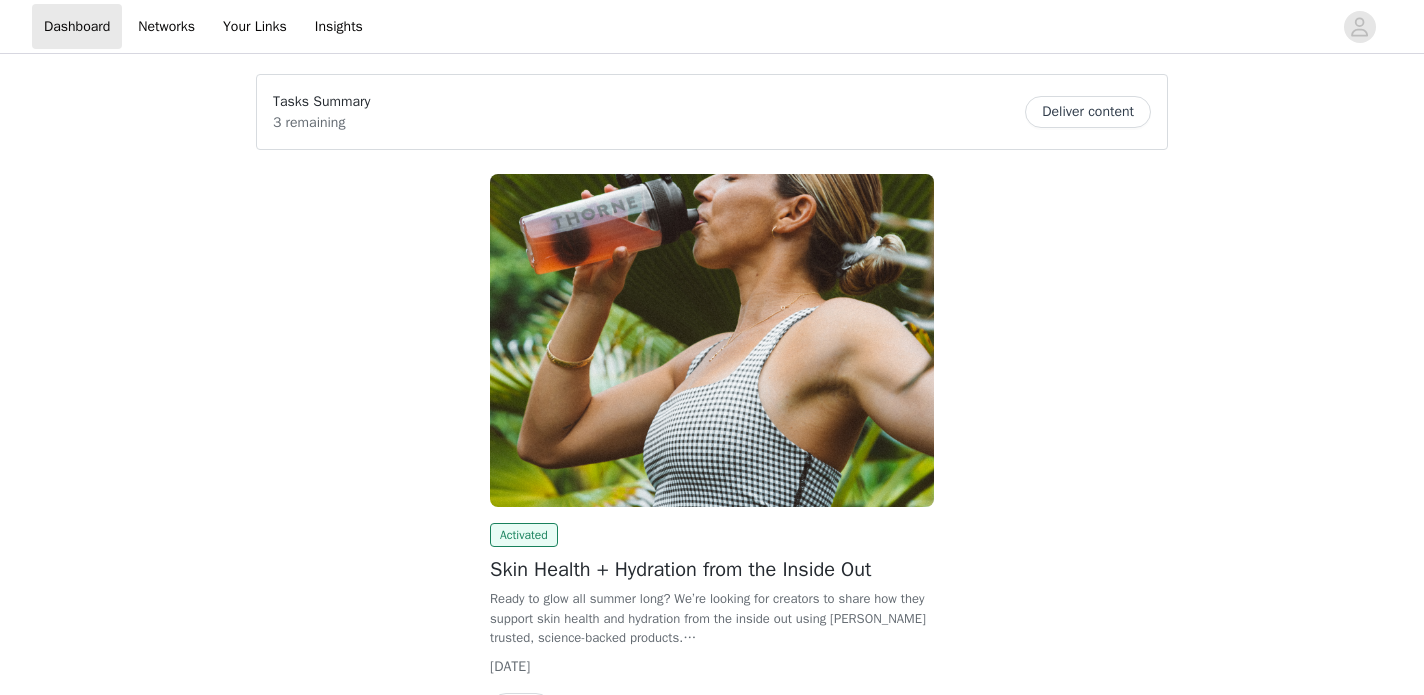 scroll, scrollTop: 0, scrollLeft: 0, axis: both 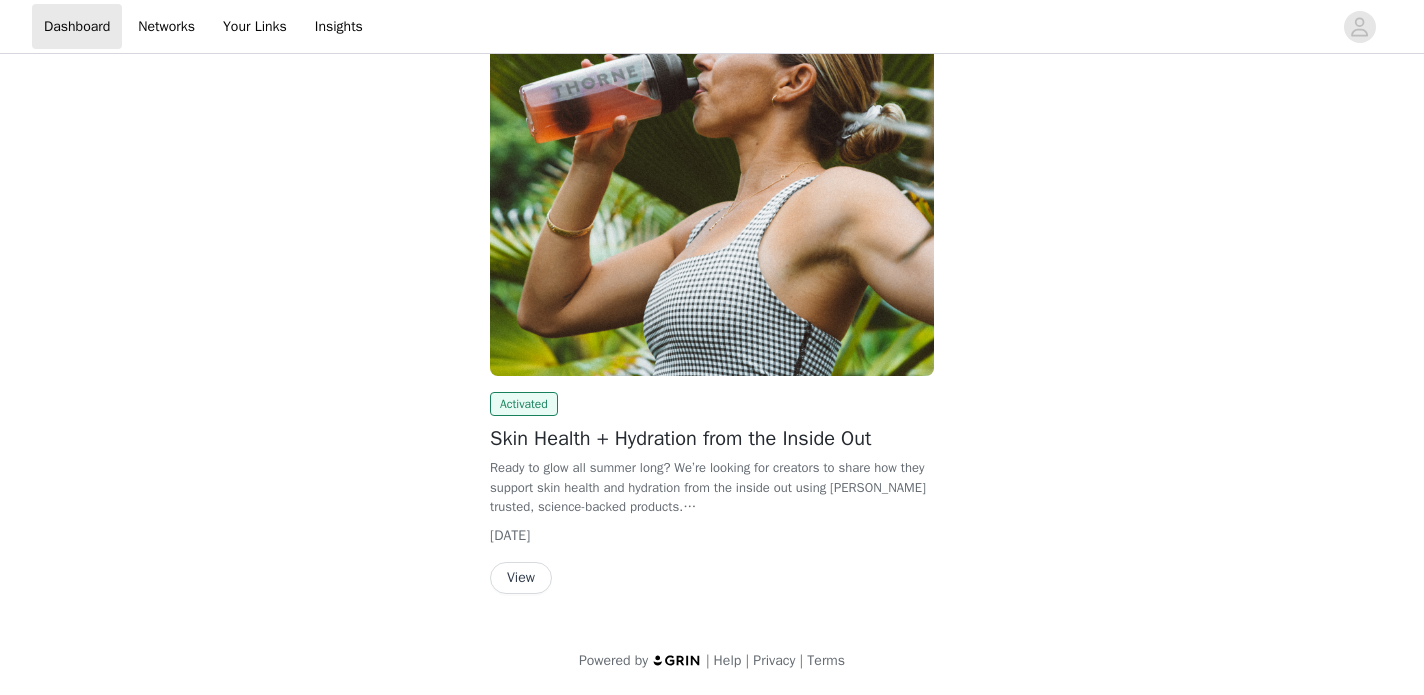 click on "View" at bounding box center (521, 578) 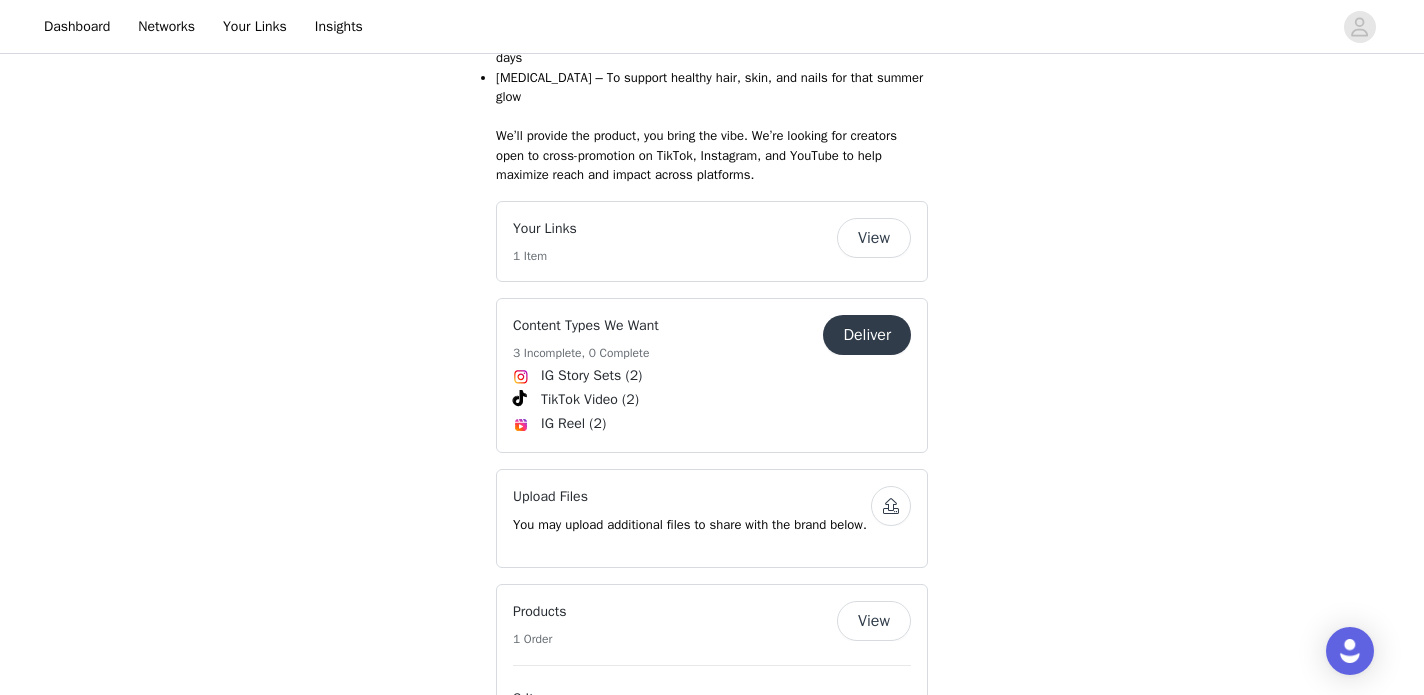 scroll, scrollTop: 977, scrollLeft: 0, axis: vertical 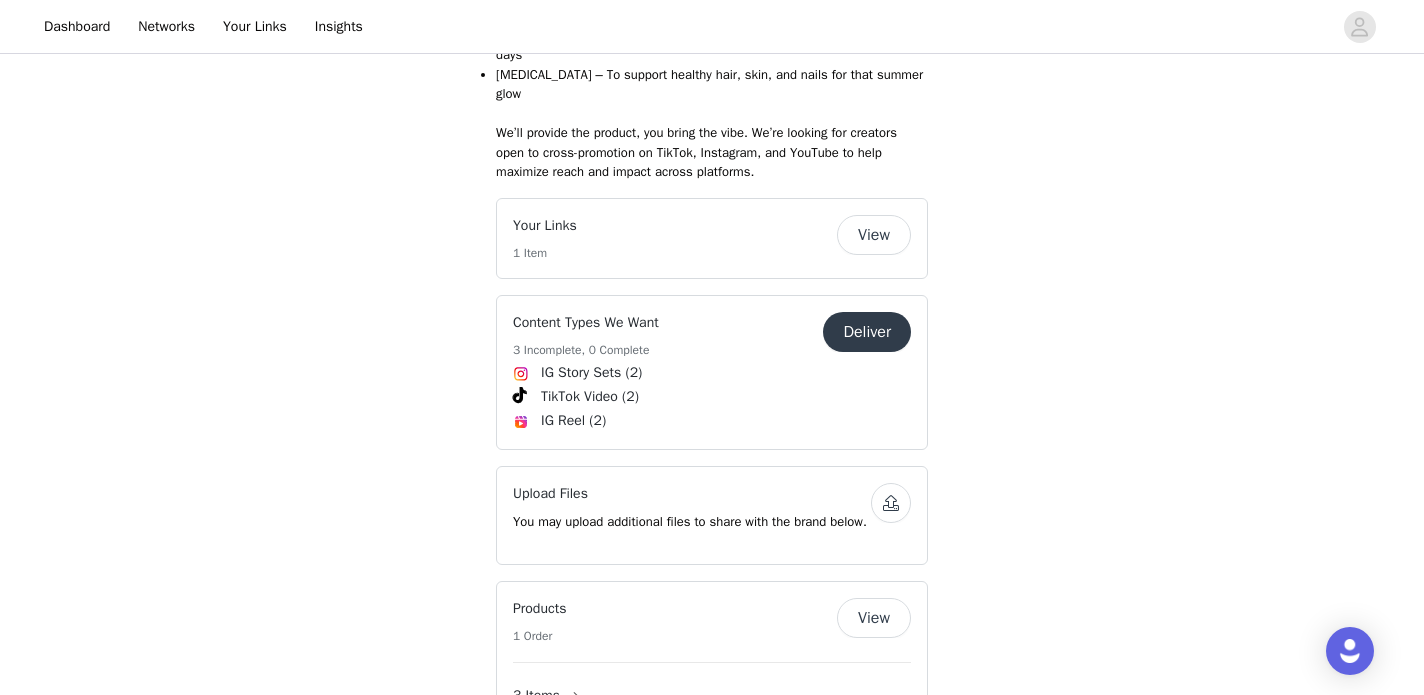 click on "Deliver" at bounding box center [867, 332] 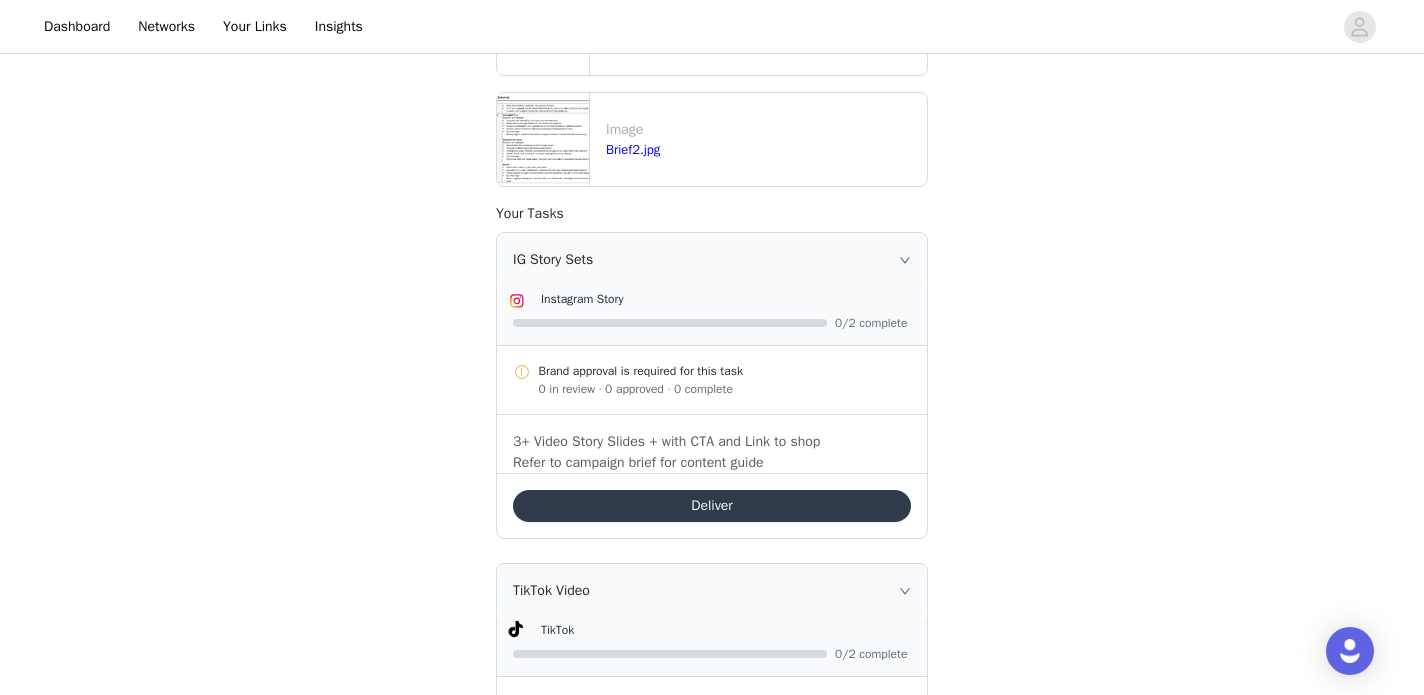 scroll, scrollTop: 379, scrollLeft: 0, axis: vertical 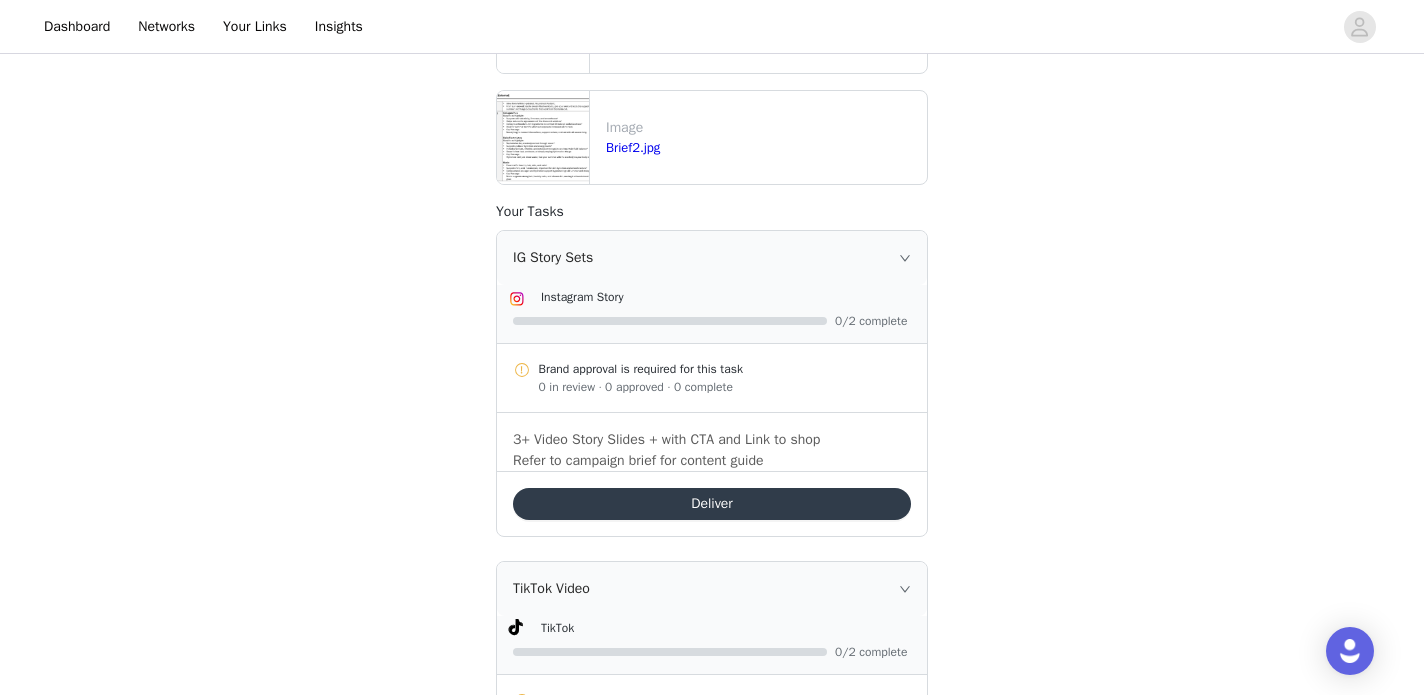 click on "Deliver" at bounding box center (712, 504) 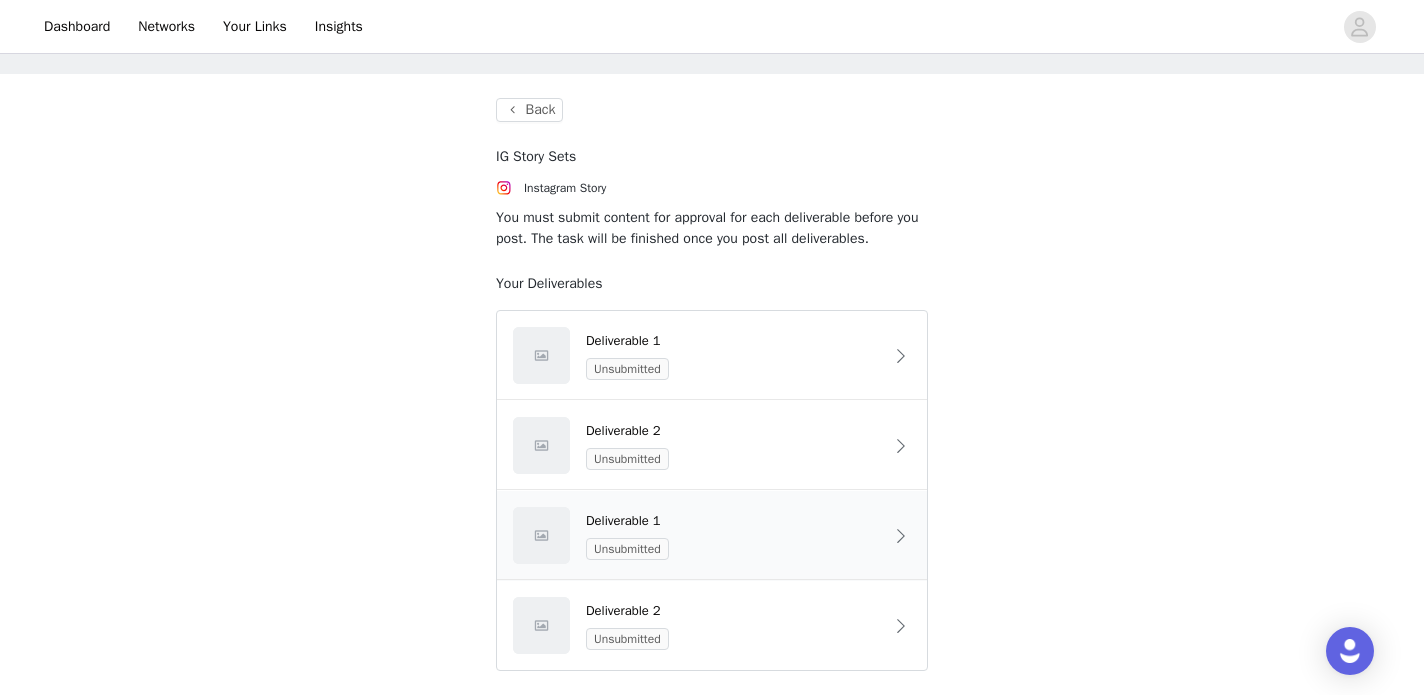 scroll, scrollTop: 72, scrollLeft: 0, axis: vertical 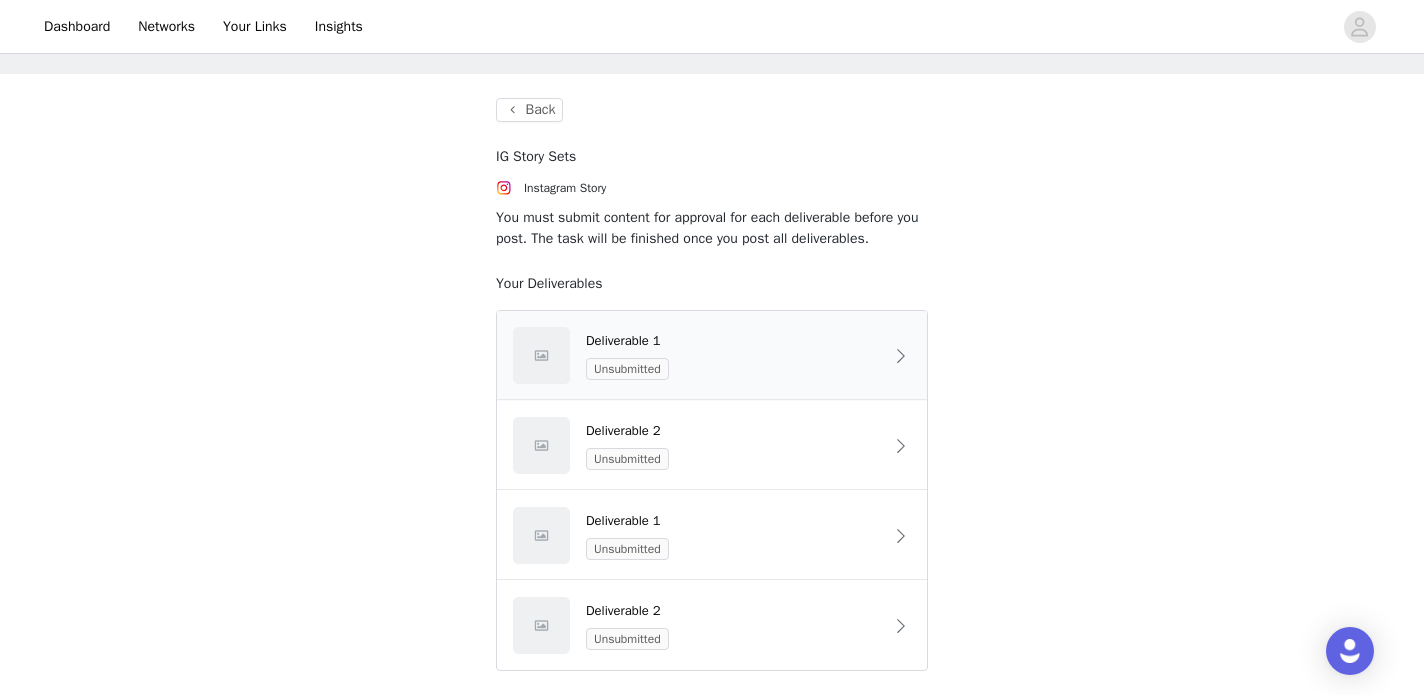click on "Deliverable 1
Unsubmitted" at bounding box center [712, 355] 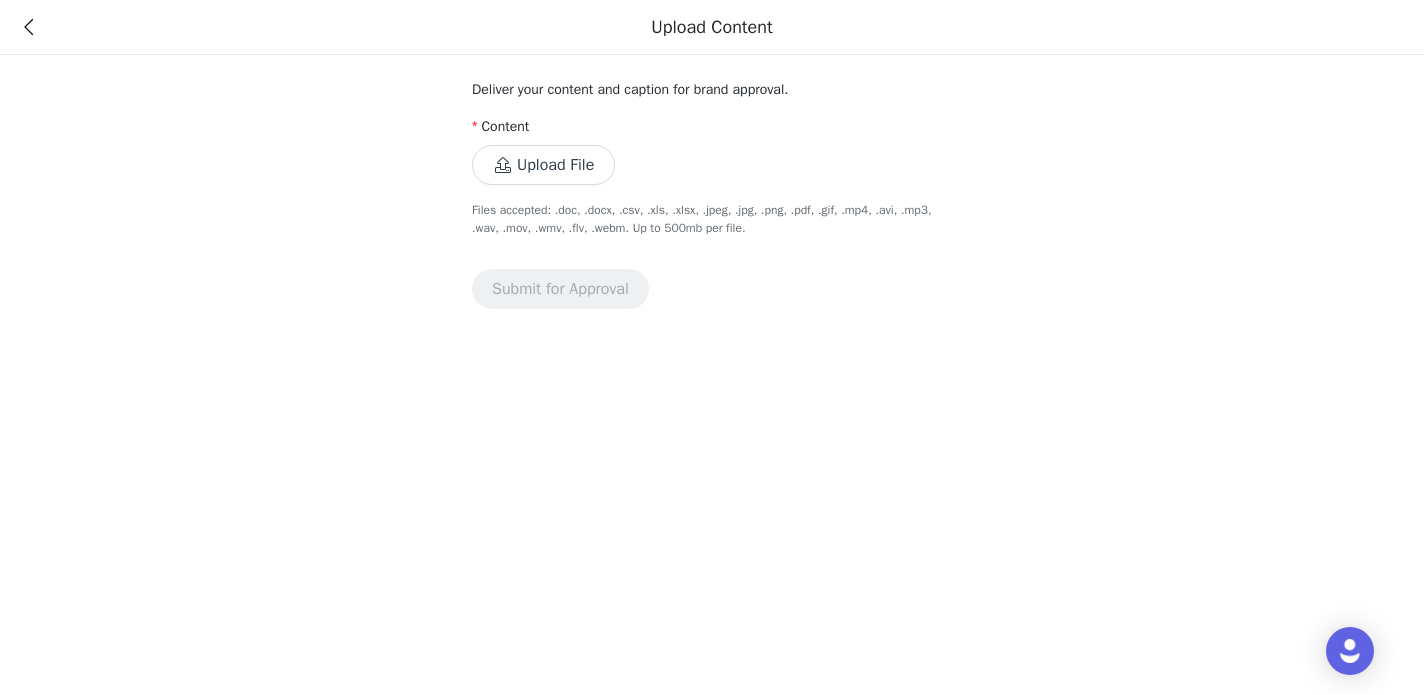 click on "Upload File" at bounding box center (543, 165) 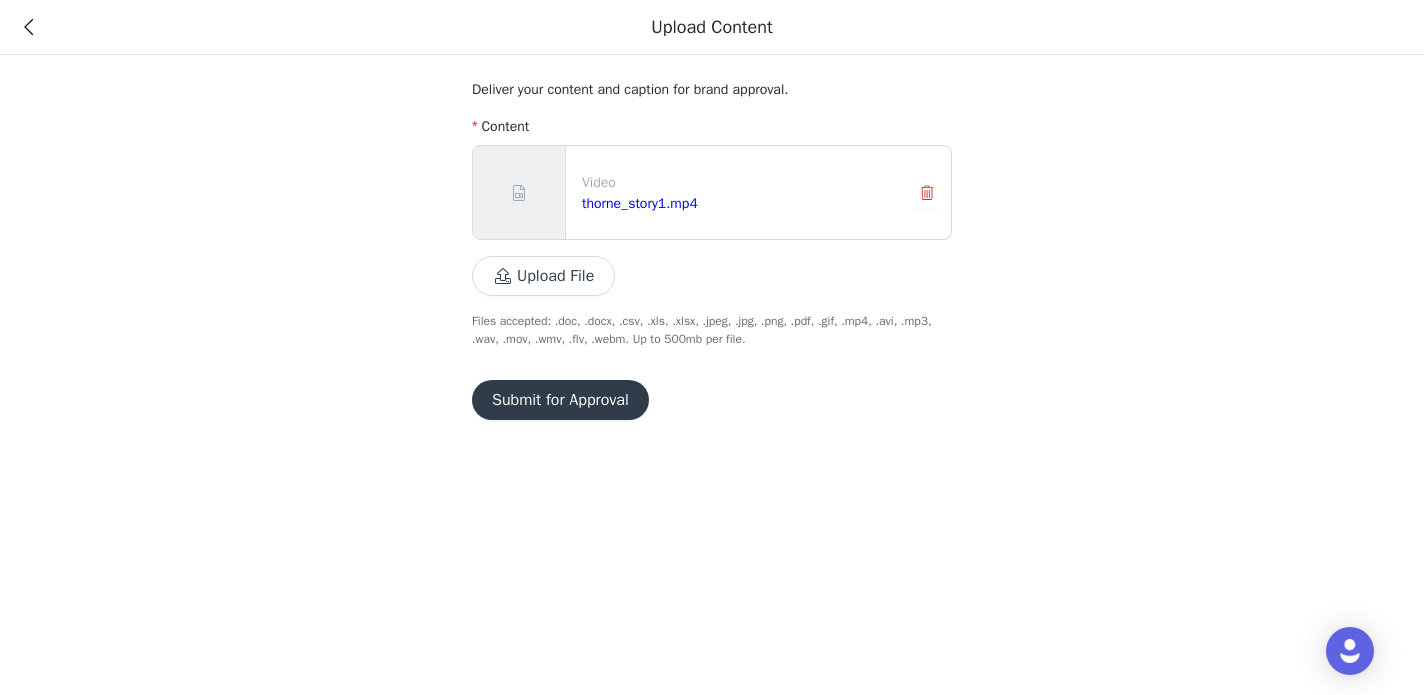 click on "Upload File" at bounding box center [543, 276] 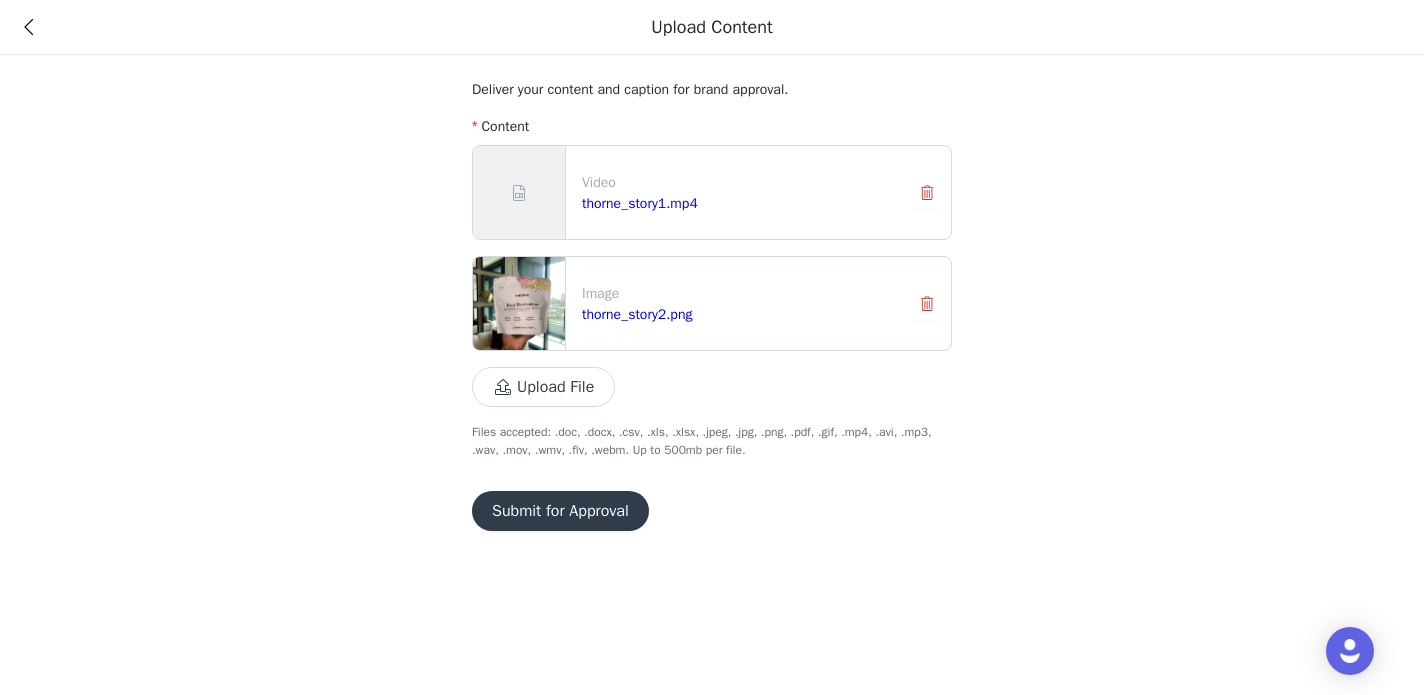 click on "Submit for Approval" at bounding box center (560, 511) 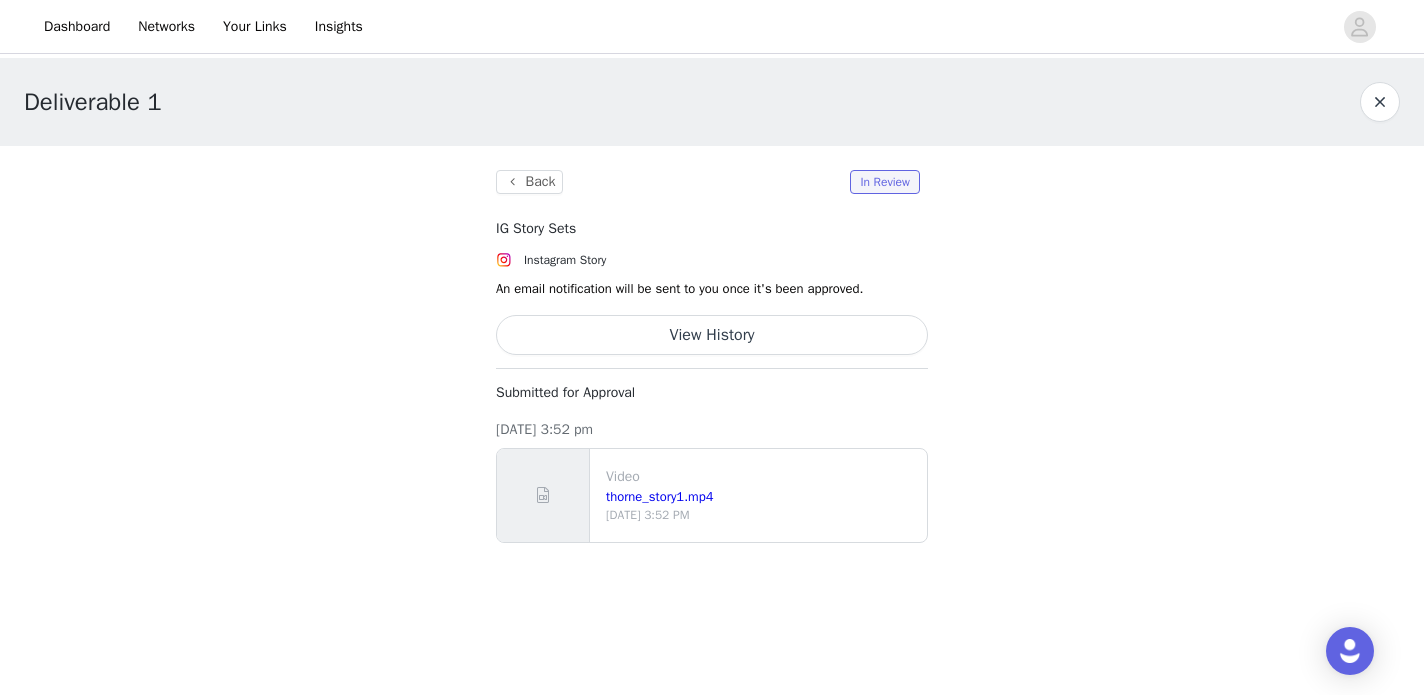 scroll, scrollTop: 0, scrollLeft: 0, axis: both 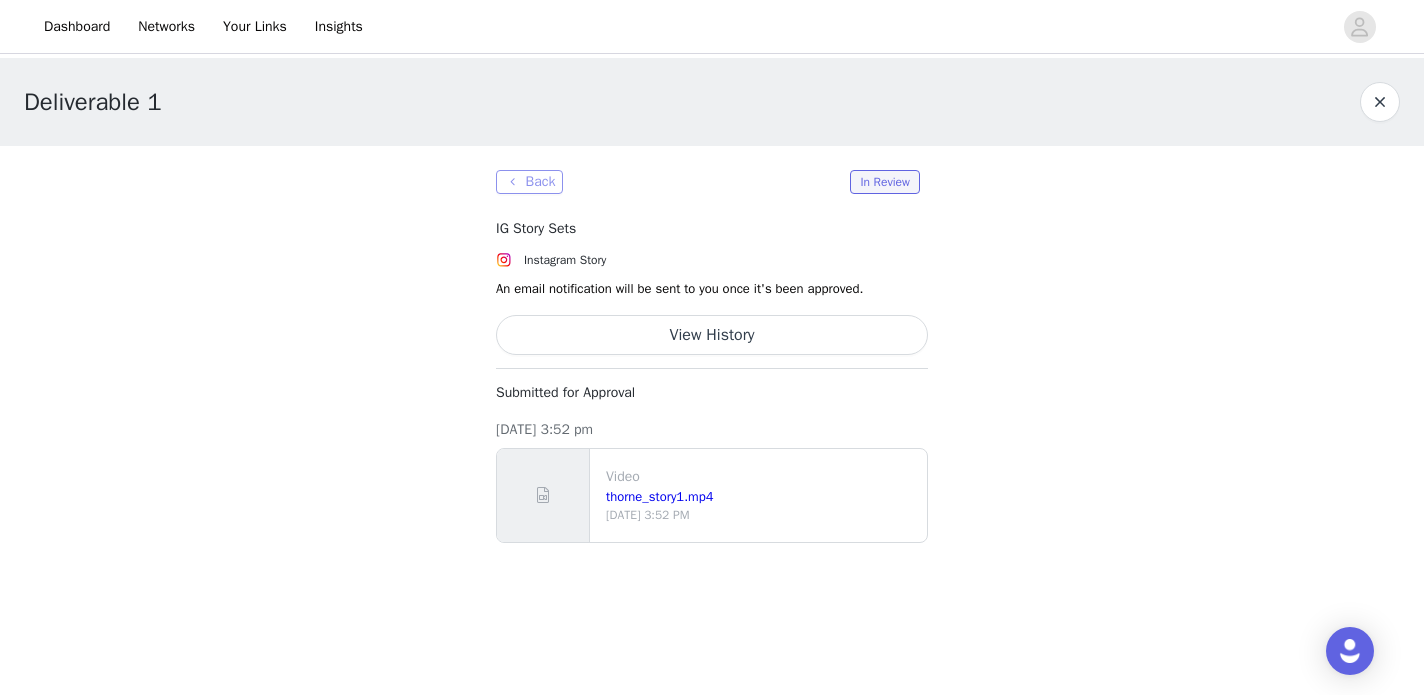 click on "Back" at bounding box center [529, 182] 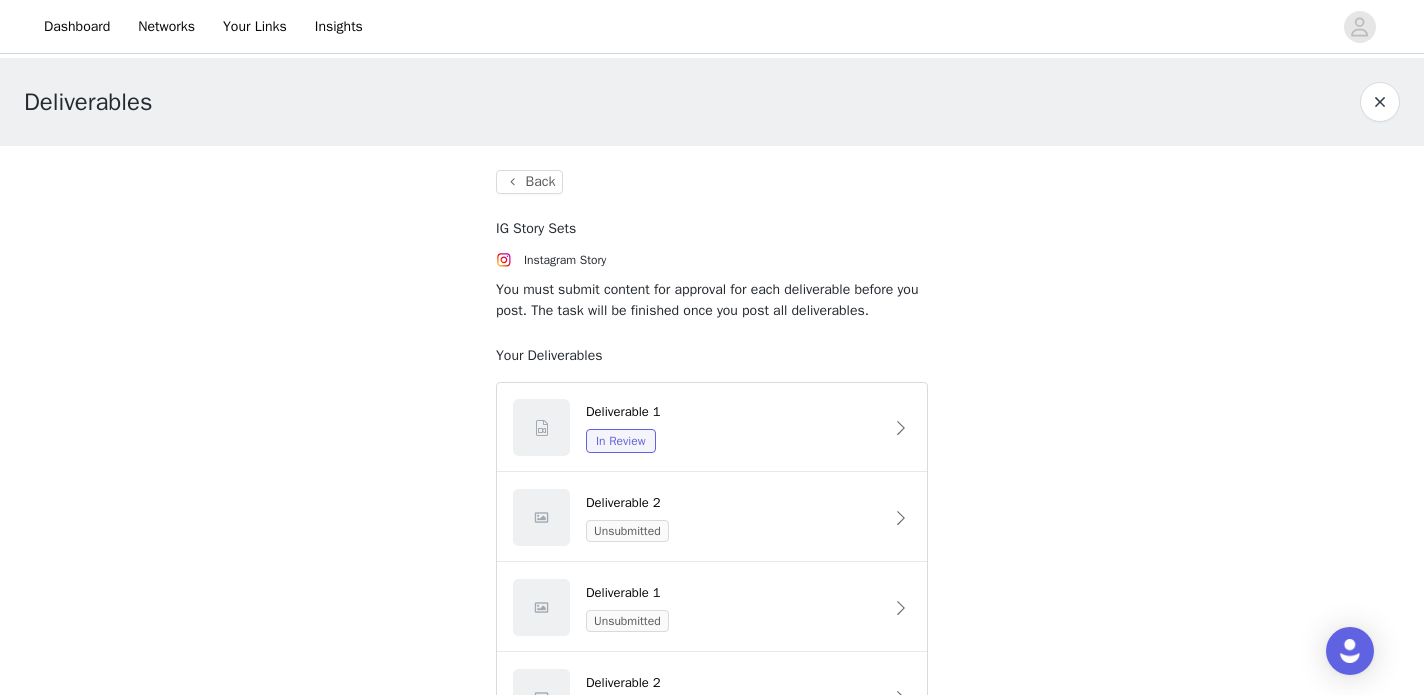 scroll, scrollTop: 0, scrollLeft: 0, axis: both 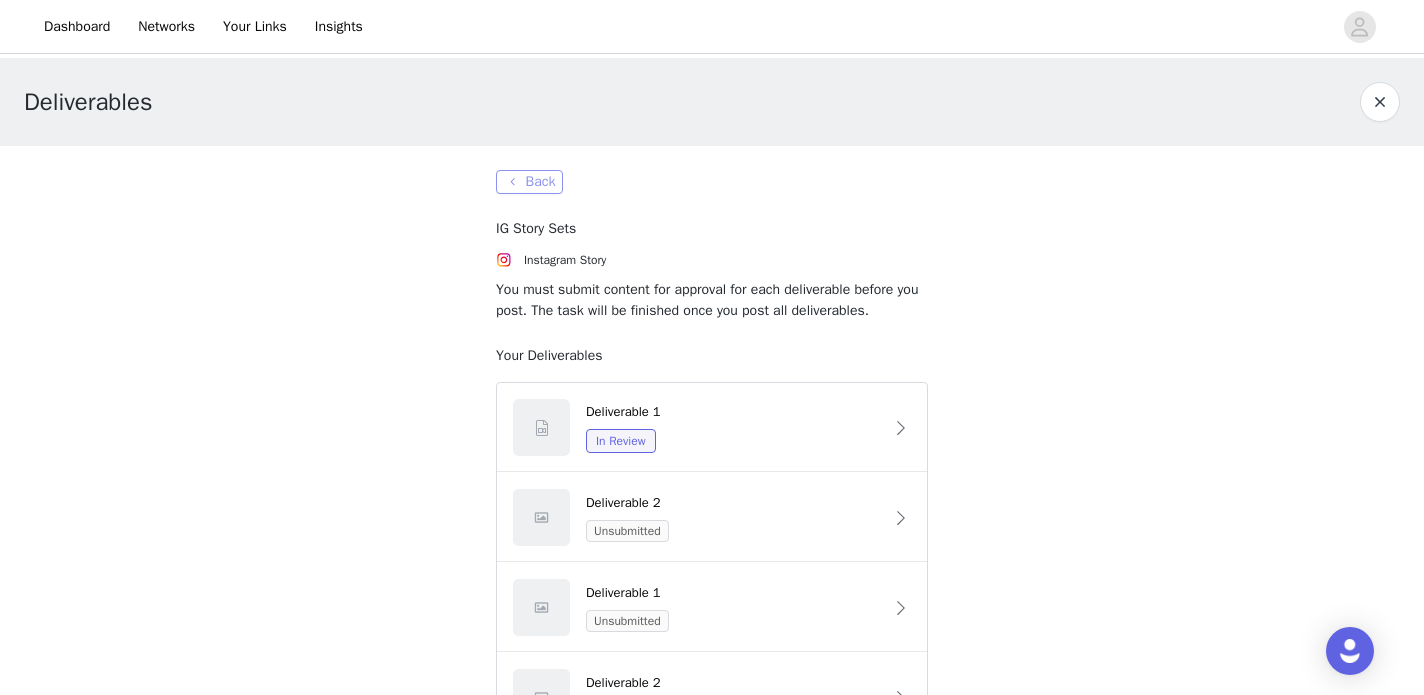 click on "Back" at bounding box center (529, 182) 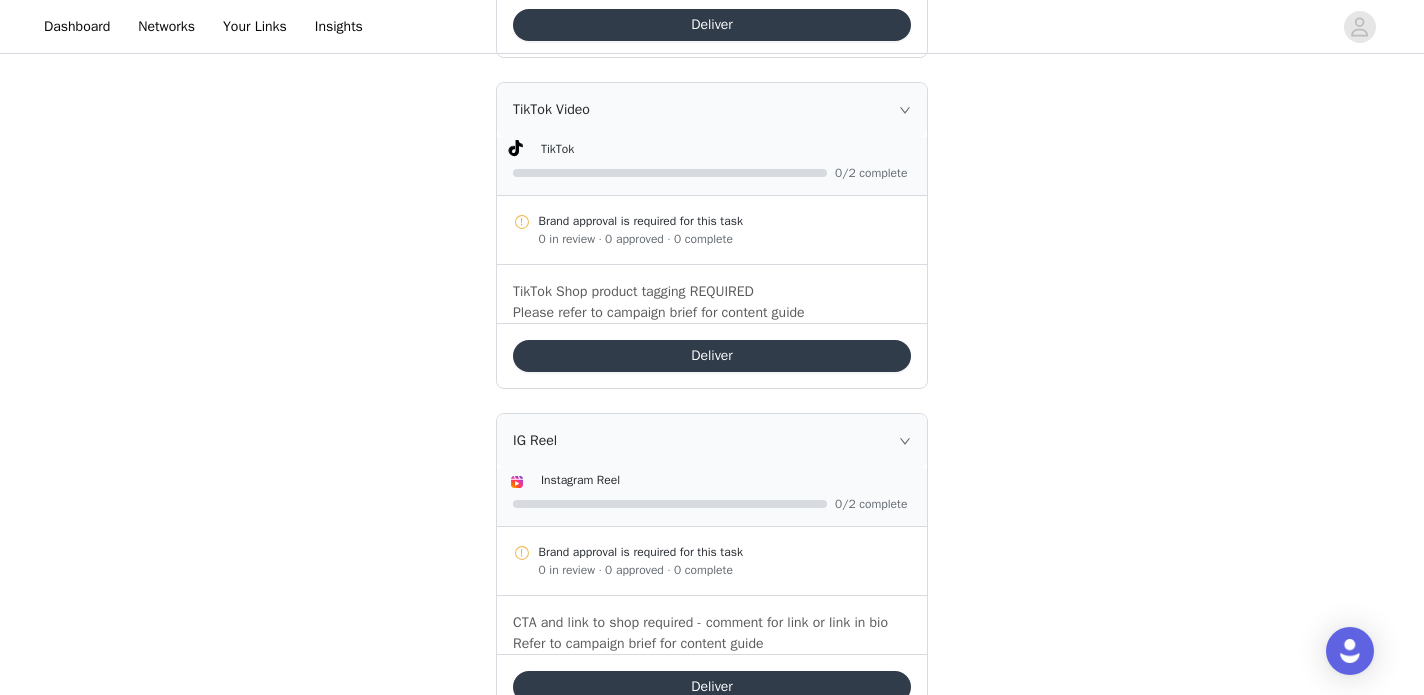 scroll, scrollTop: 853, scrollLeft: 0, axis: vertical 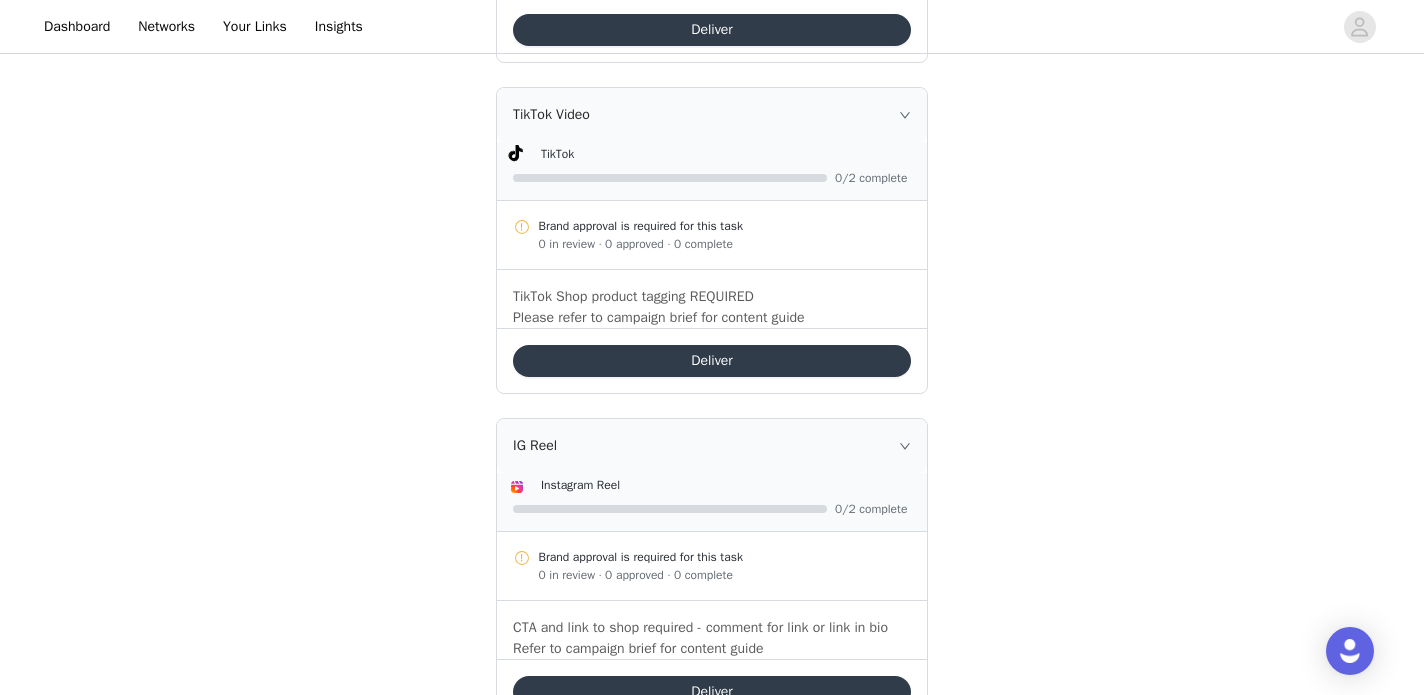 click on "Deliver" at bounding box center (712, 361) 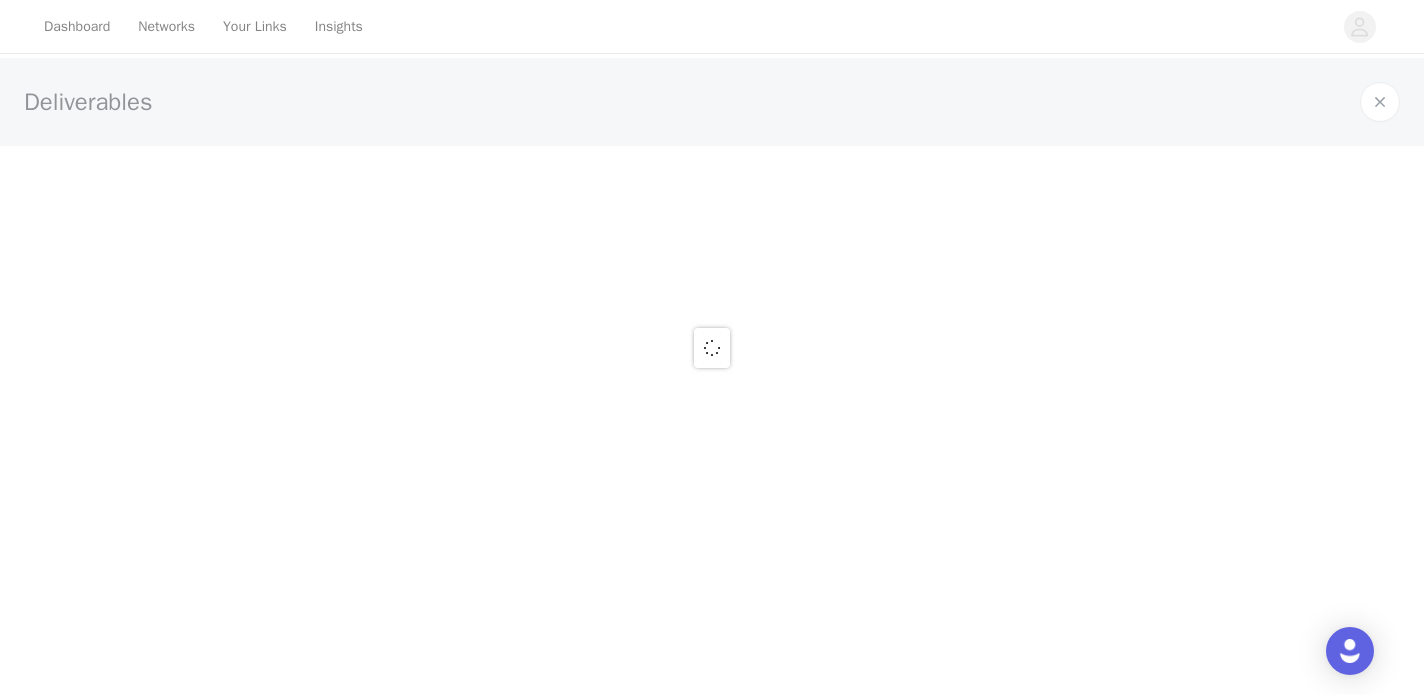 scroll, scrollTop: 0, scrollLeft: 0, axis: both 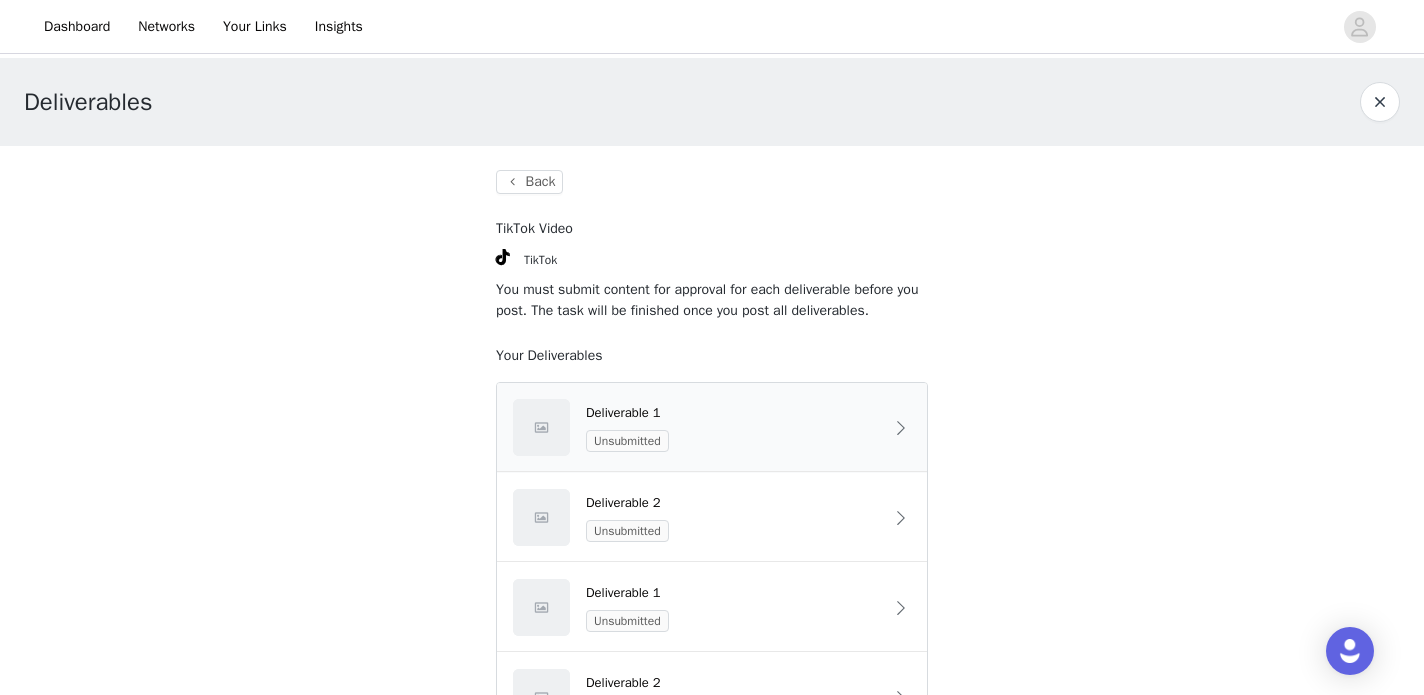 click on "Deliverable 1" at bounding box center [734, 413] 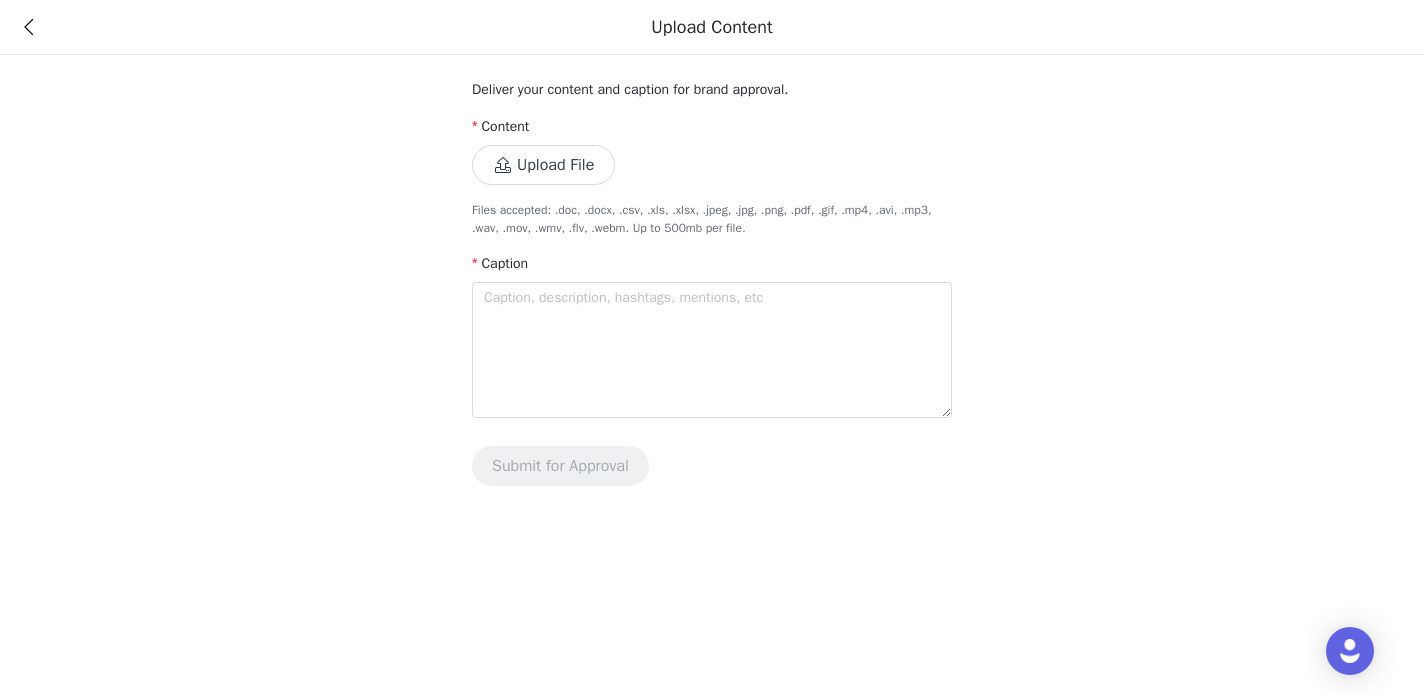 click on "Upload File" at bounding box center (543, 165) 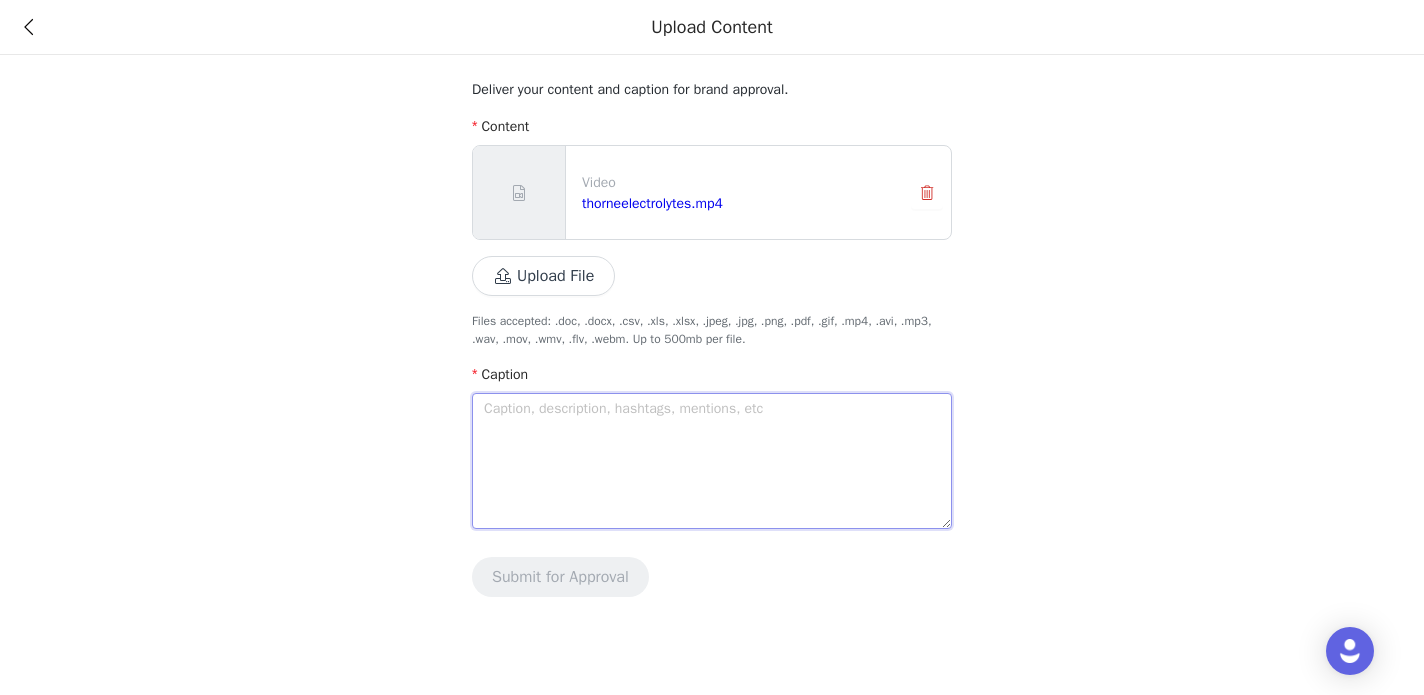 click at bounding box center [712, 461] 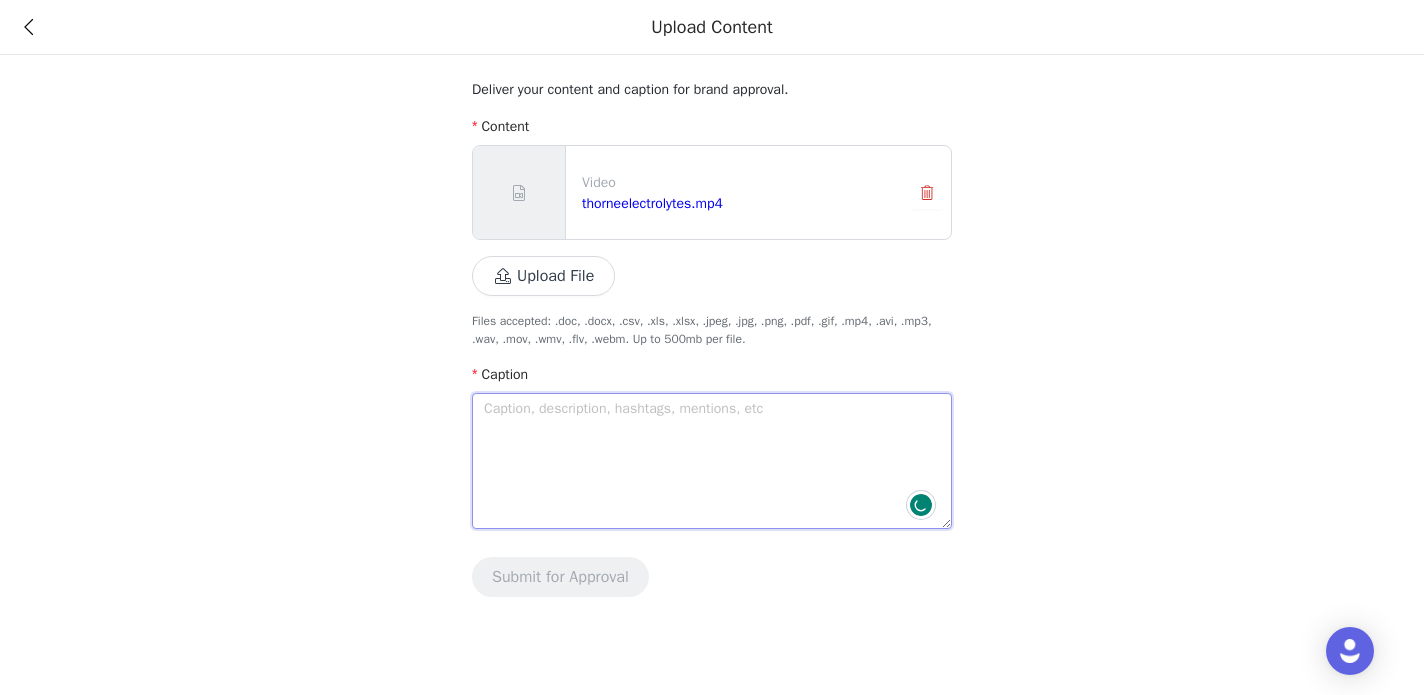 type on "I" 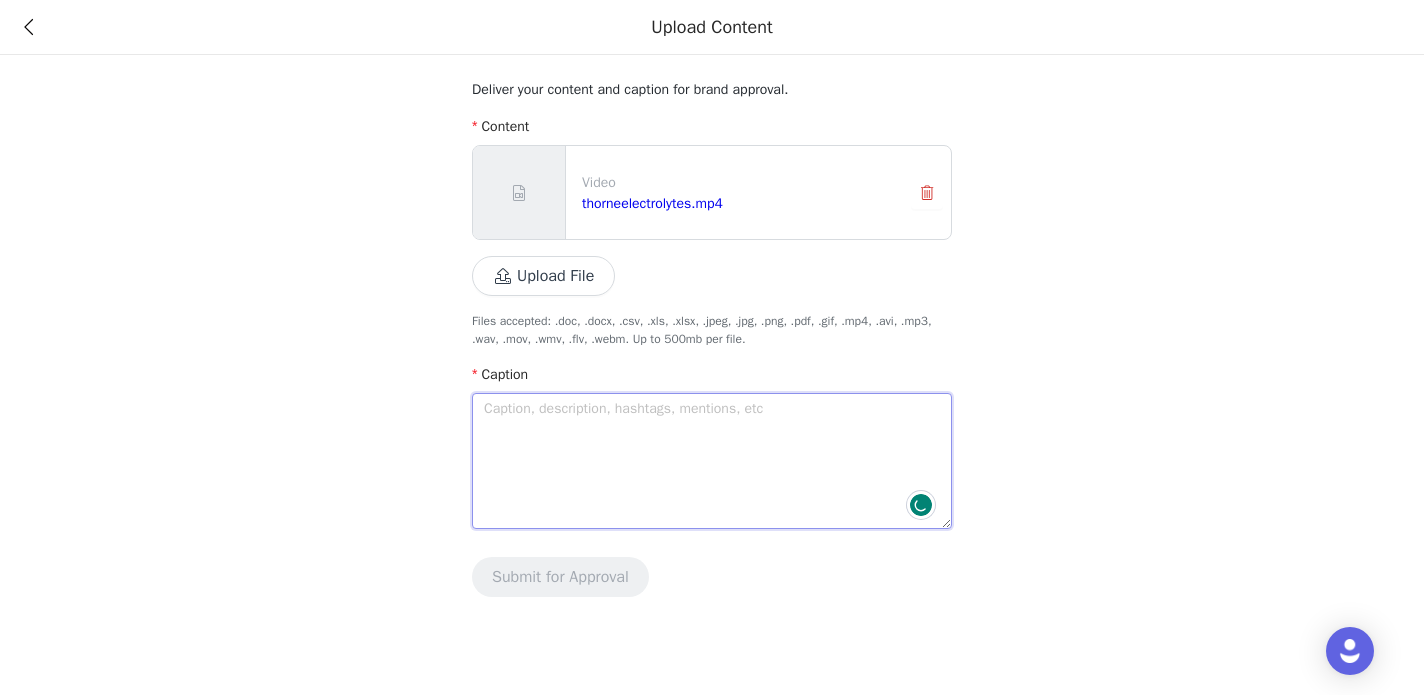 type 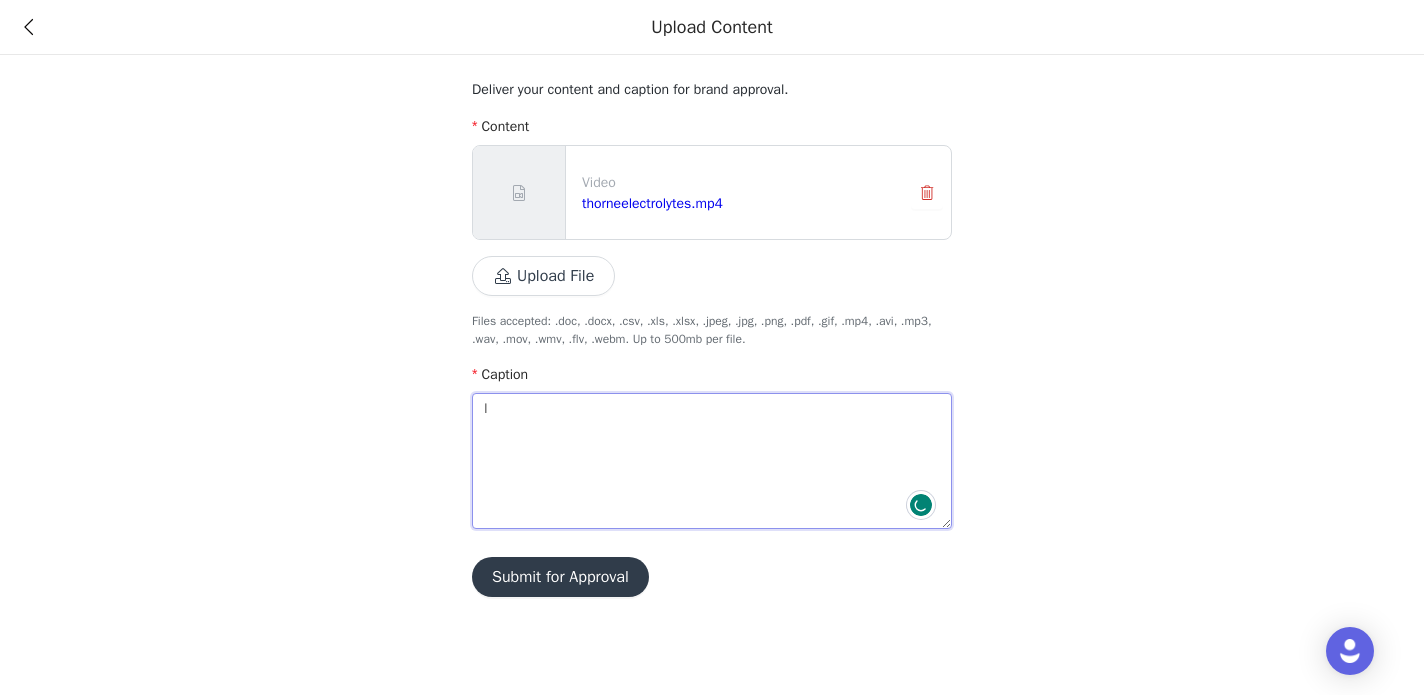 type on "I" 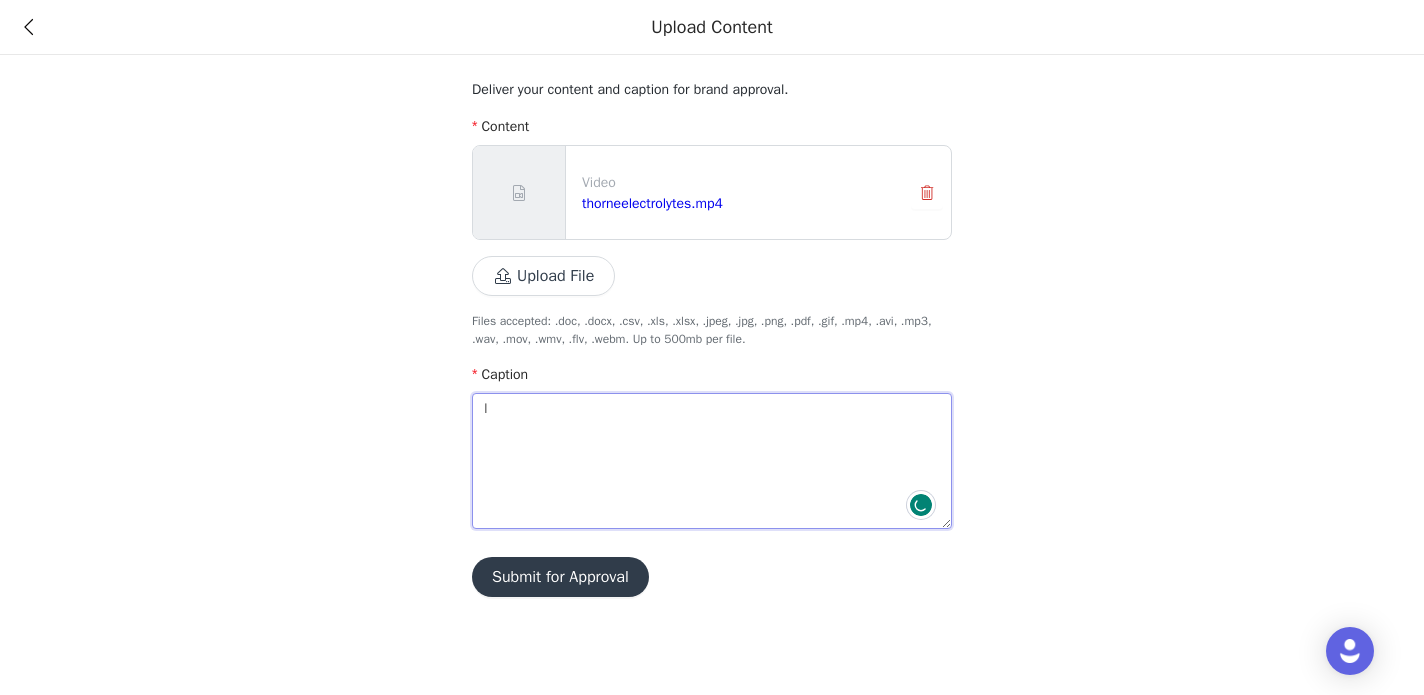 type 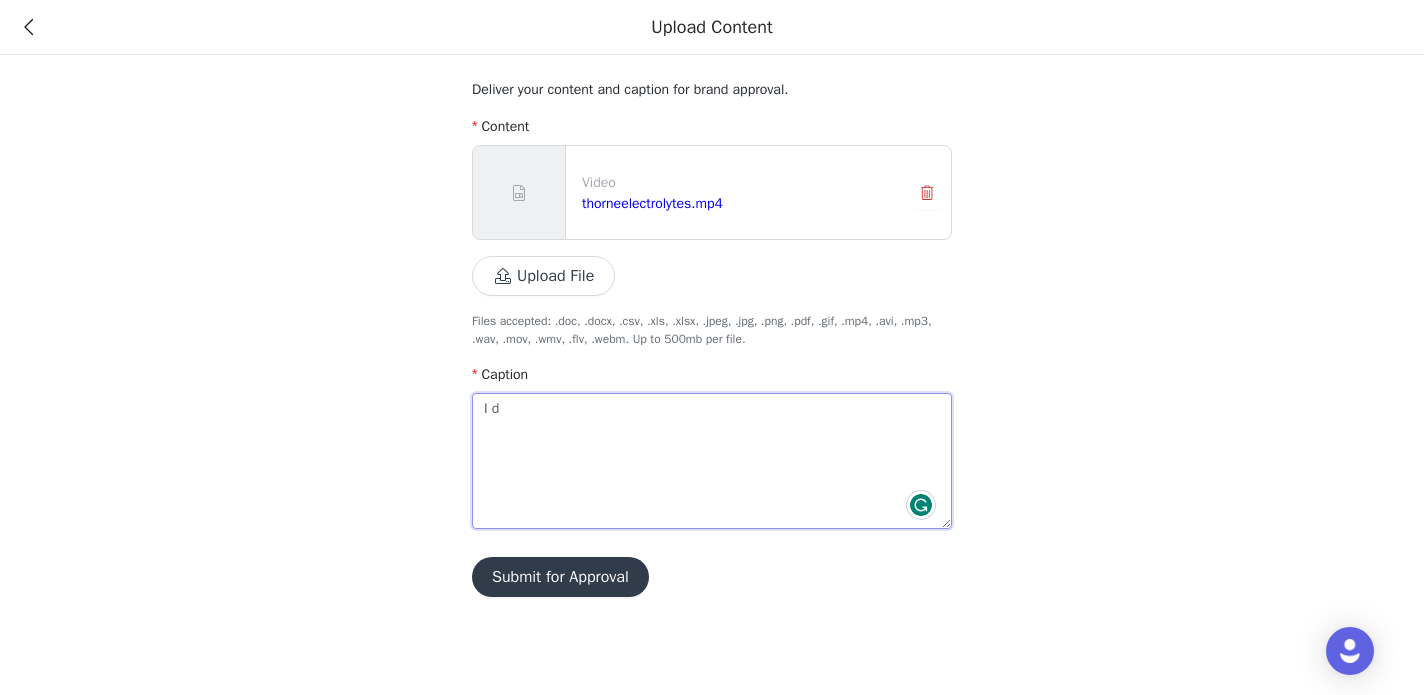 type on "I dr" 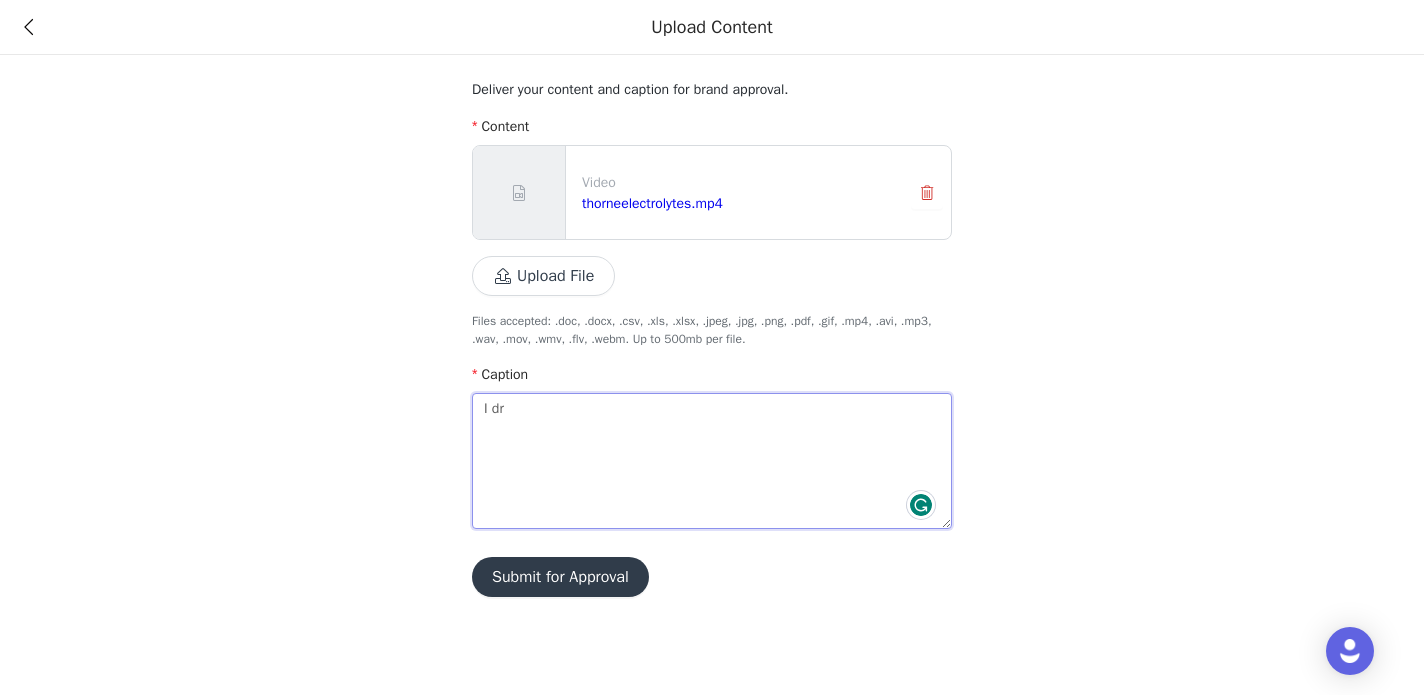 type on "I dri" 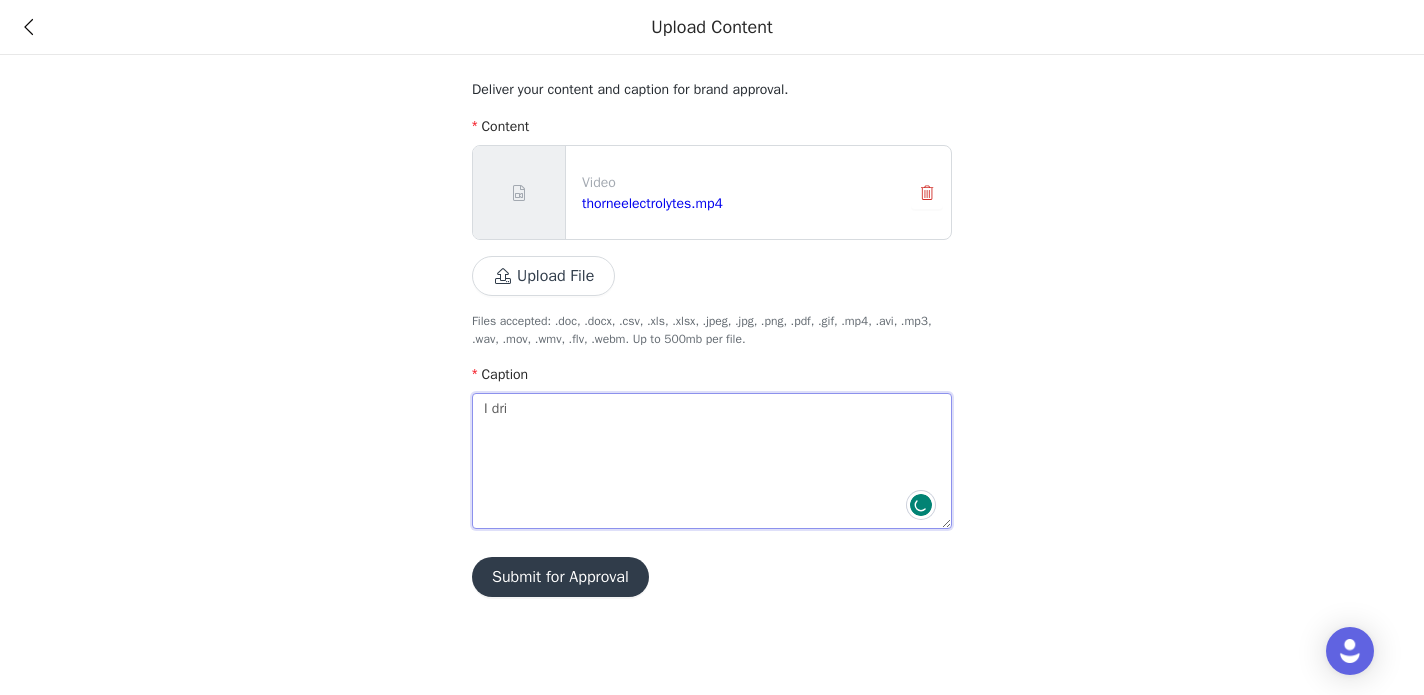 type on "I drin" 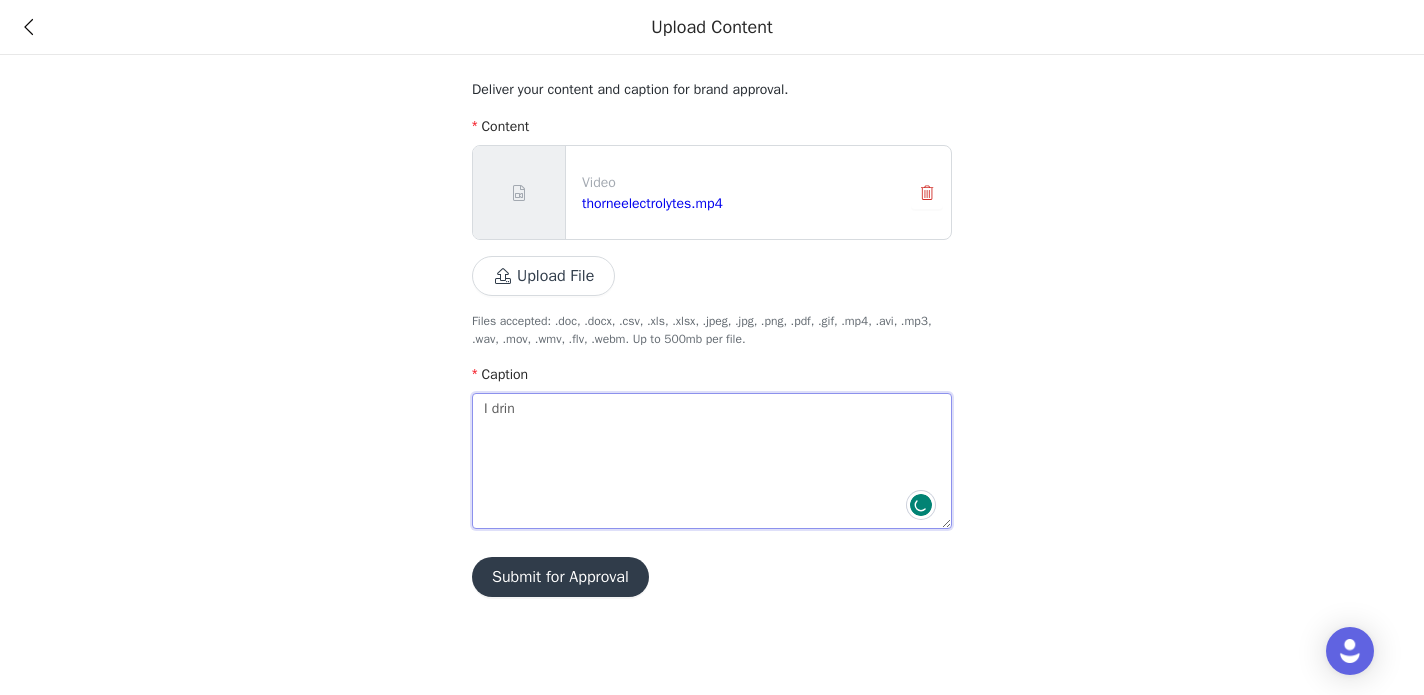 type on "I drink" 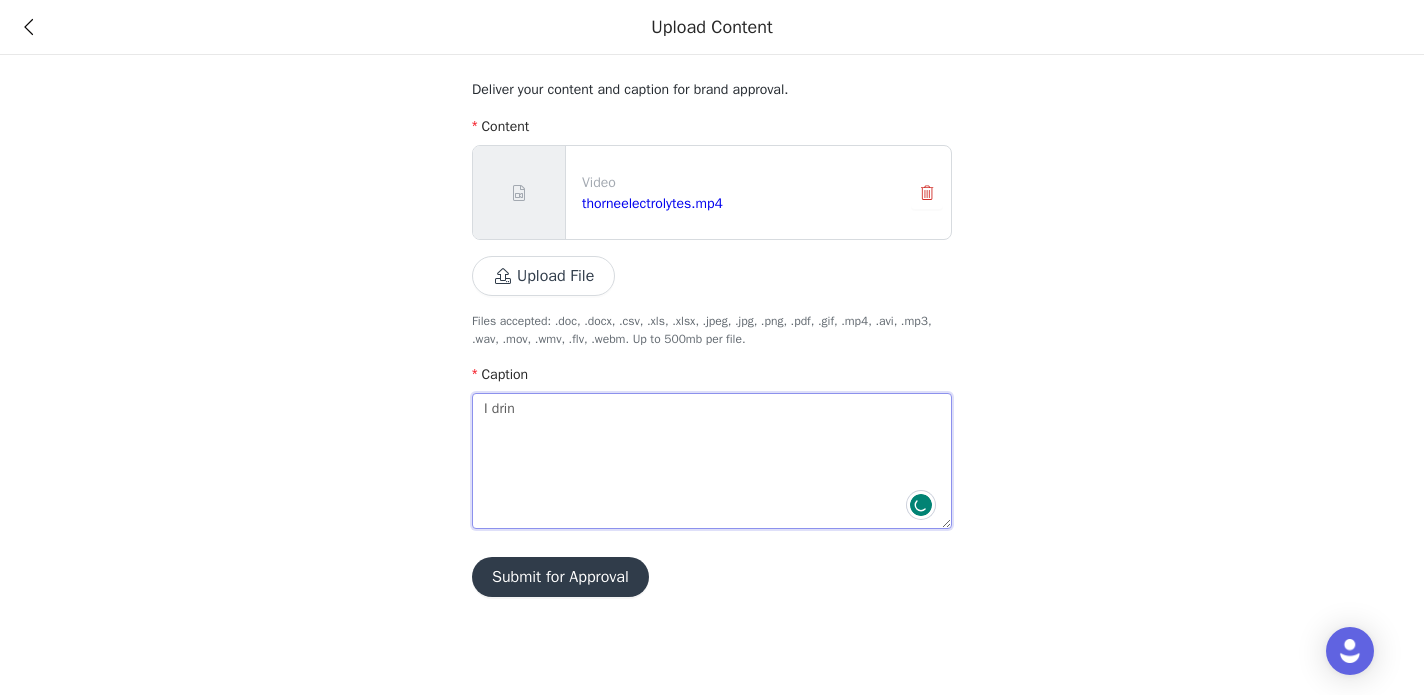 type 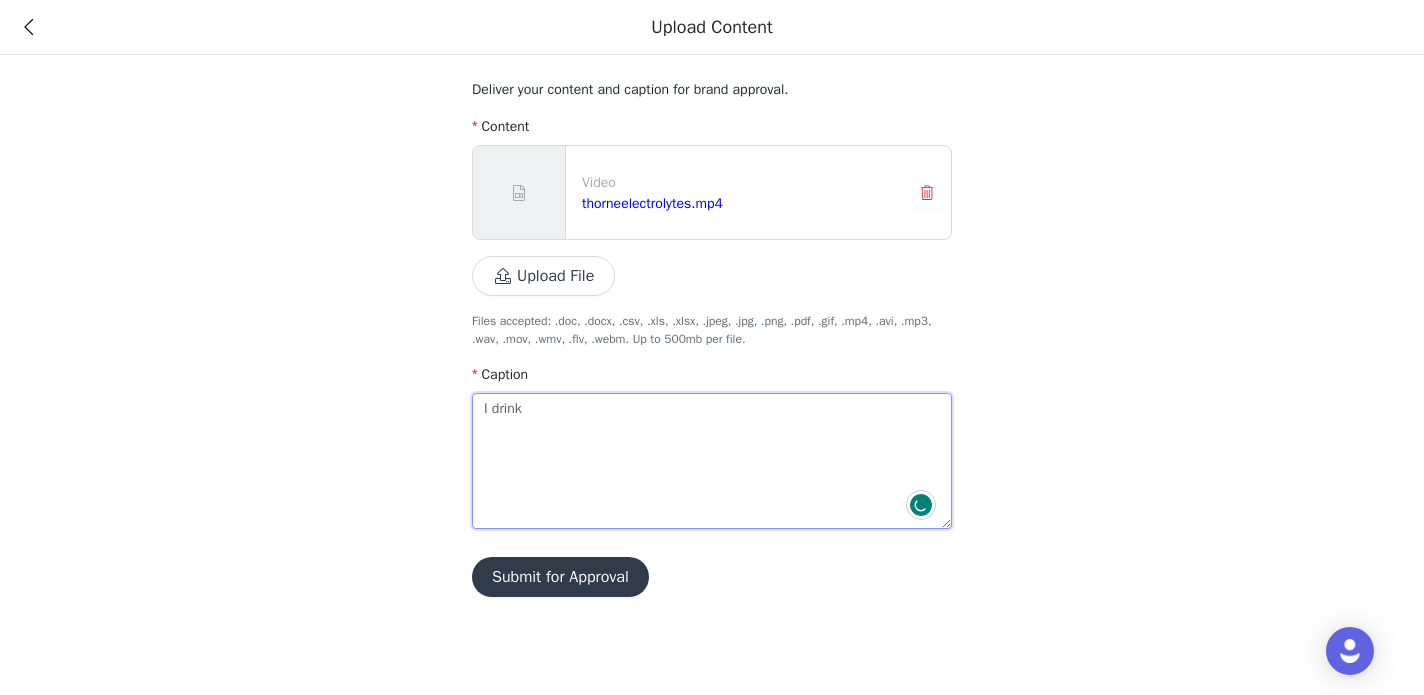 type on "I drink" 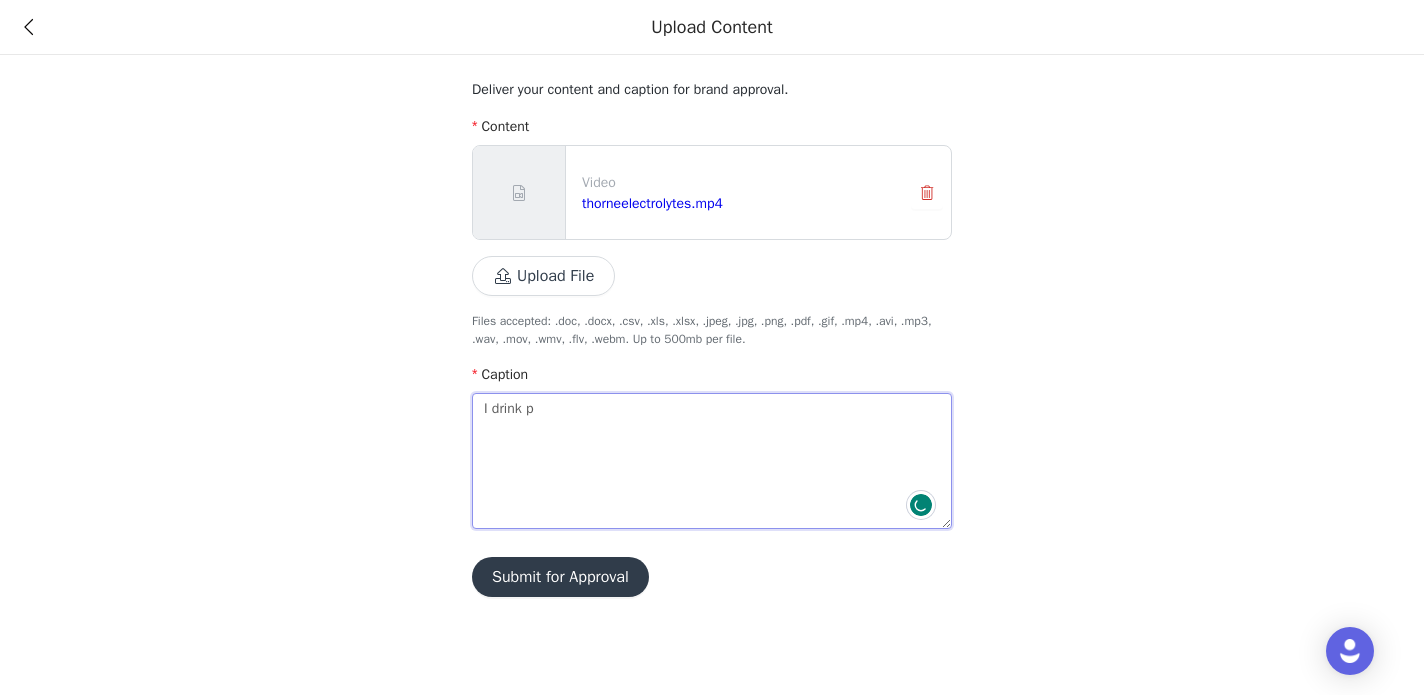 type on "I drink pl" 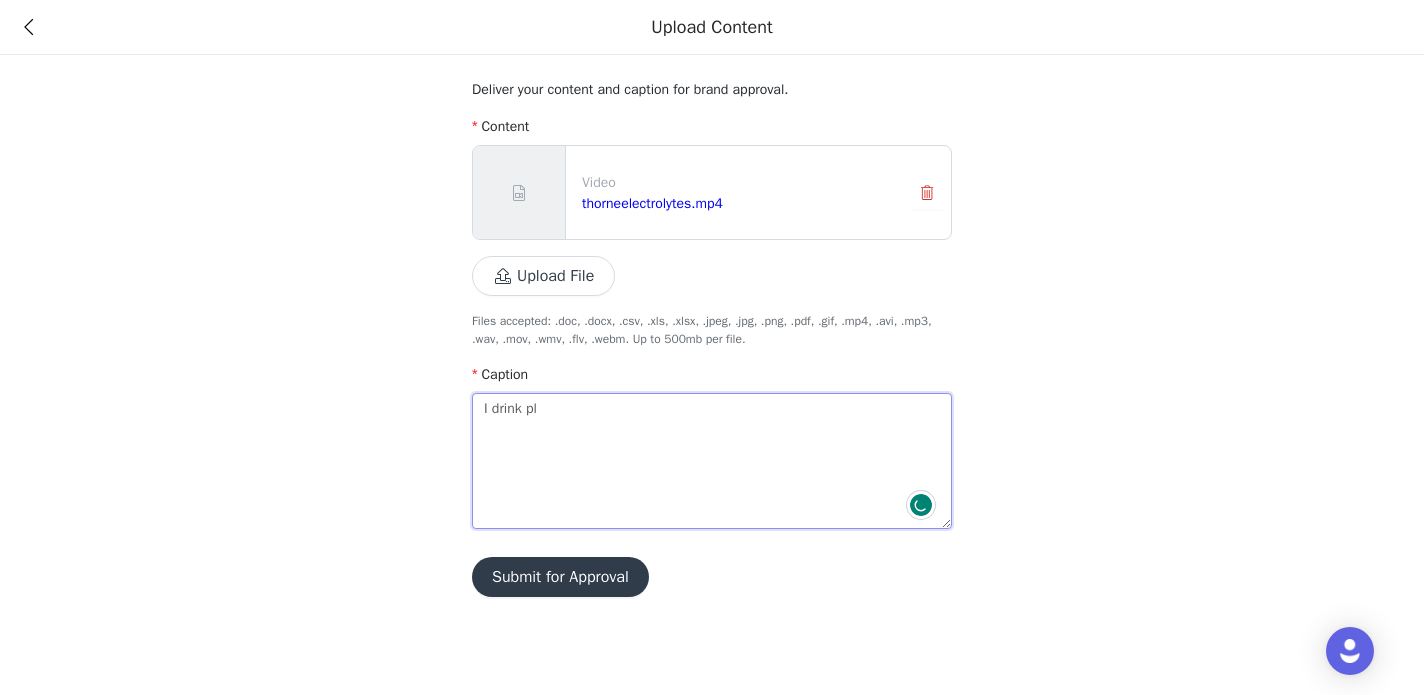 type on "I drink ple" 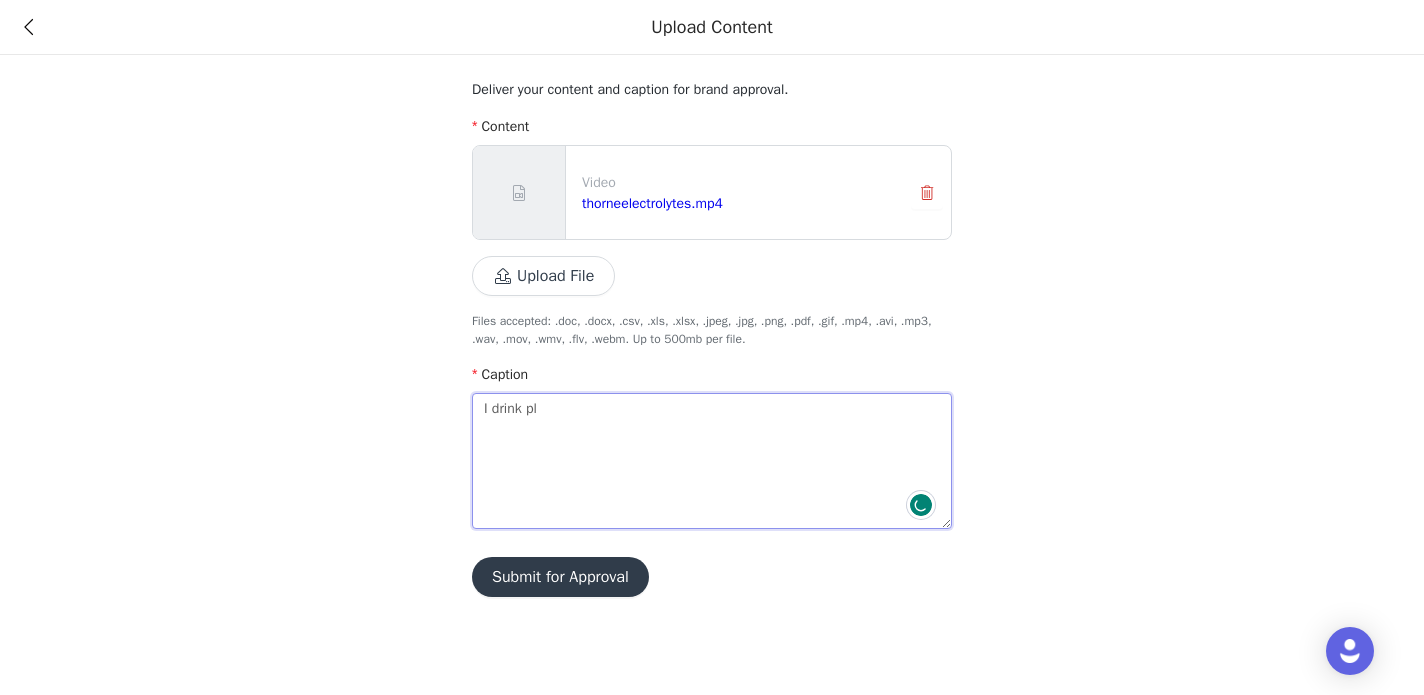type 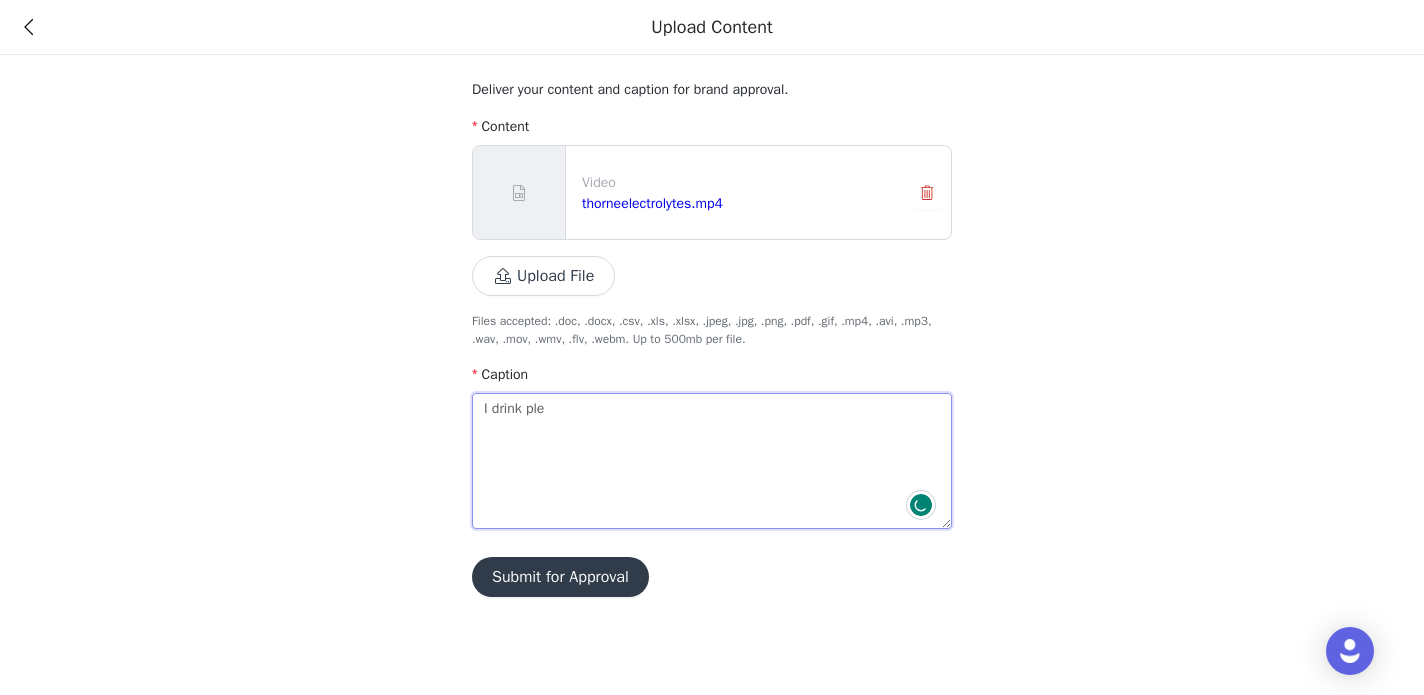 type on "I drink plen" 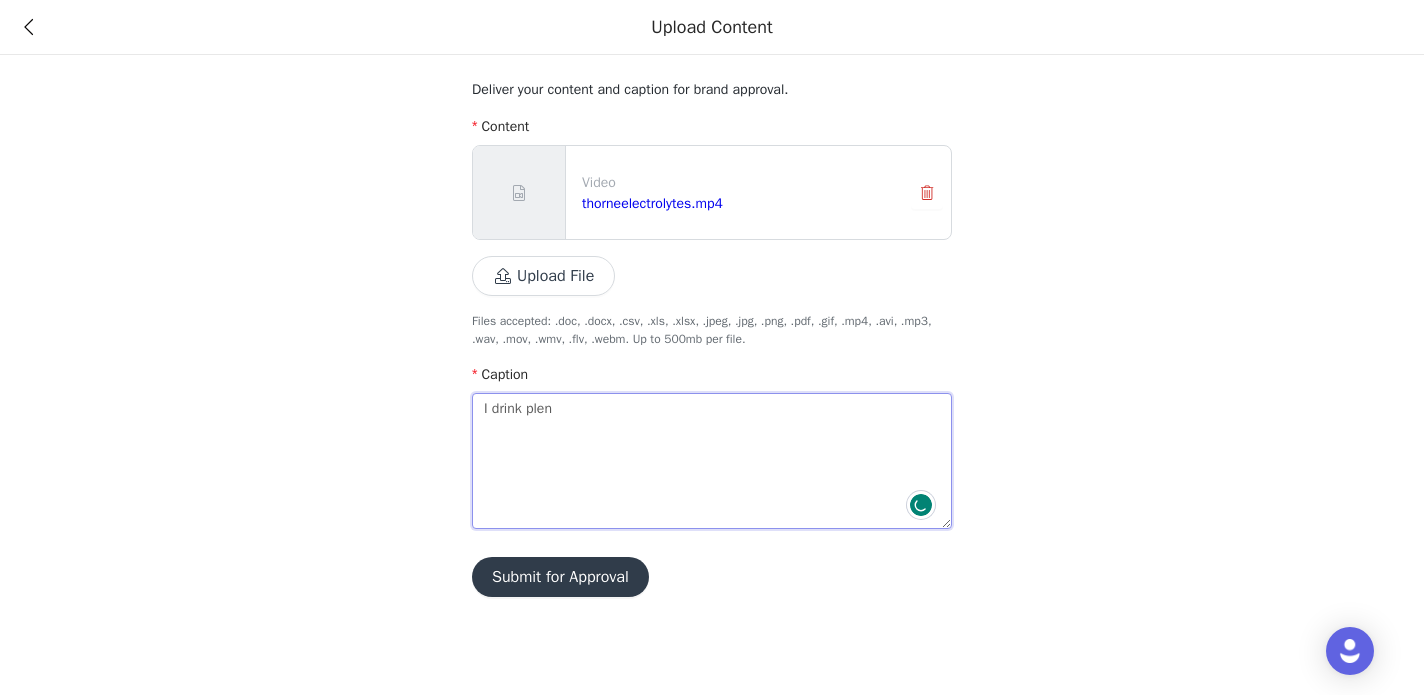 type on "I drink plent" 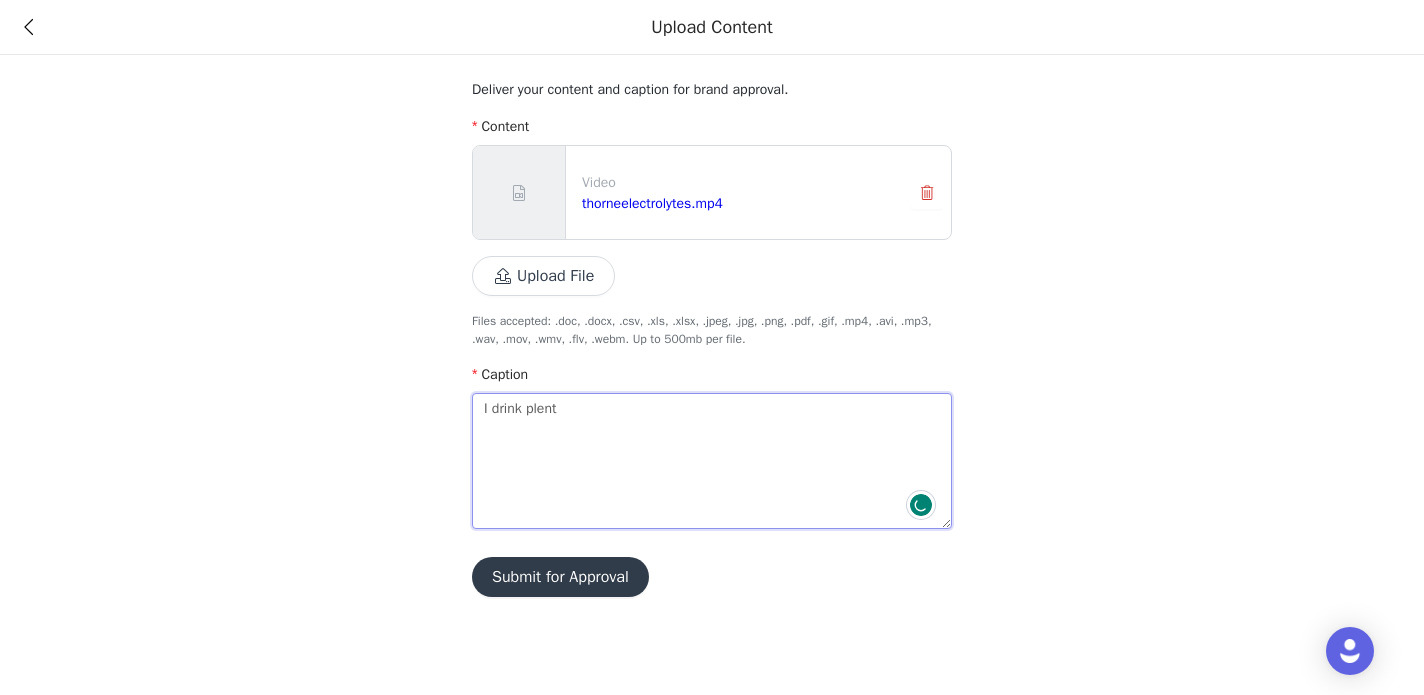 type on "I drink plenty" 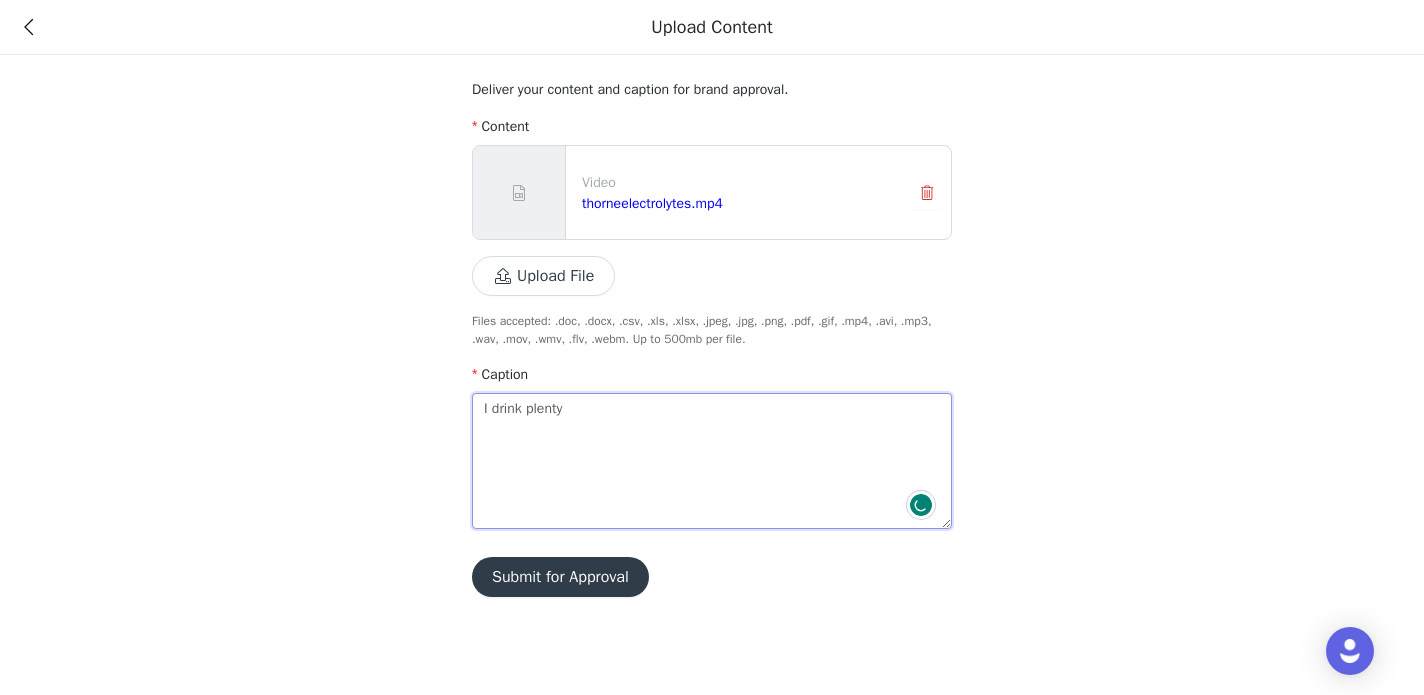 type on "I drink plenty" 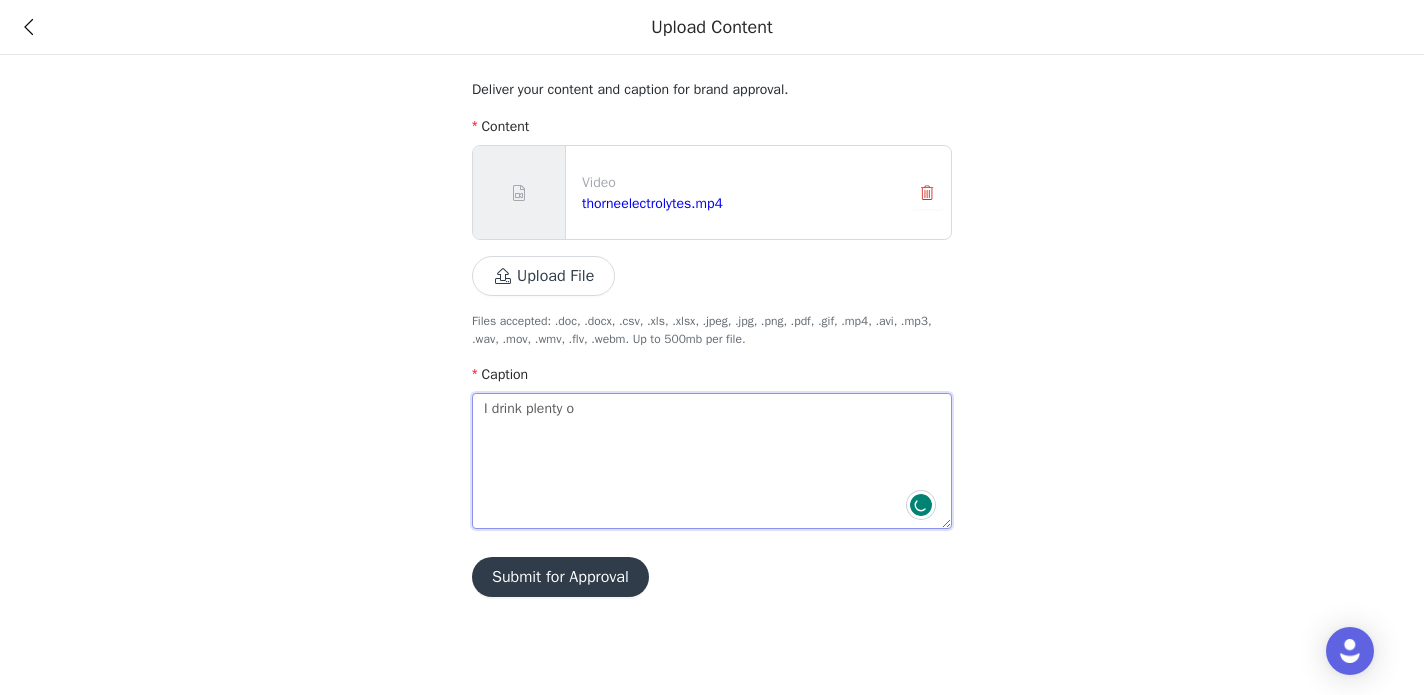 type on "I drink plenty of" 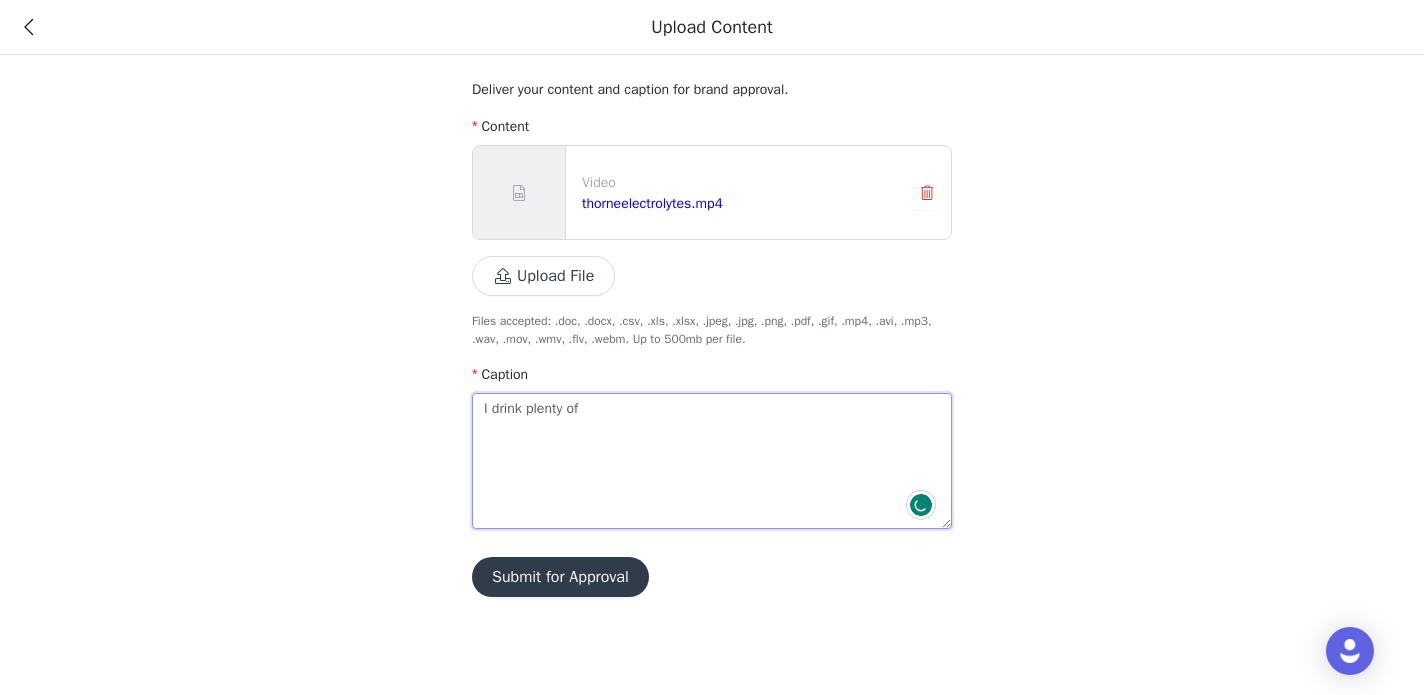 type on "I drink plenty of" 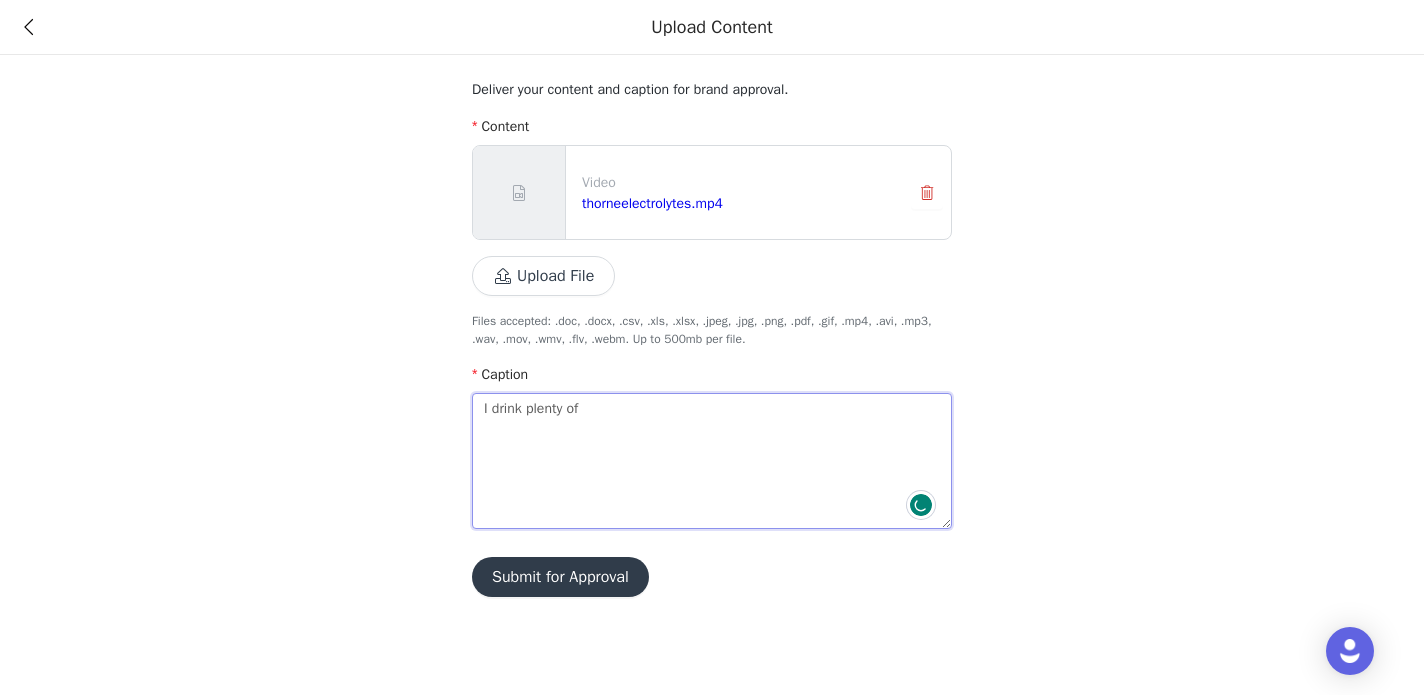 type 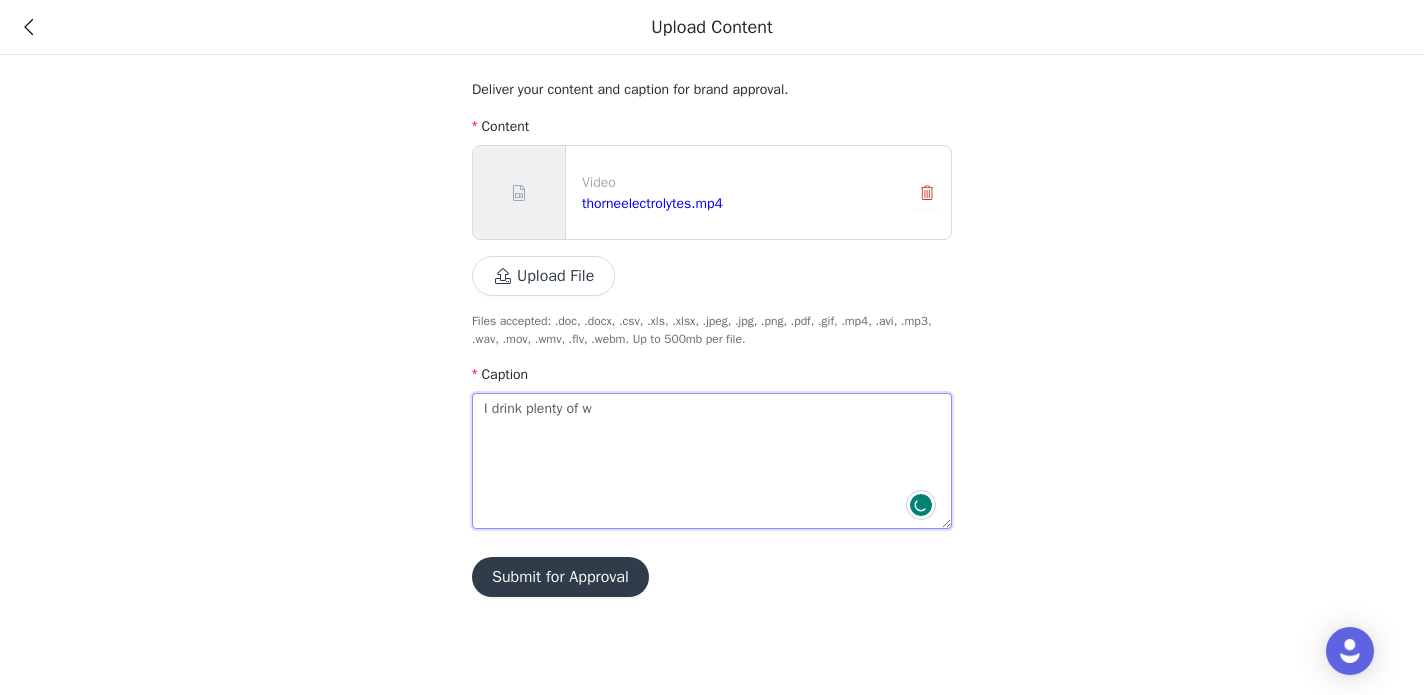 type on "I drink plenty of wa" 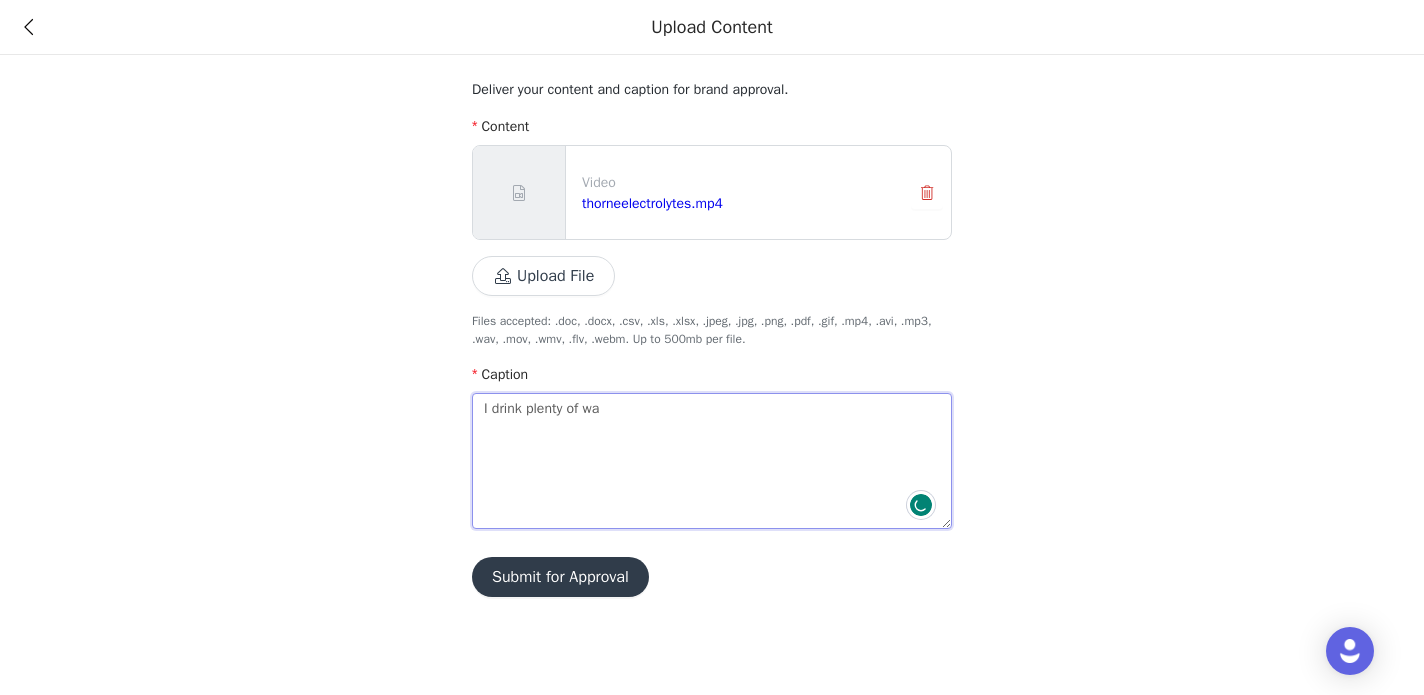 type on "I drink plenty of war" 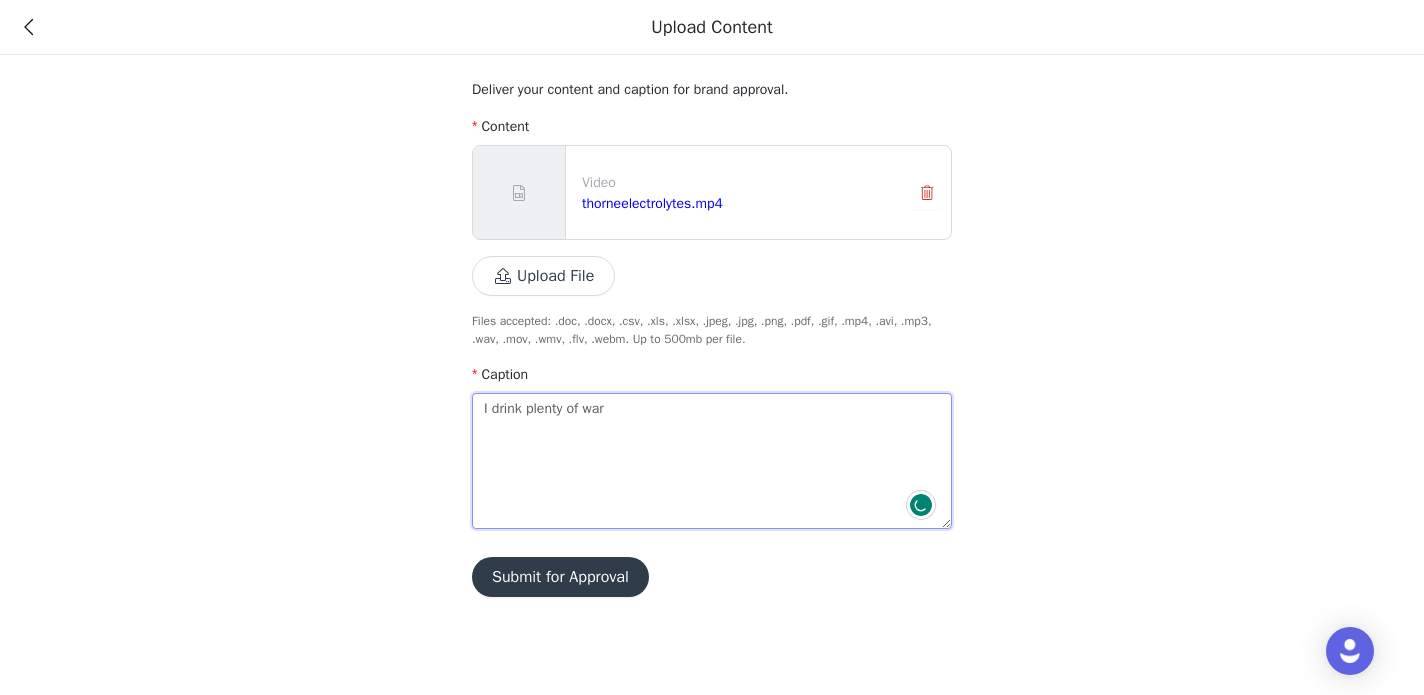 type on "I drink plenty of ware" 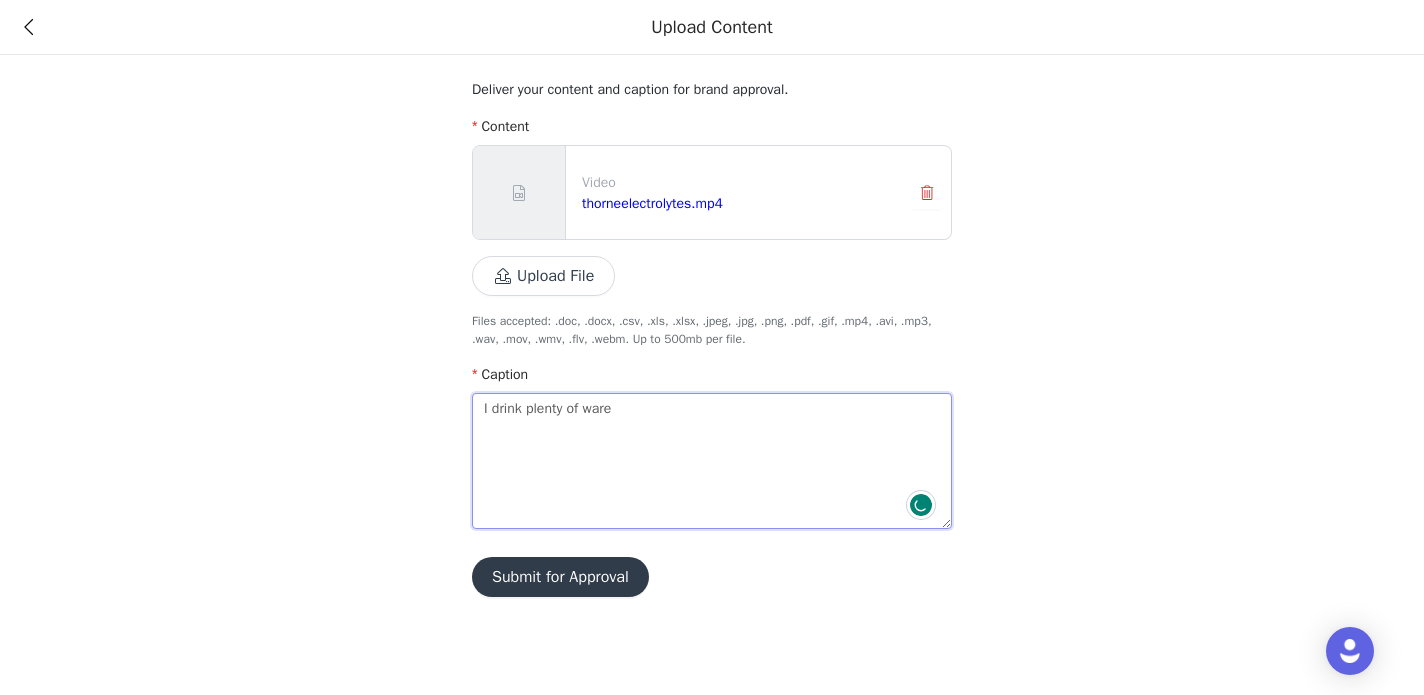 type on "I drink plenty of warer" 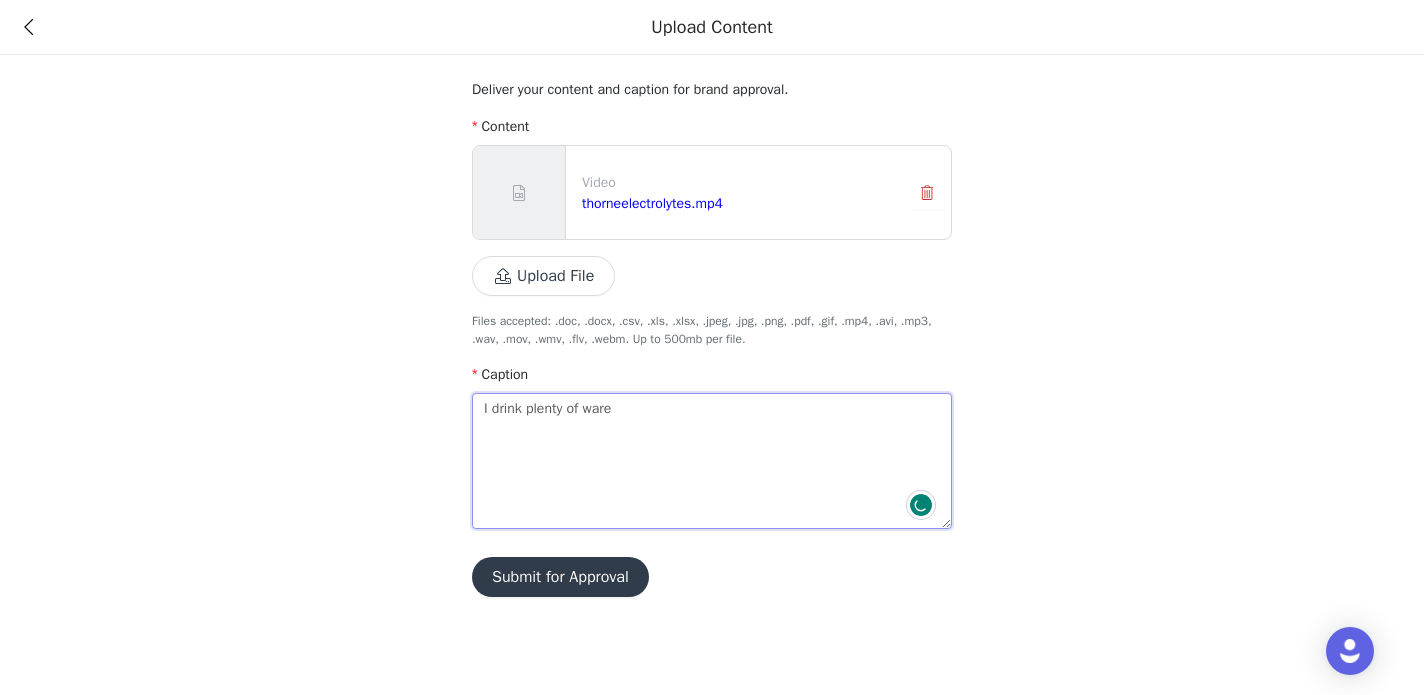 type 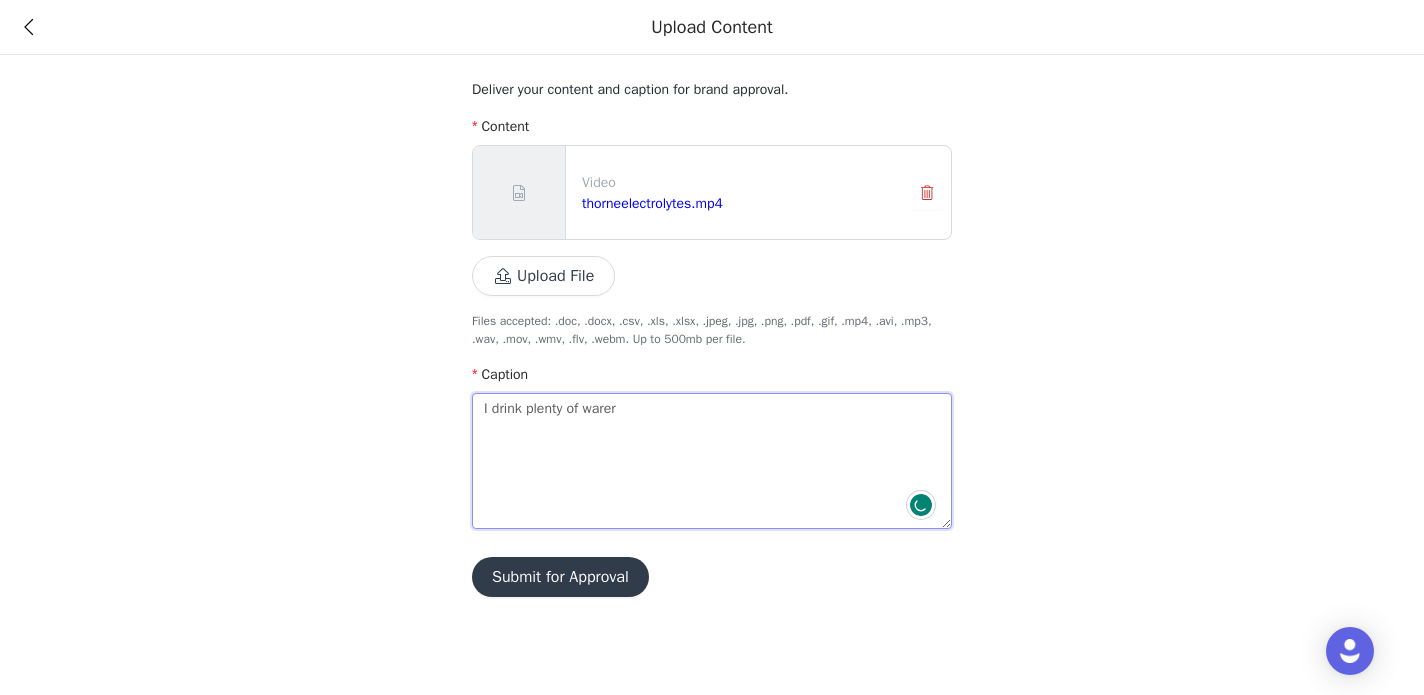 type on "I drink plenty of warer" 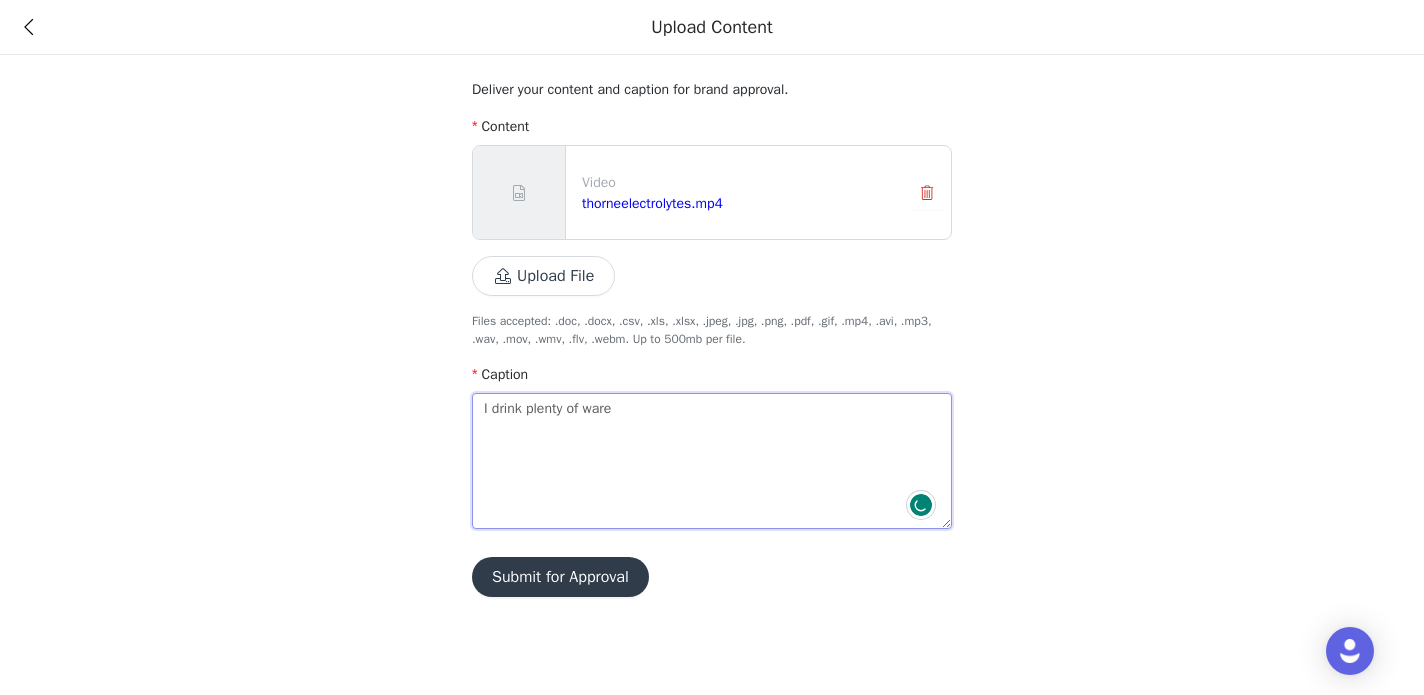 type on "I drink plenty of war" 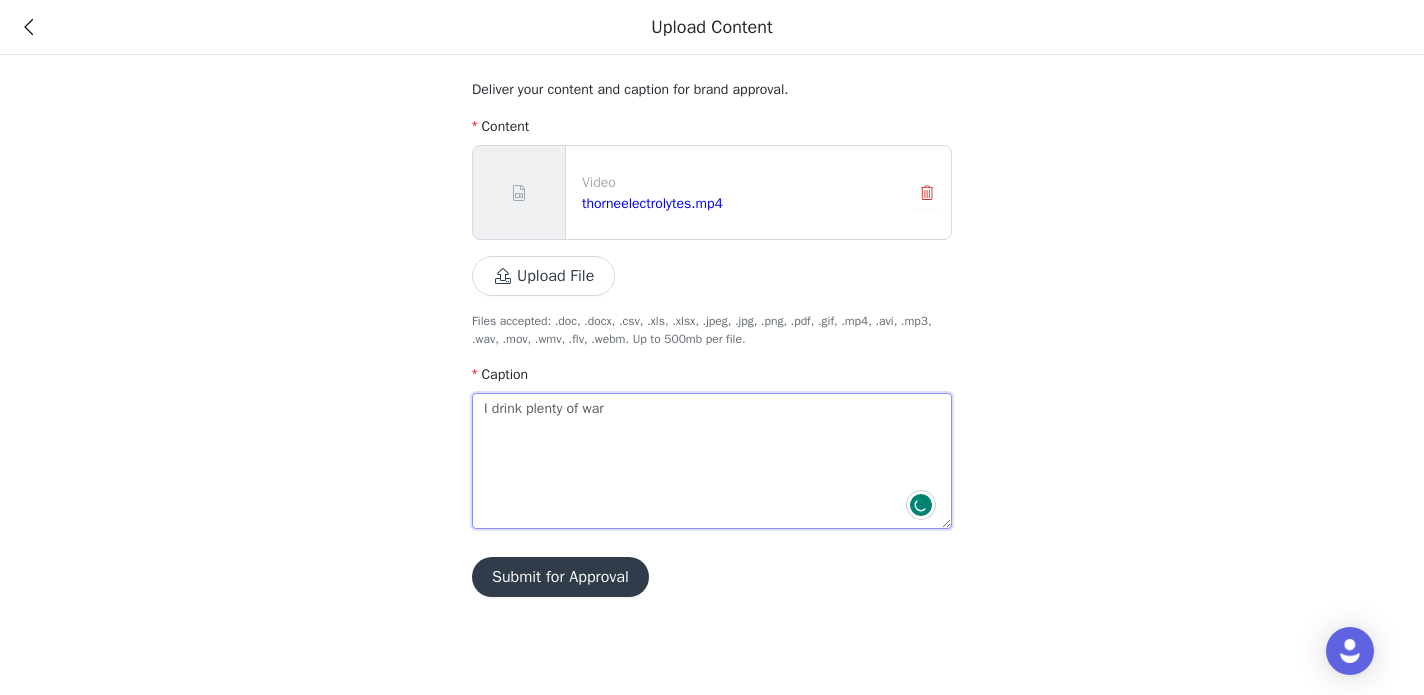 type on "I drink plenty of wa" 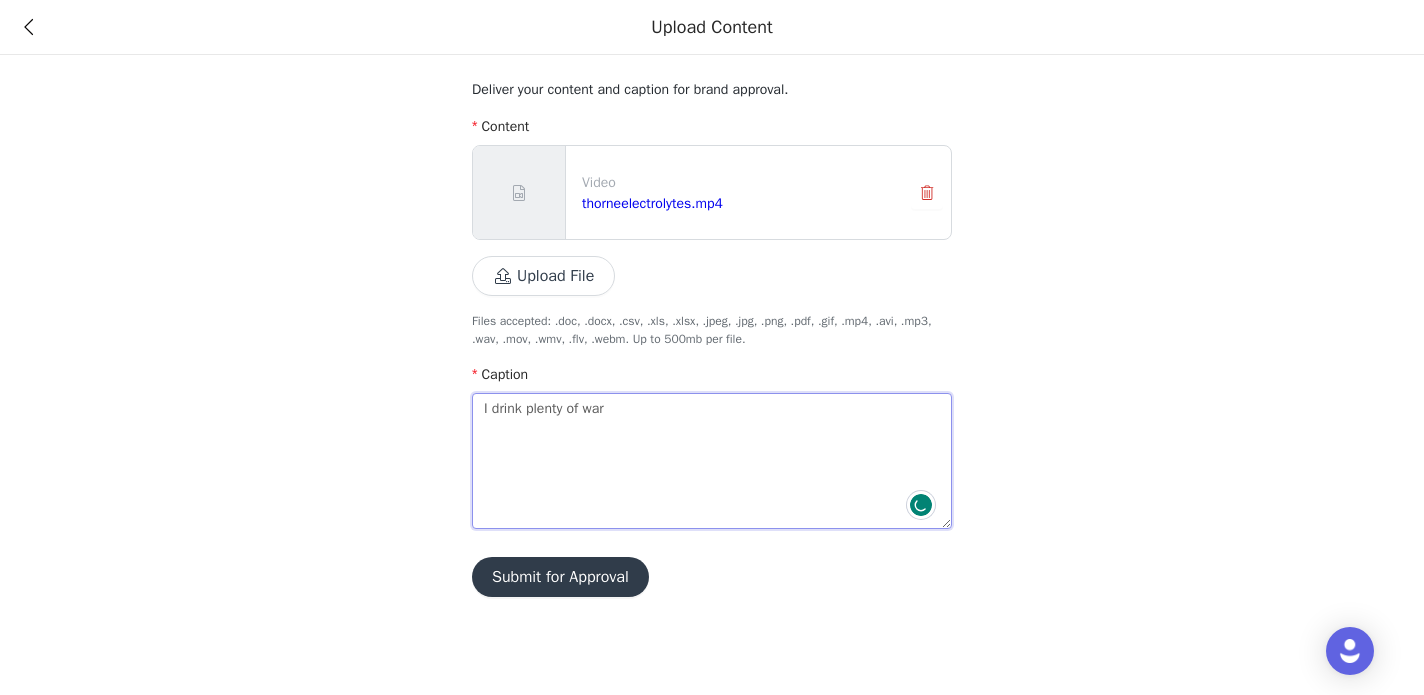 type 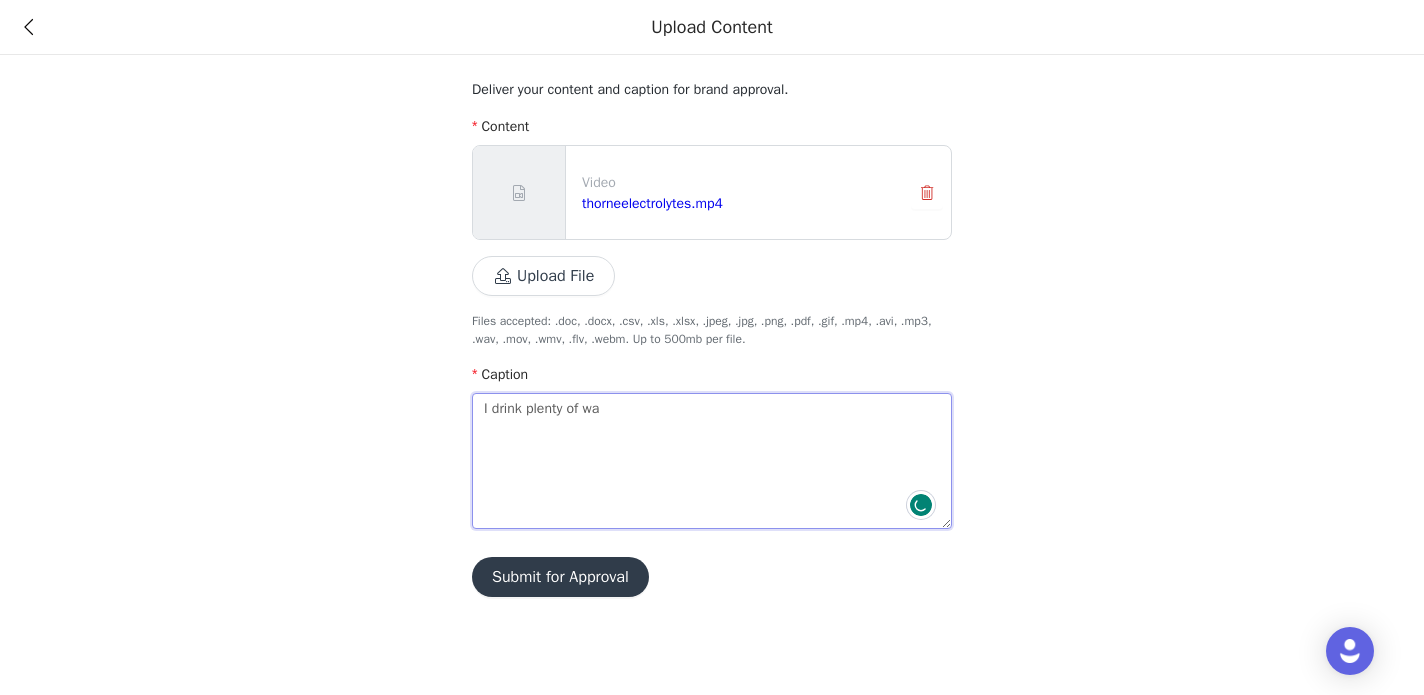type on "I drink plenty of wat" 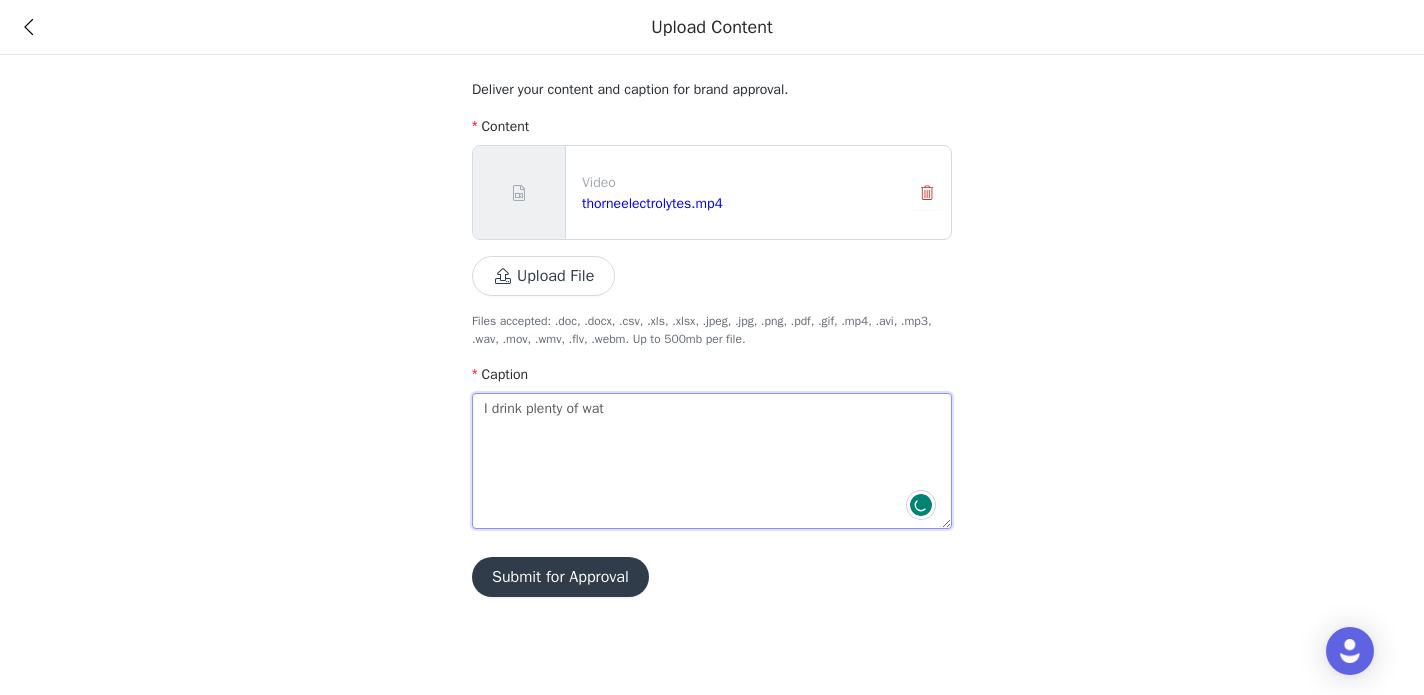 type on "I drink plenty of wate" 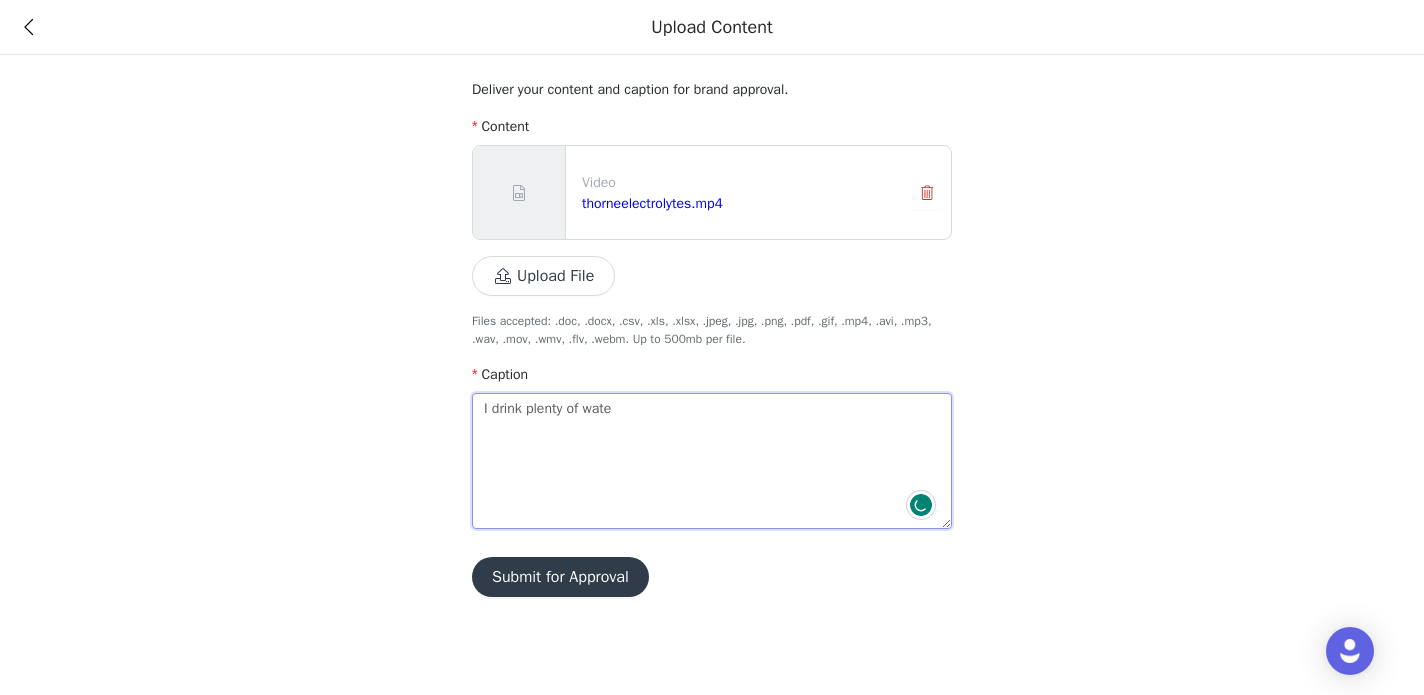 type on "I drink plenty of water" 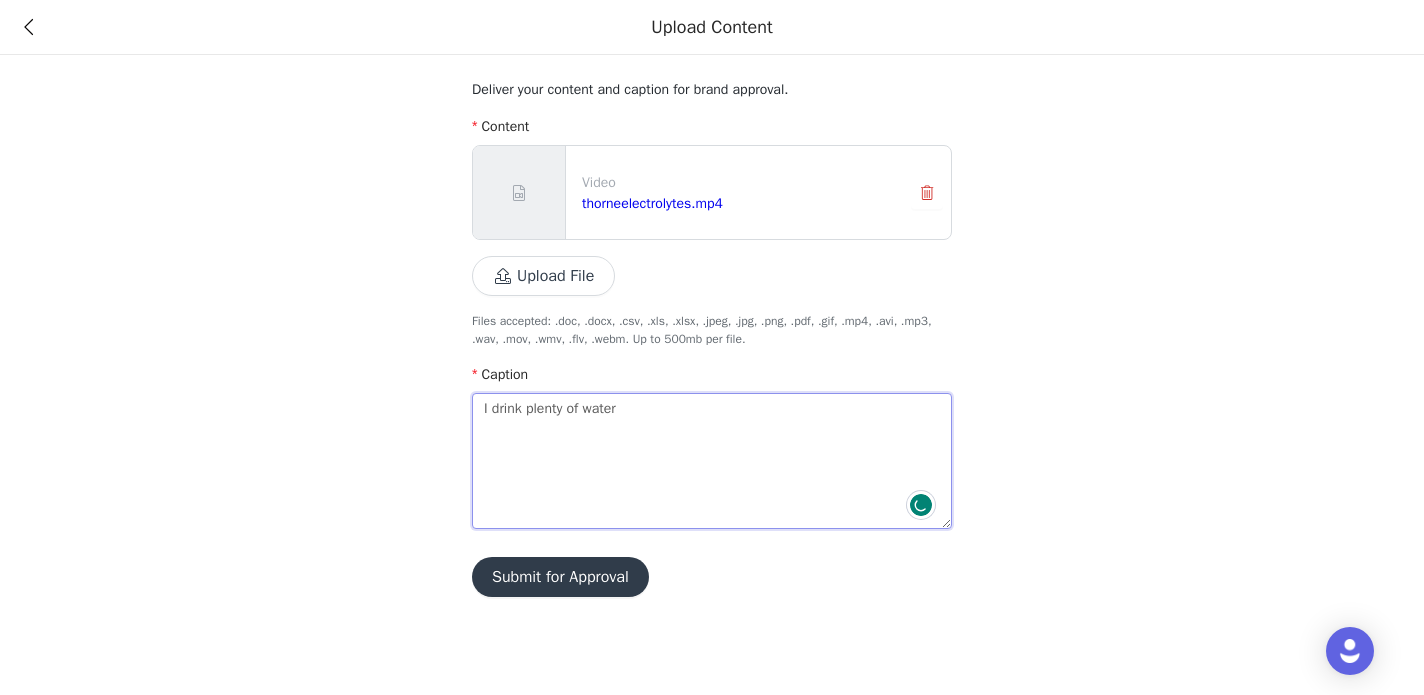 type on "I drink plenty of water" 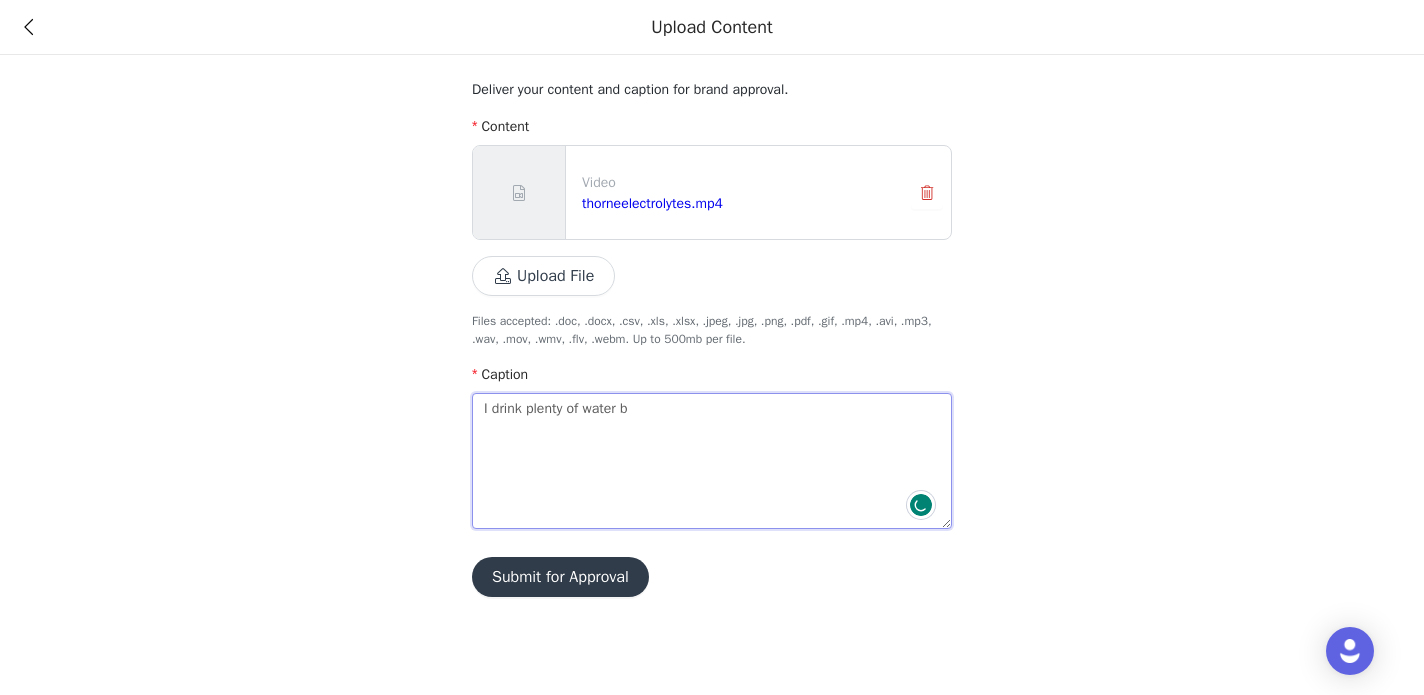 type on "I drink plenty of water bu" 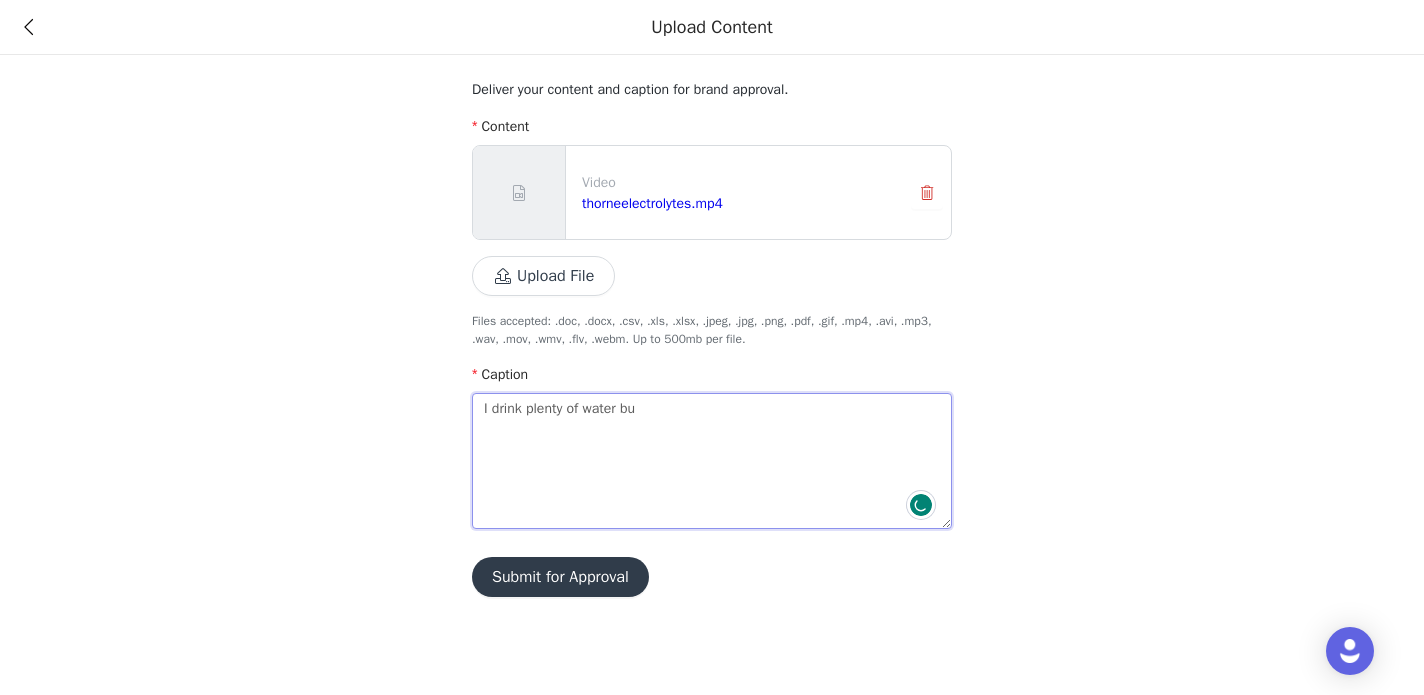 type on "I drink plenty of water but" 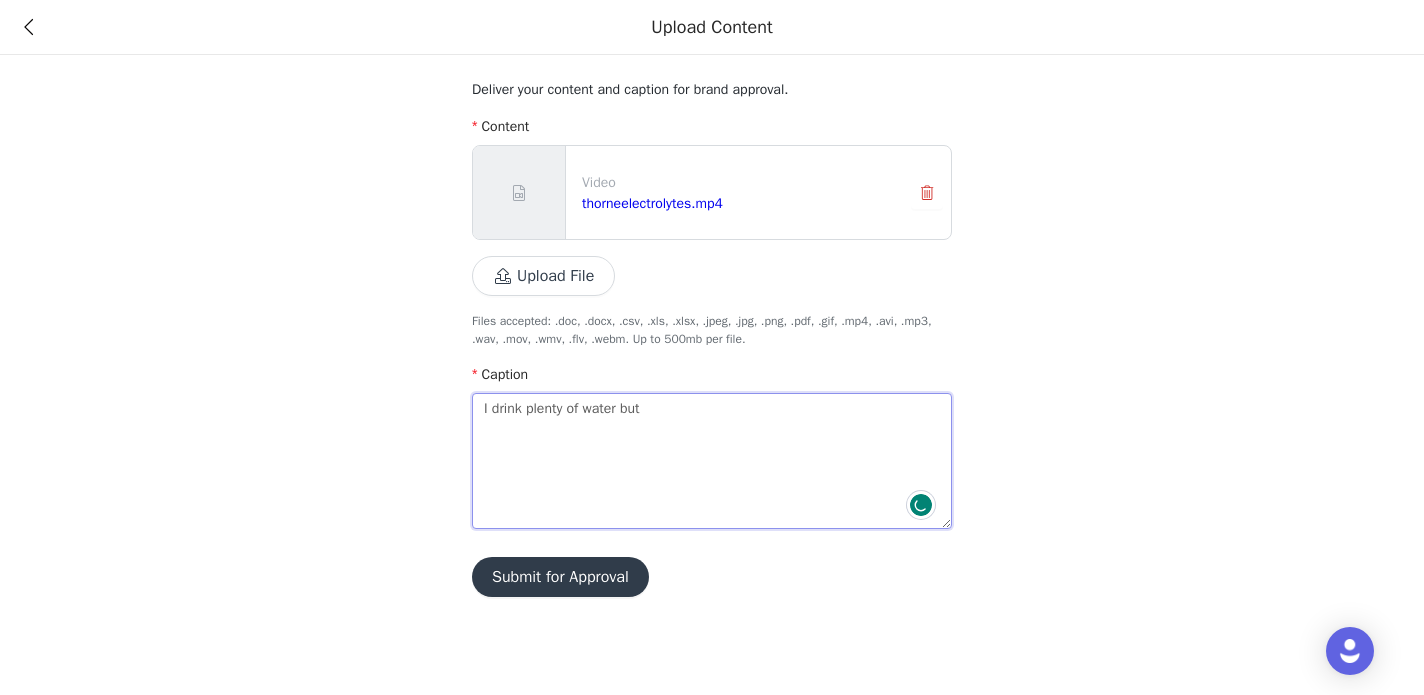 type on "I drink plenty of water but" 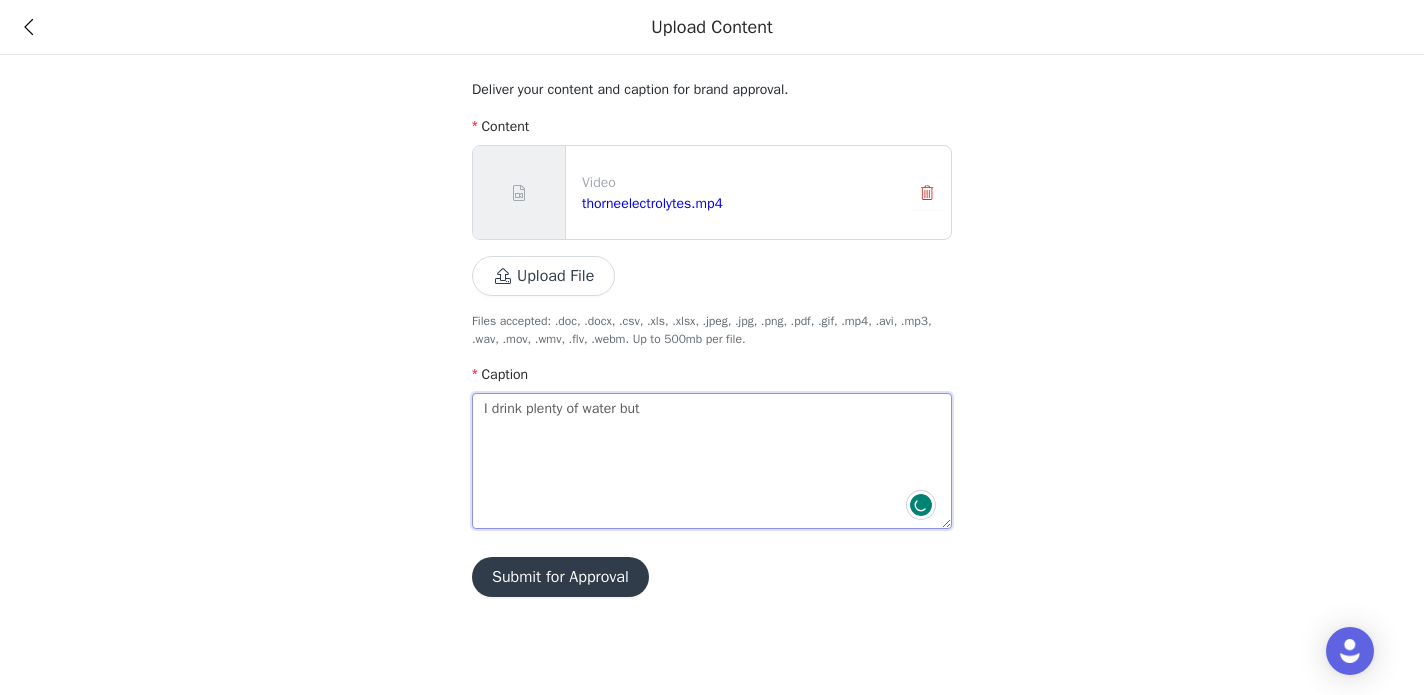 type 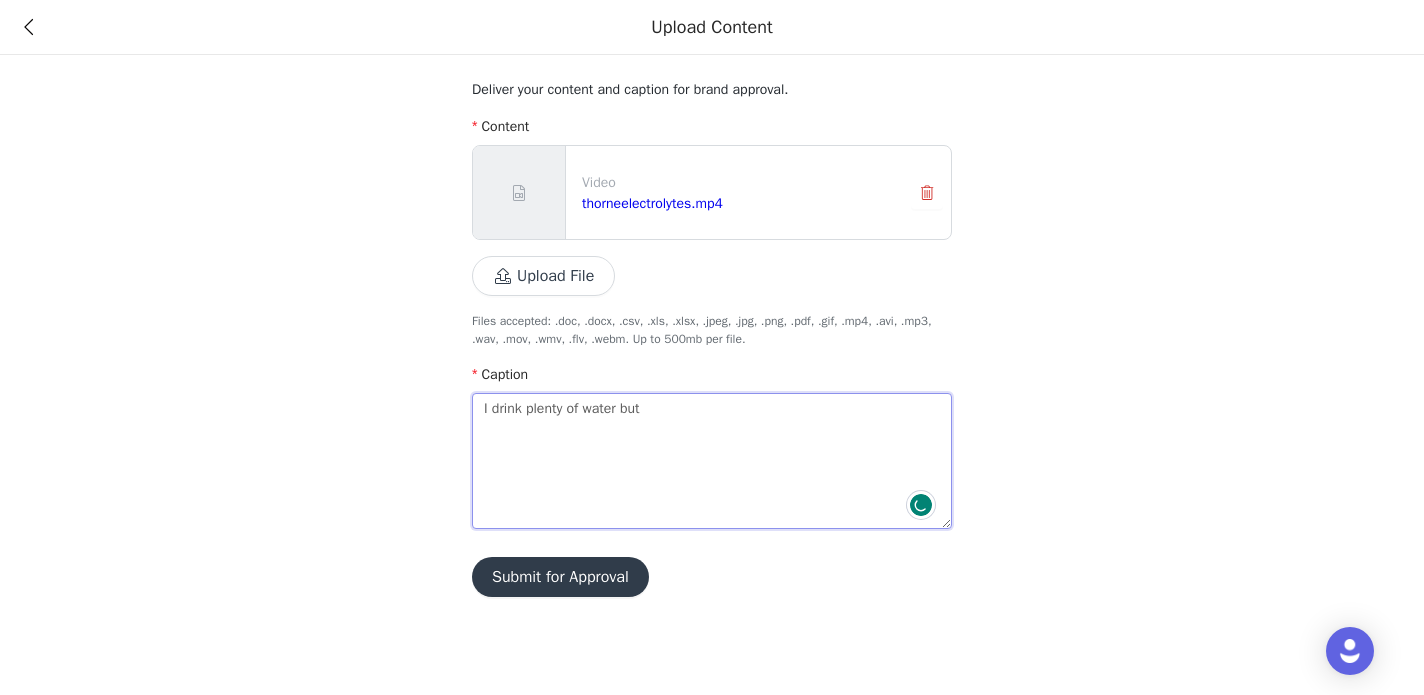 type on "I drink plenty of water but t" 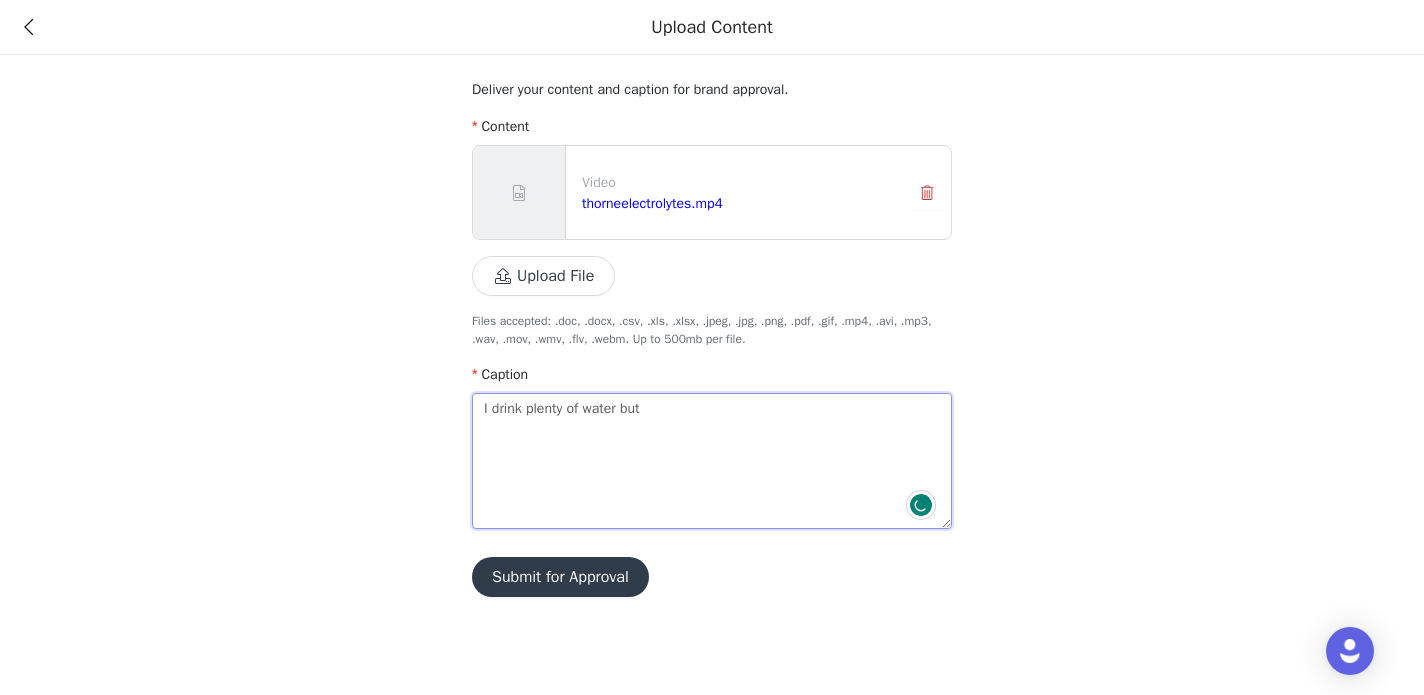 type 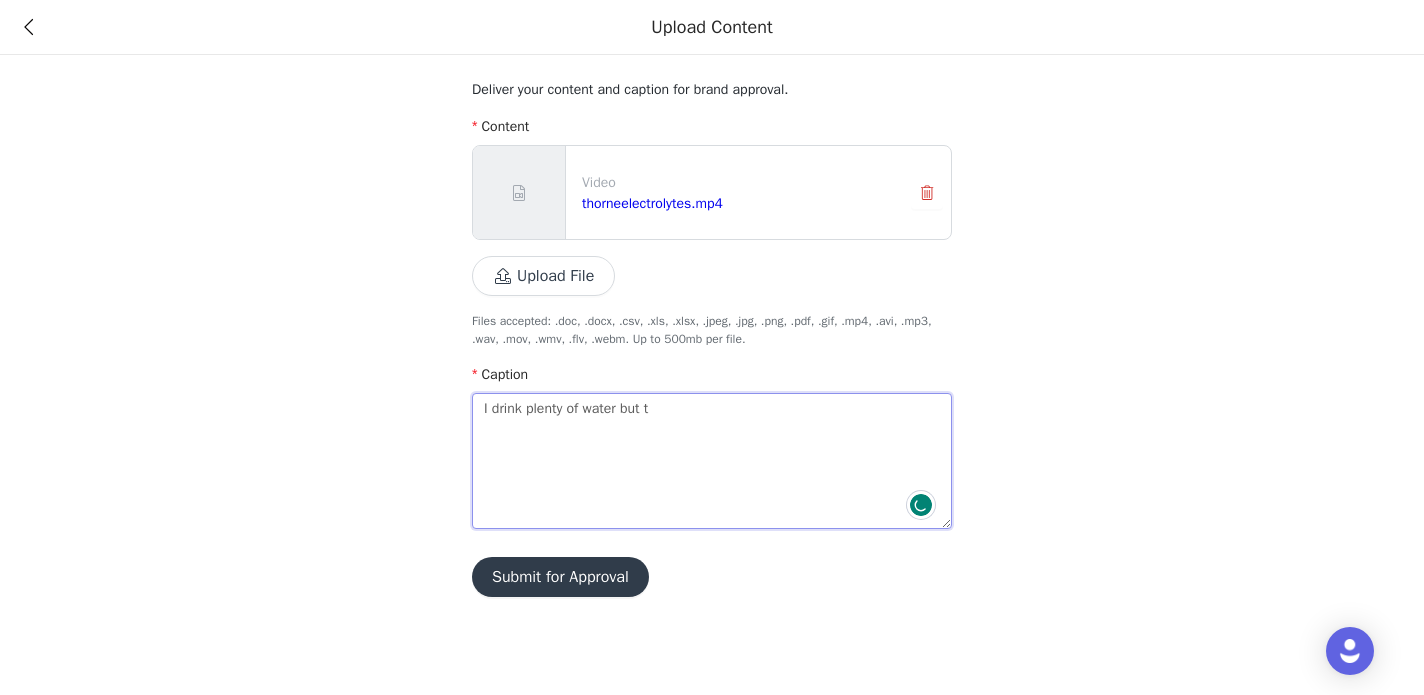 type on "I drink plenty of water but tb" 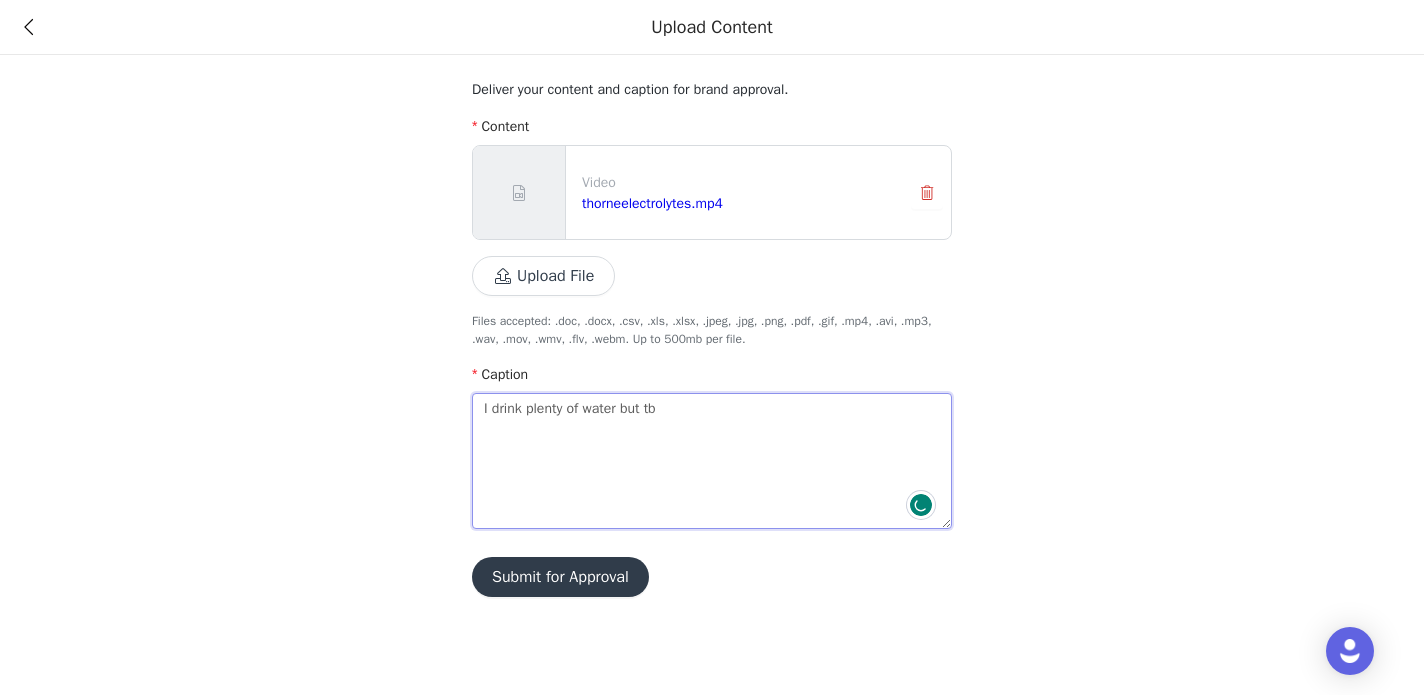 type on "I drink plenty of water but tbh" 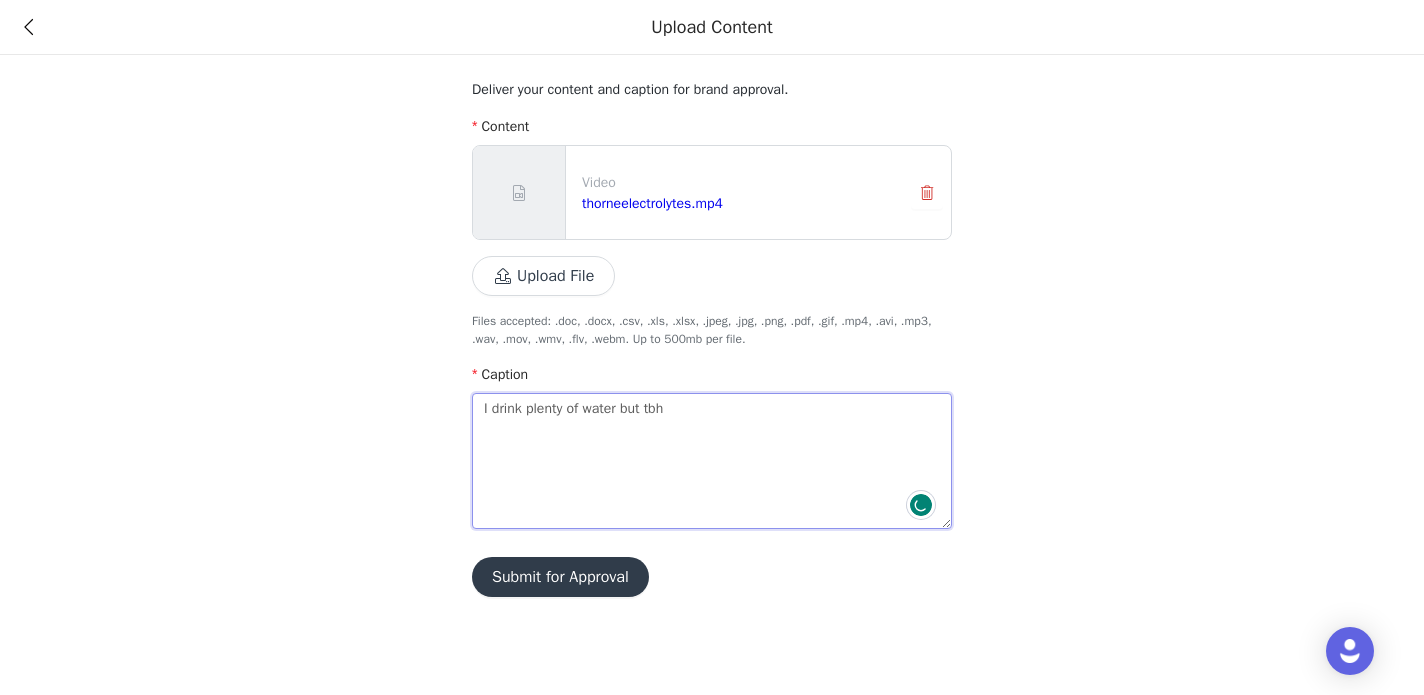 type on "I drink plenty of water but tbh" 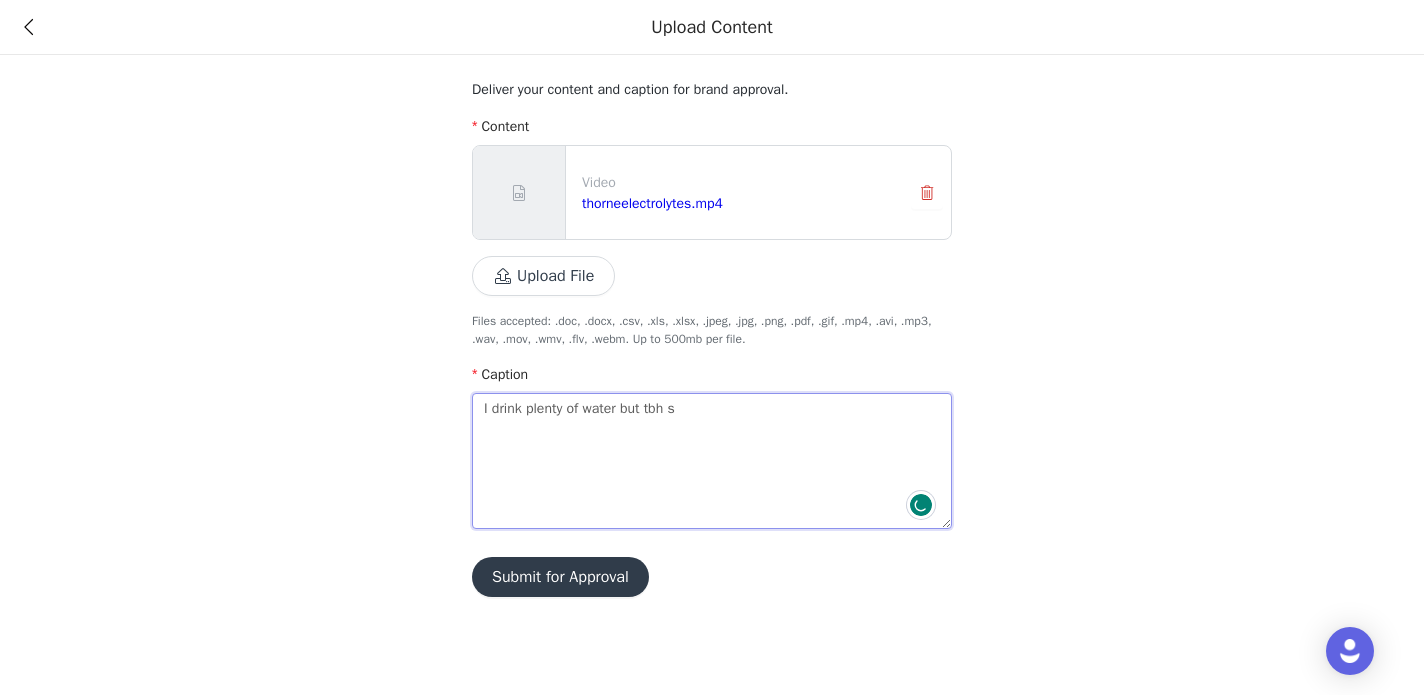 type on "I drink plenty of water but tbh so" 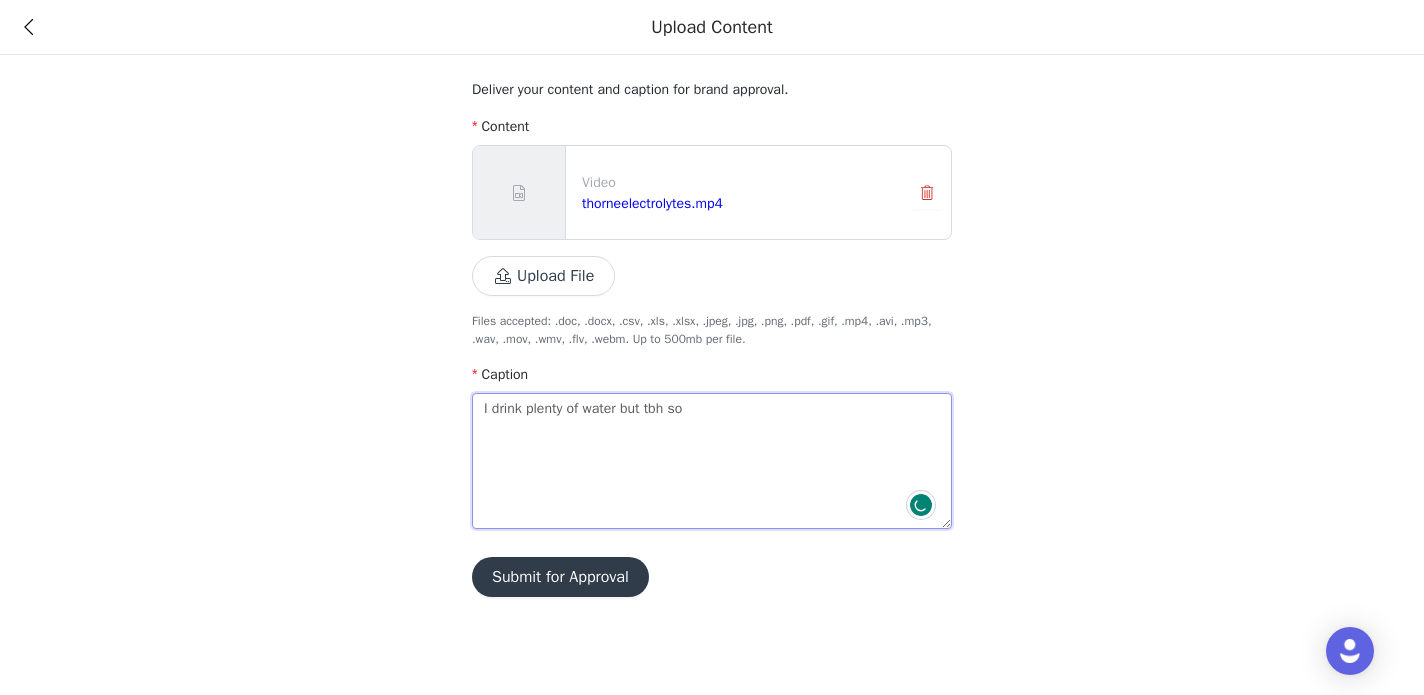type on "I drink plenty of water but tbh som" 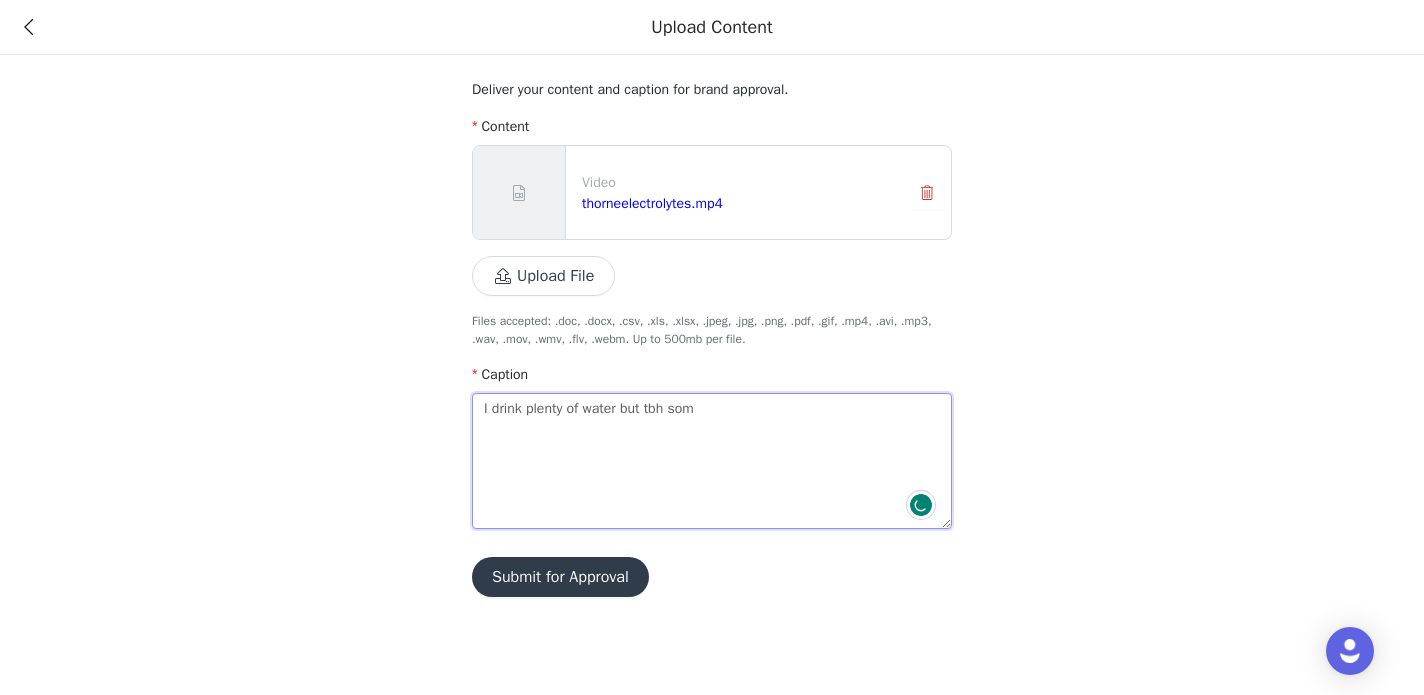 type on "I drink plenty of water but tbh some" 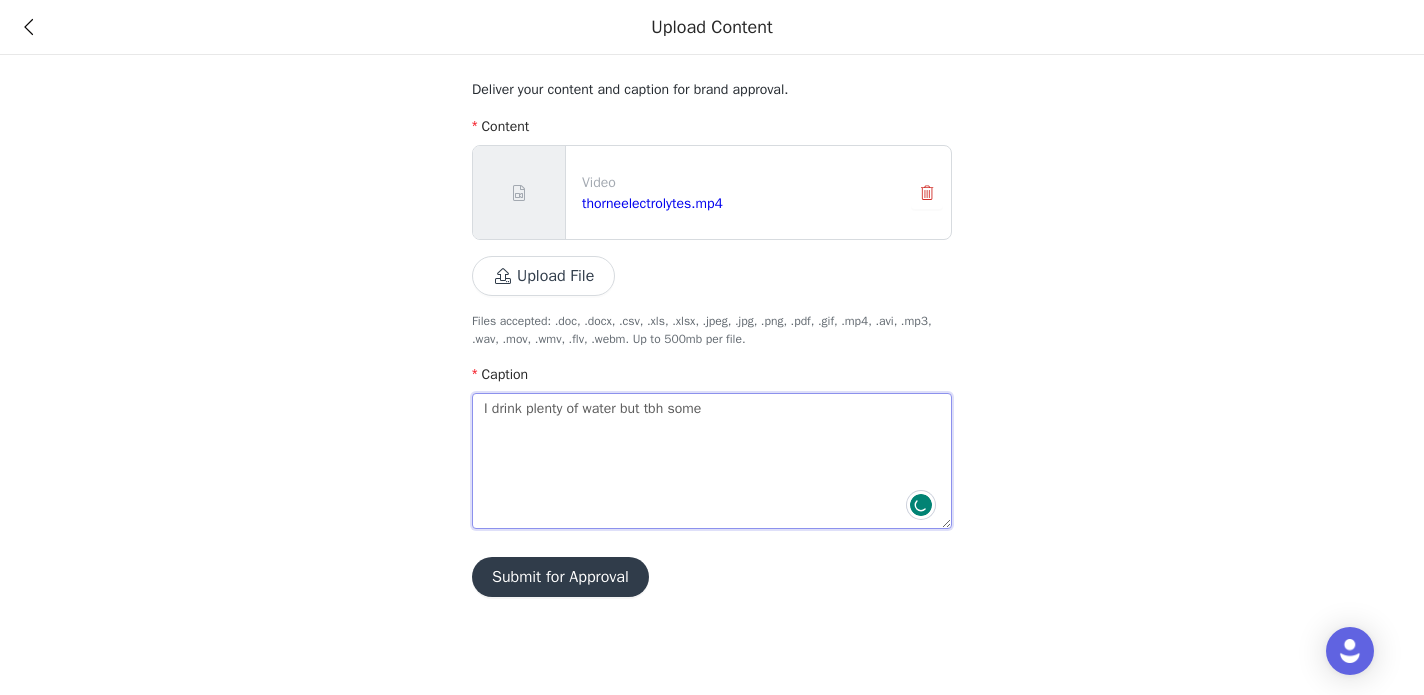 type on "I drink plenty of water but tbh somet" 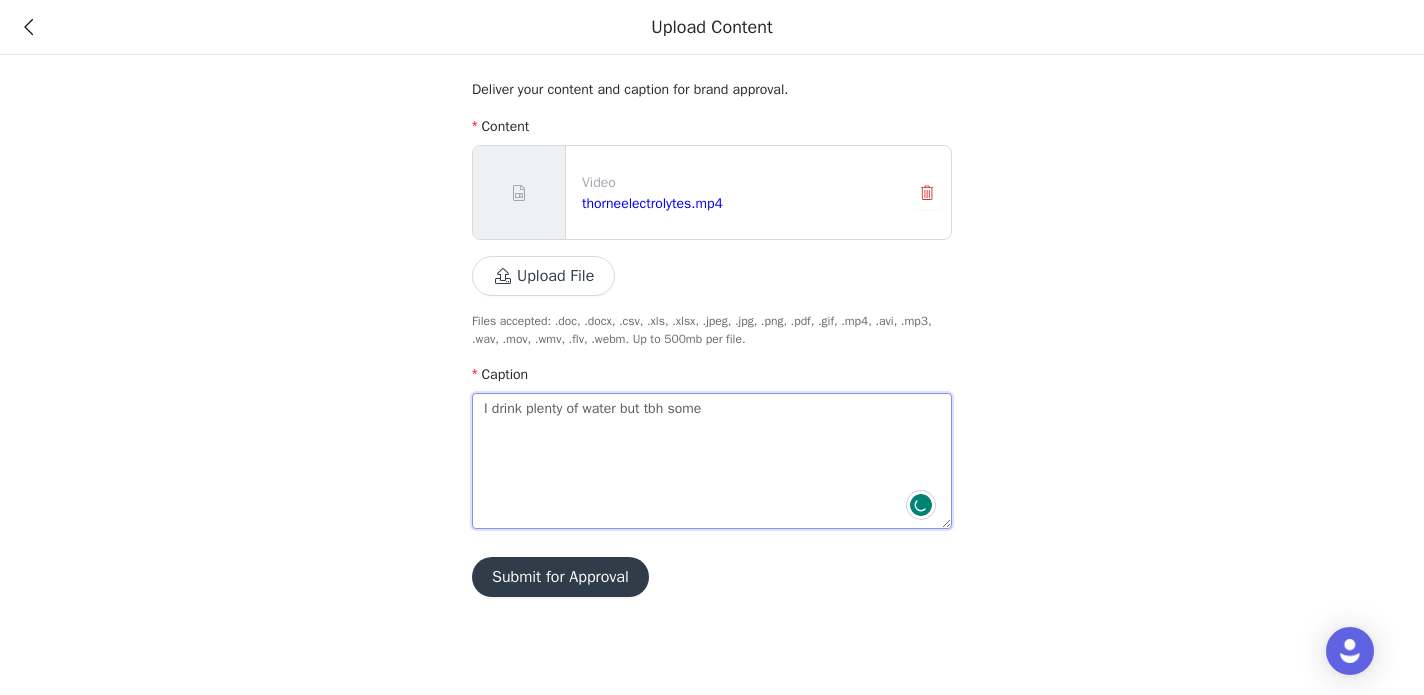 type 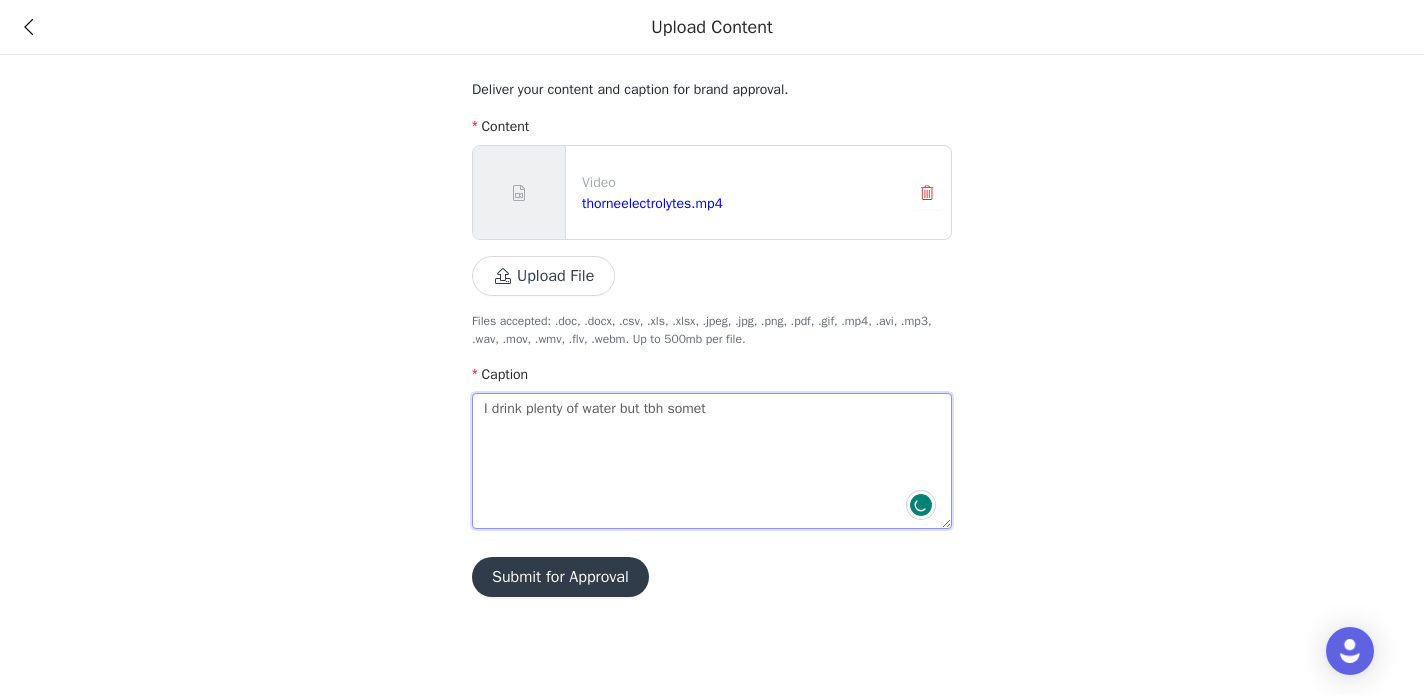 type on "I drink plenty of water but tbh someti" 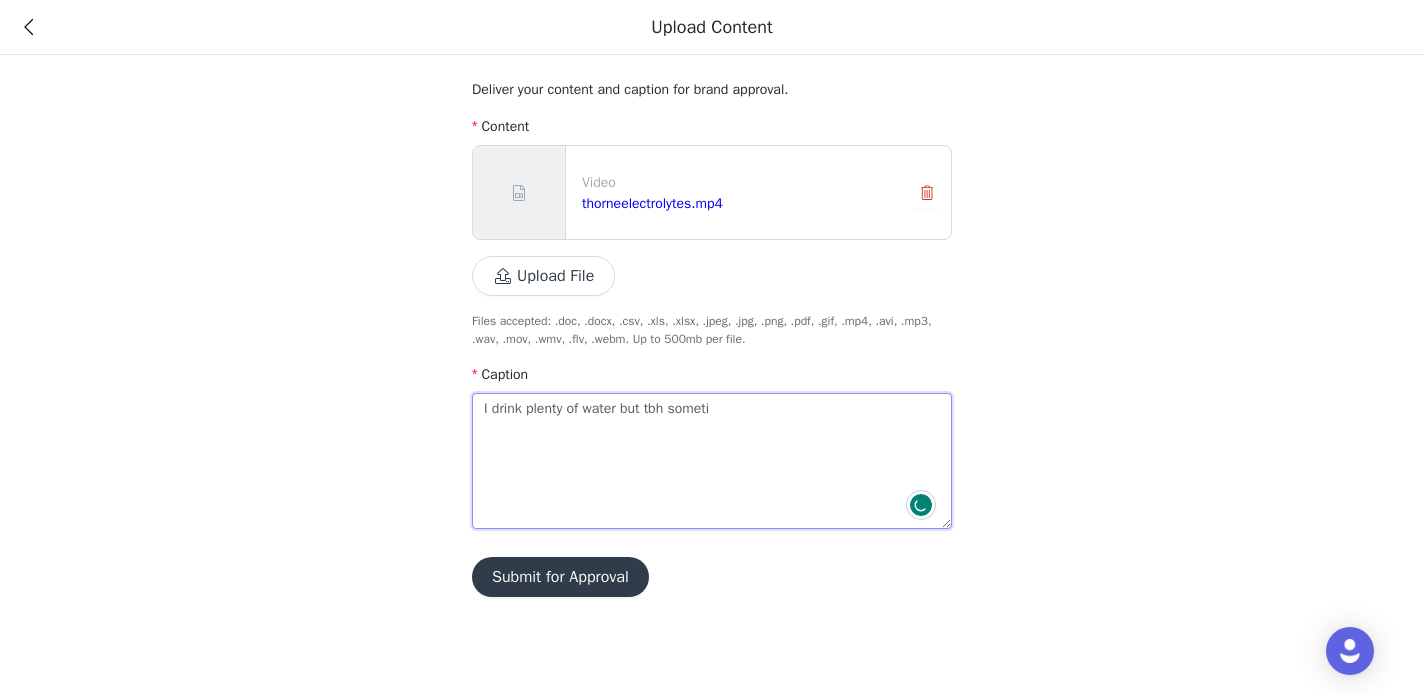 type on "I drink plenty of water but tbh sometim" 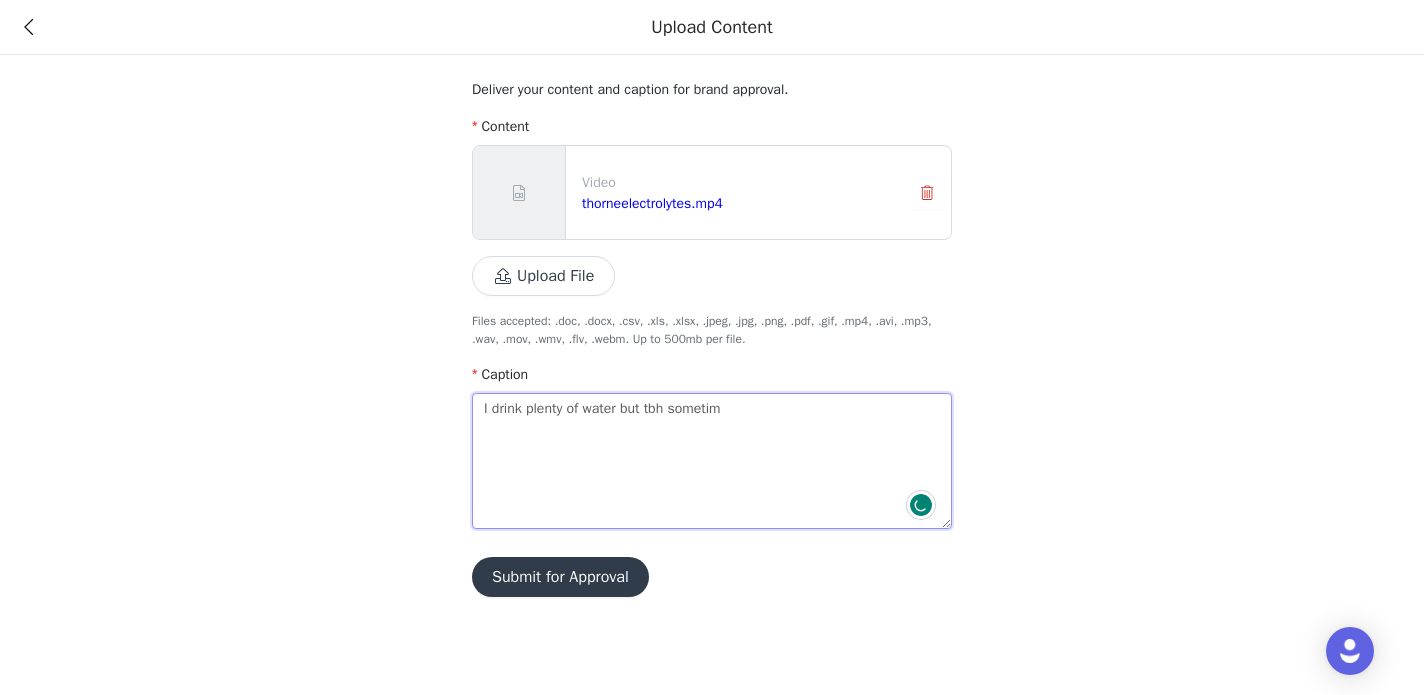 type on "I drink plenty of water but tbh sometime" 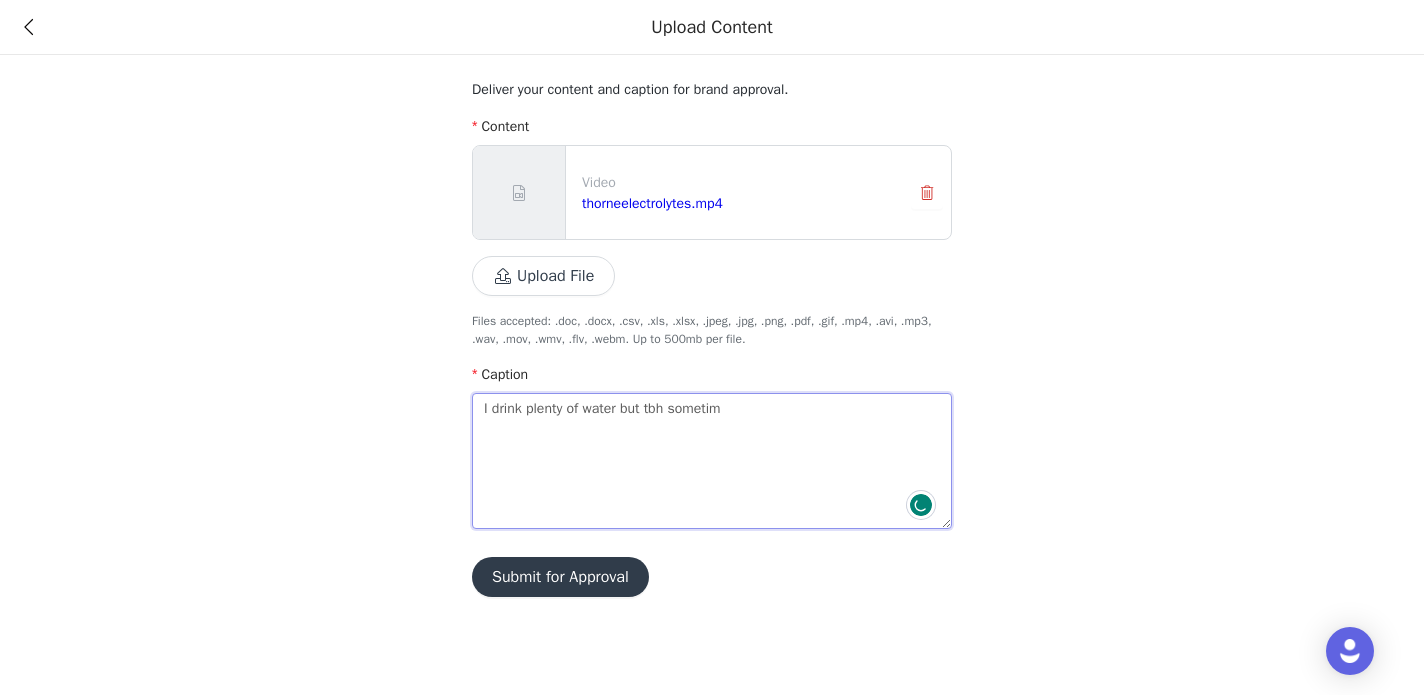 type 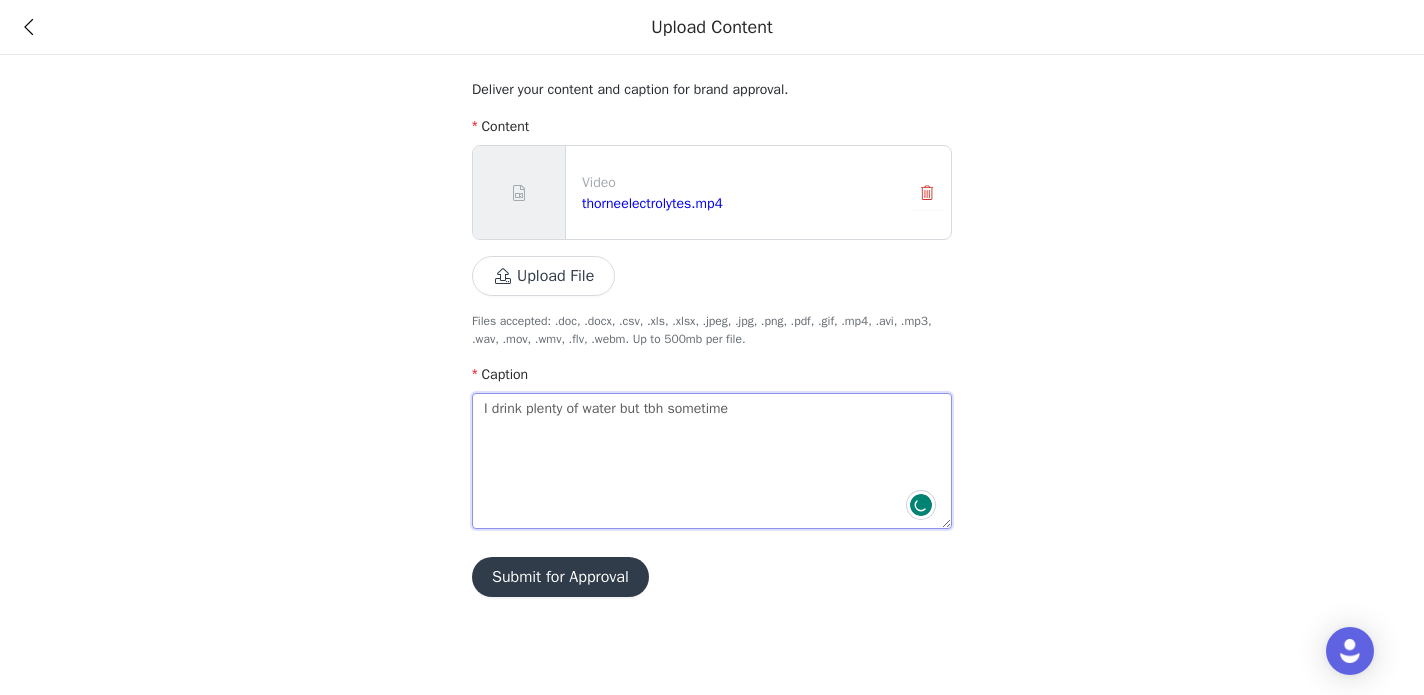 type on "I drink plenty of water but tbh sometimes" 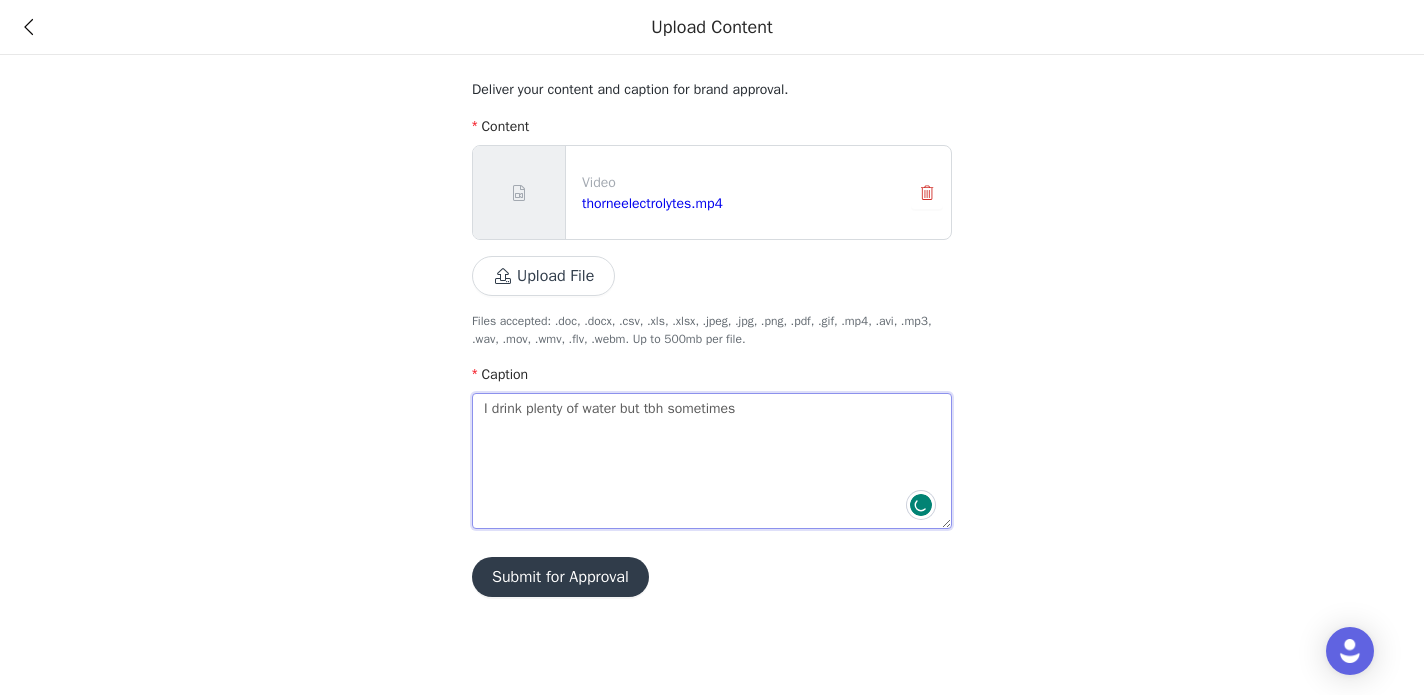 type on "I drink plenty of water but tbh sometimes" 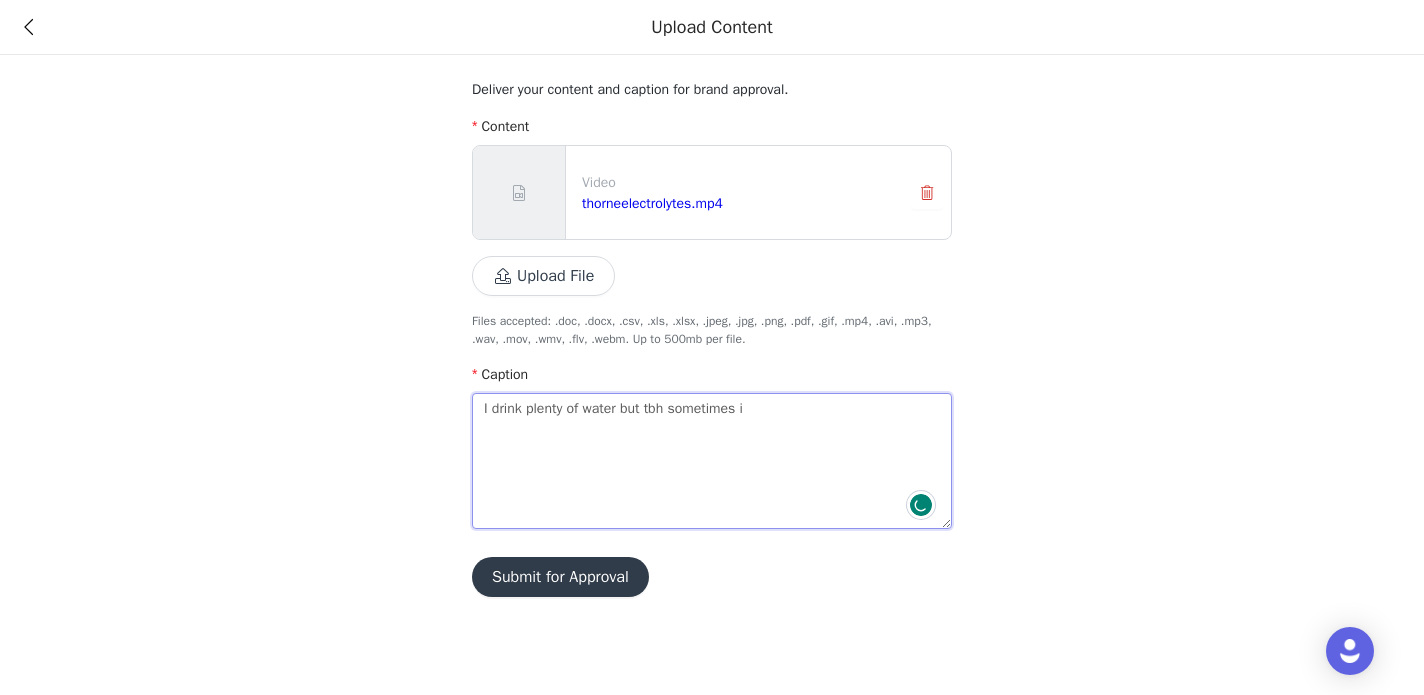 type on "I drink plenty of water but tbh sometimes it" 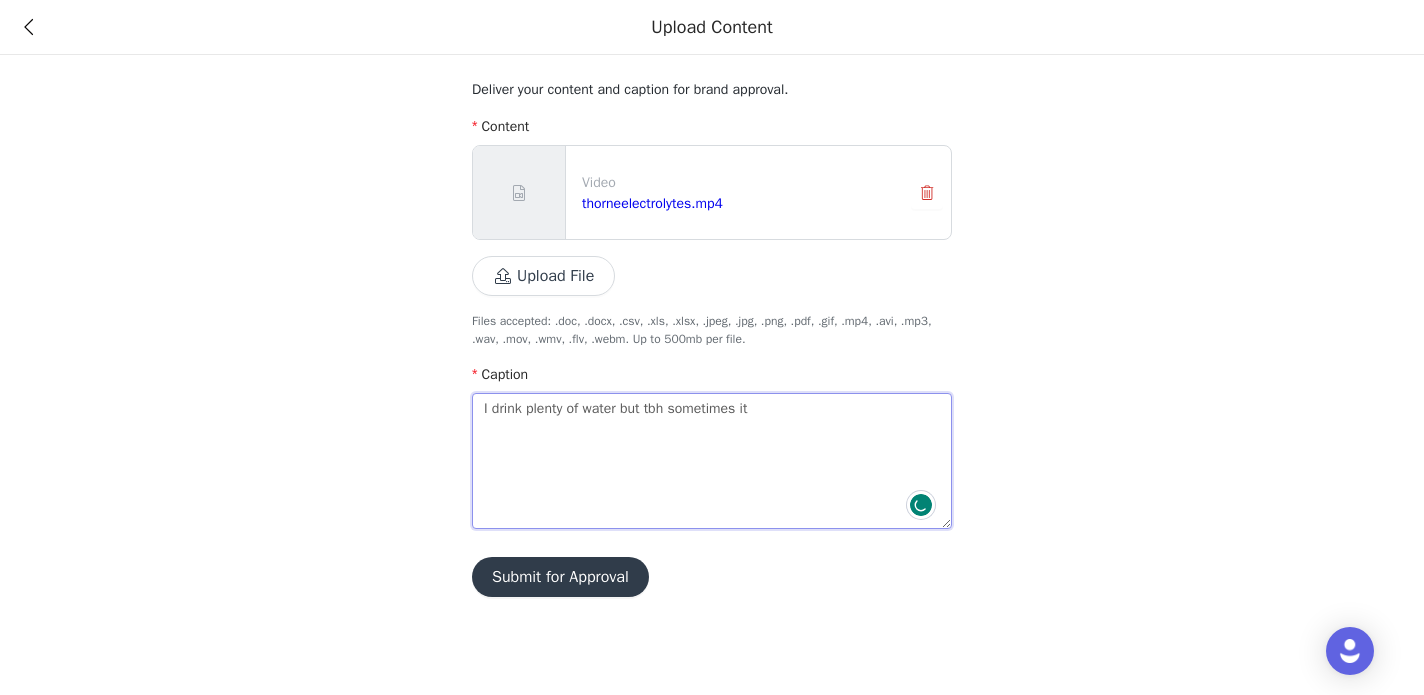 type on "I drink plenty of water but tbh sometimes it'" 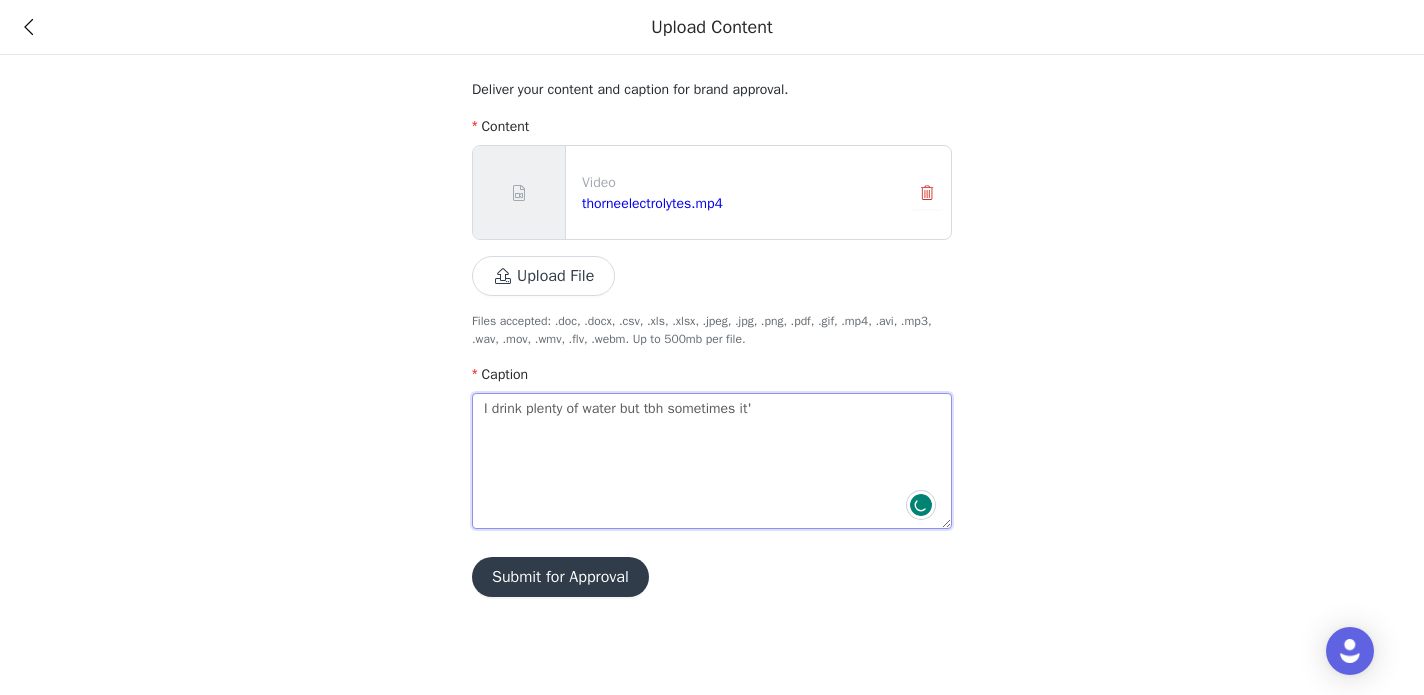 type on "I drink plenty of water but tbh sometimes it's" 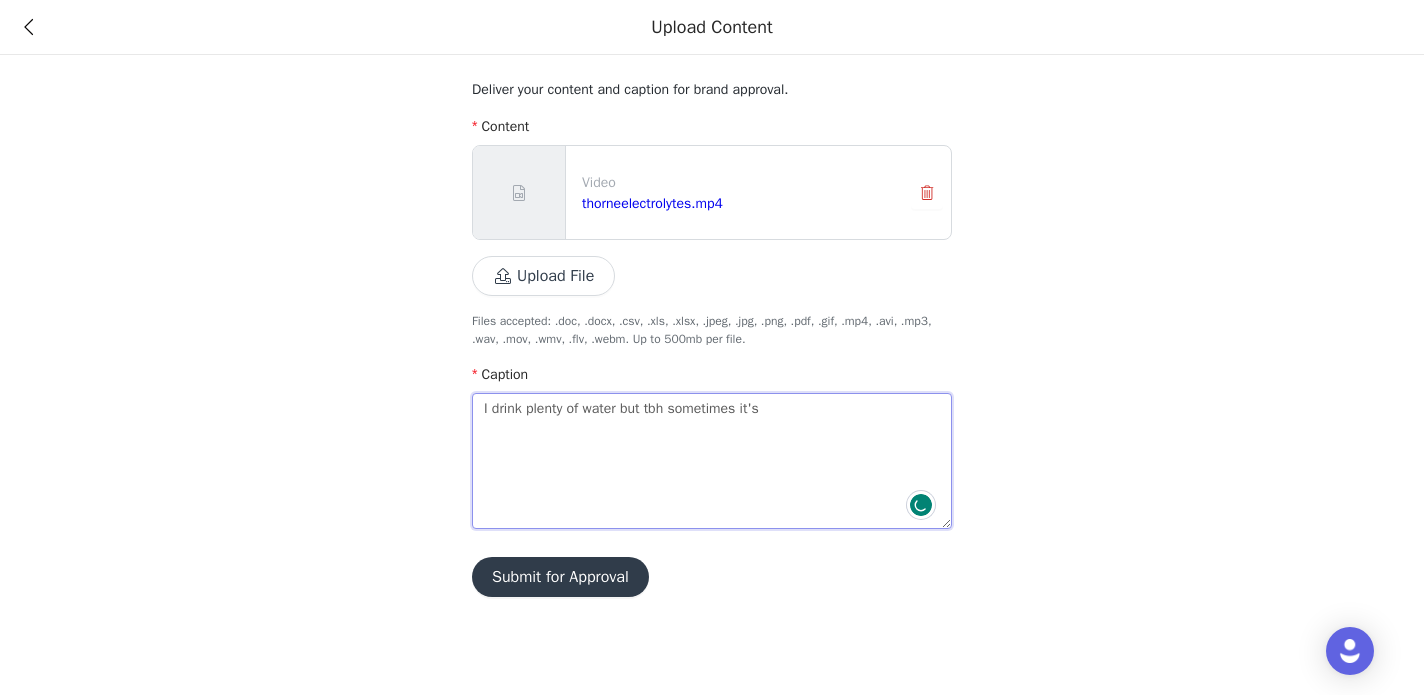 type on "I drink plenty of water but tbh sometimes it's" 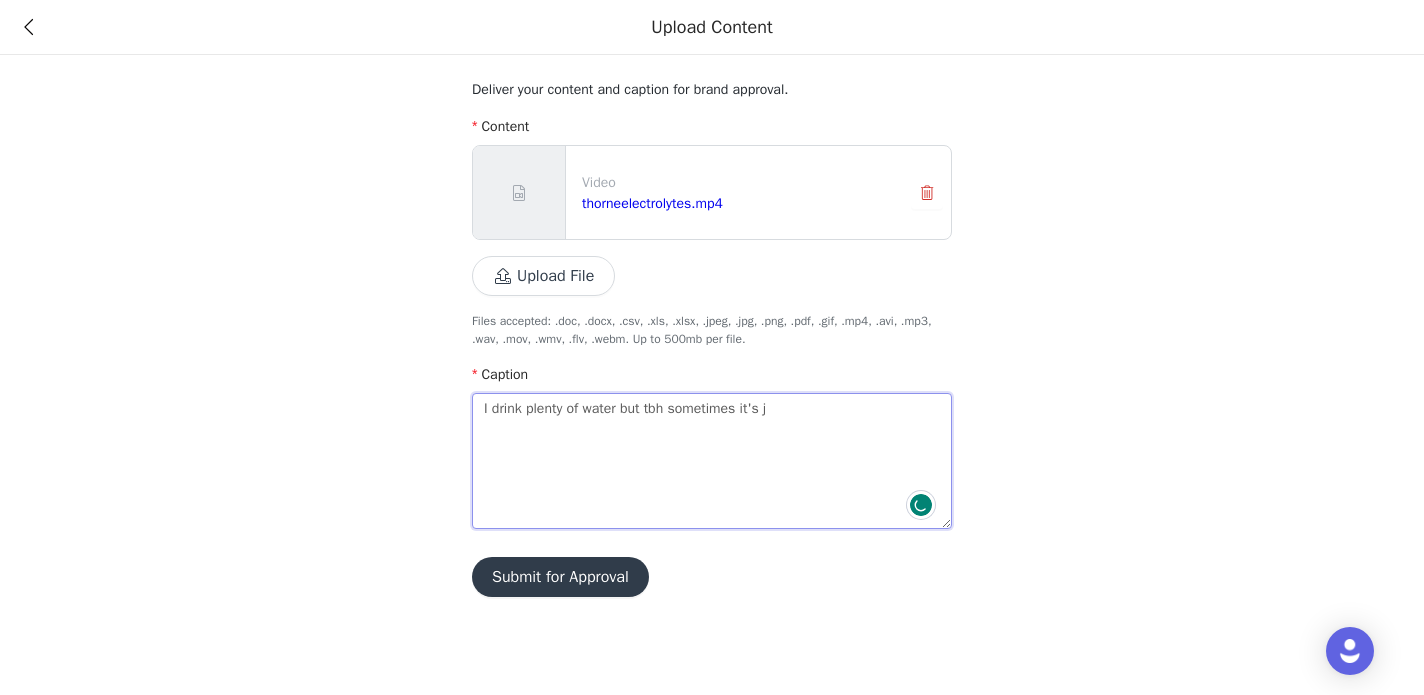 type on "I drink plenty of water but tbh sometimes it's ju" 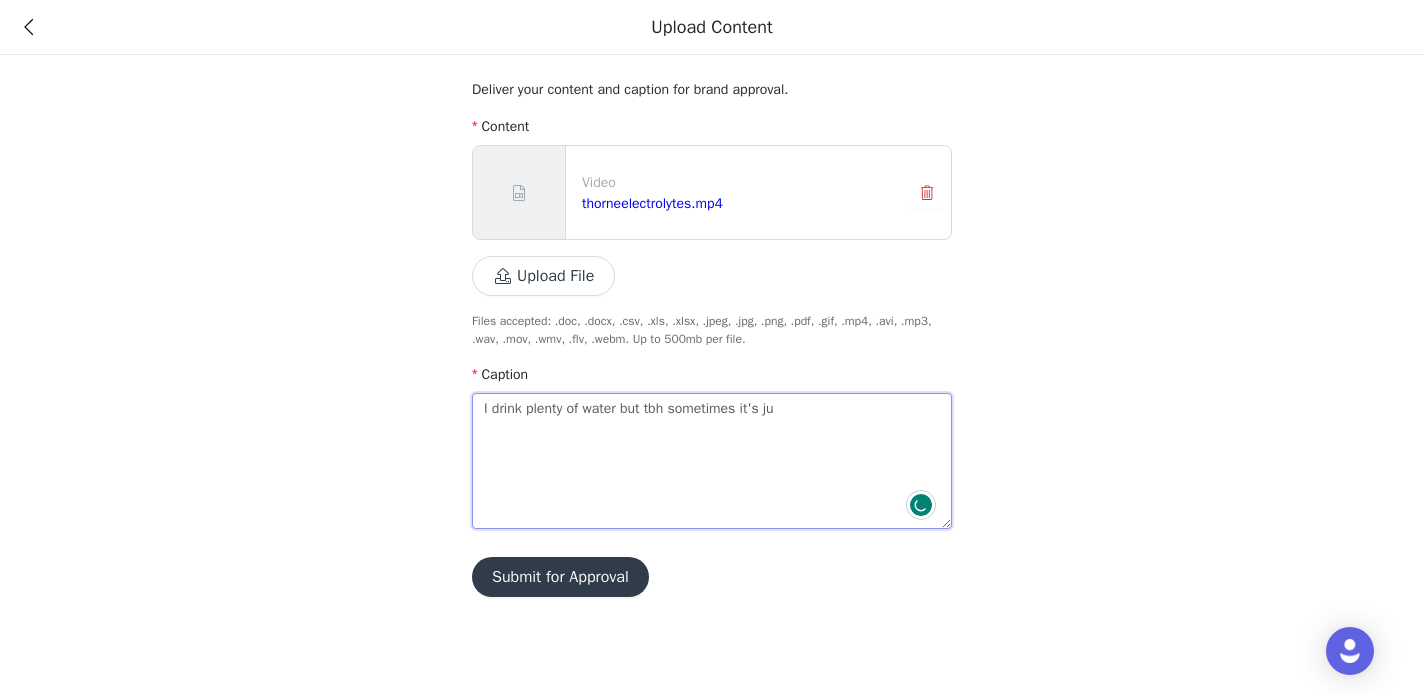 type on "I drink plenty of water but tbh sometimes it's jus" 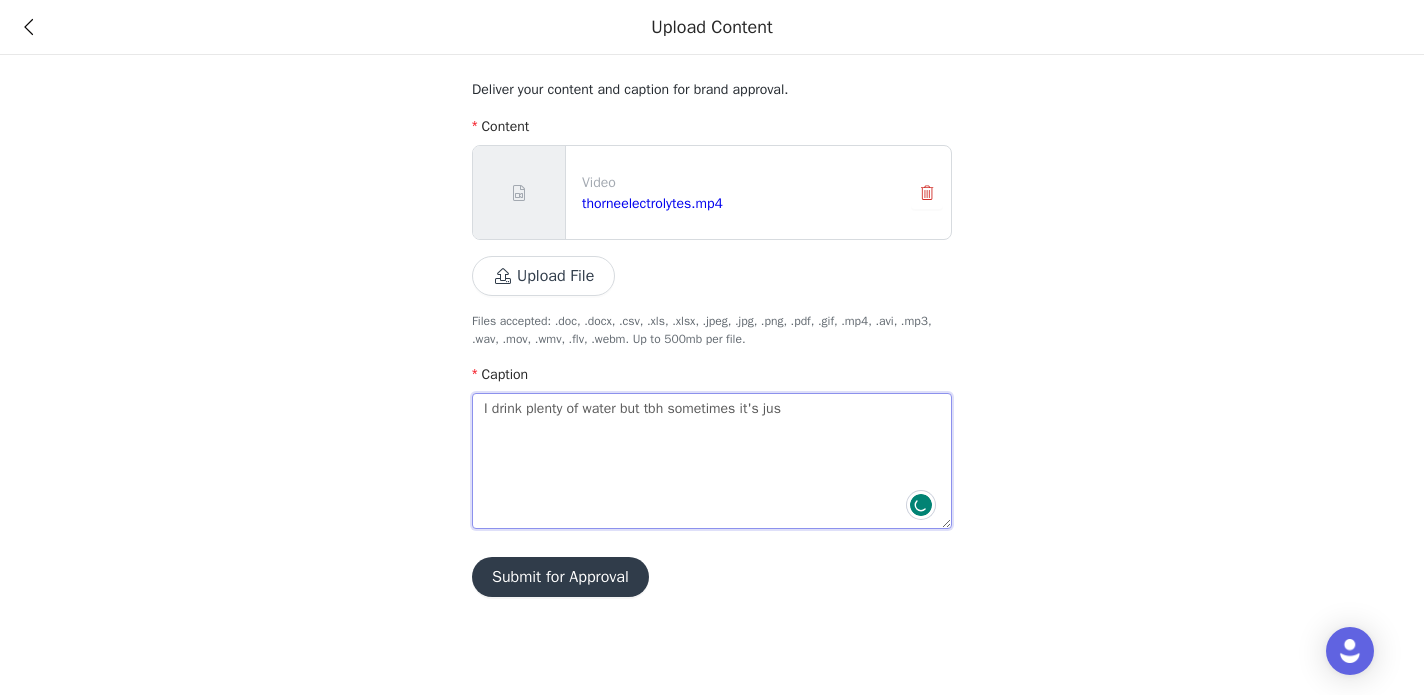 type on "I drink plenty of water but tbh sometimes it's just" 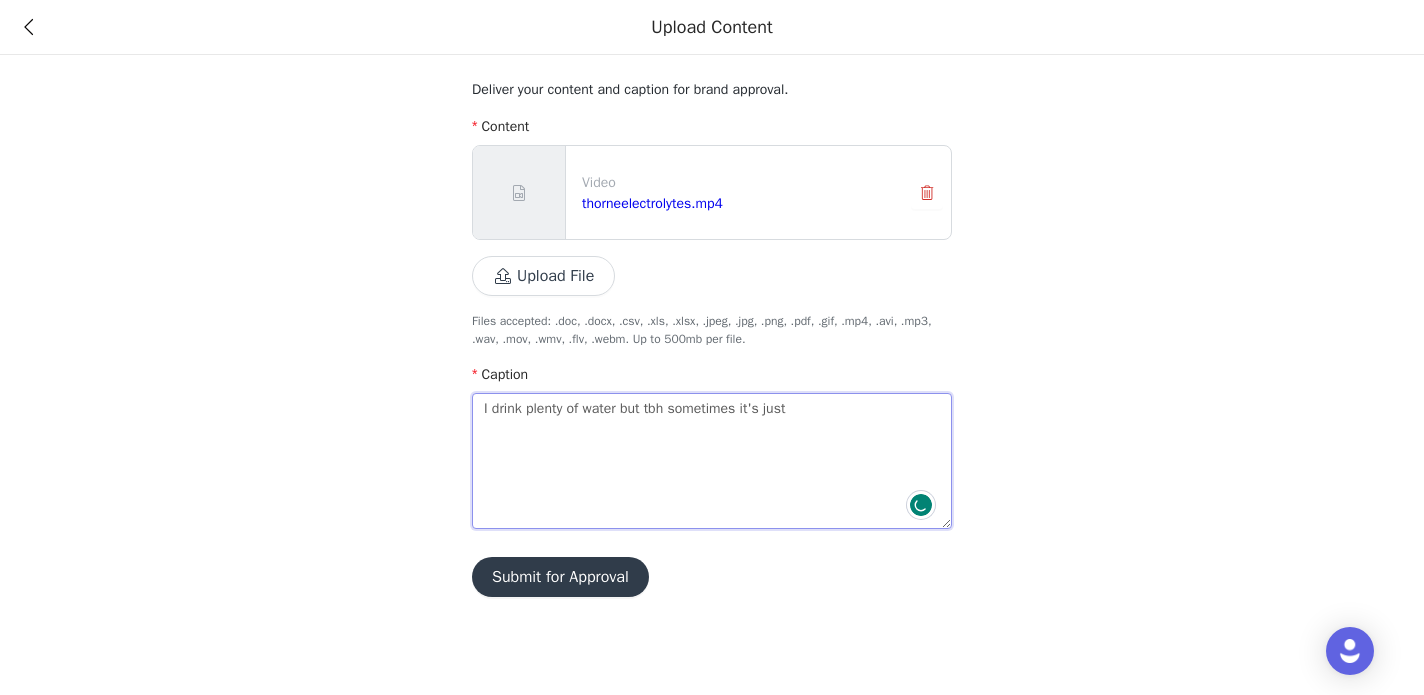 type on "I drink plenty of water but tbh sometimes it's just" 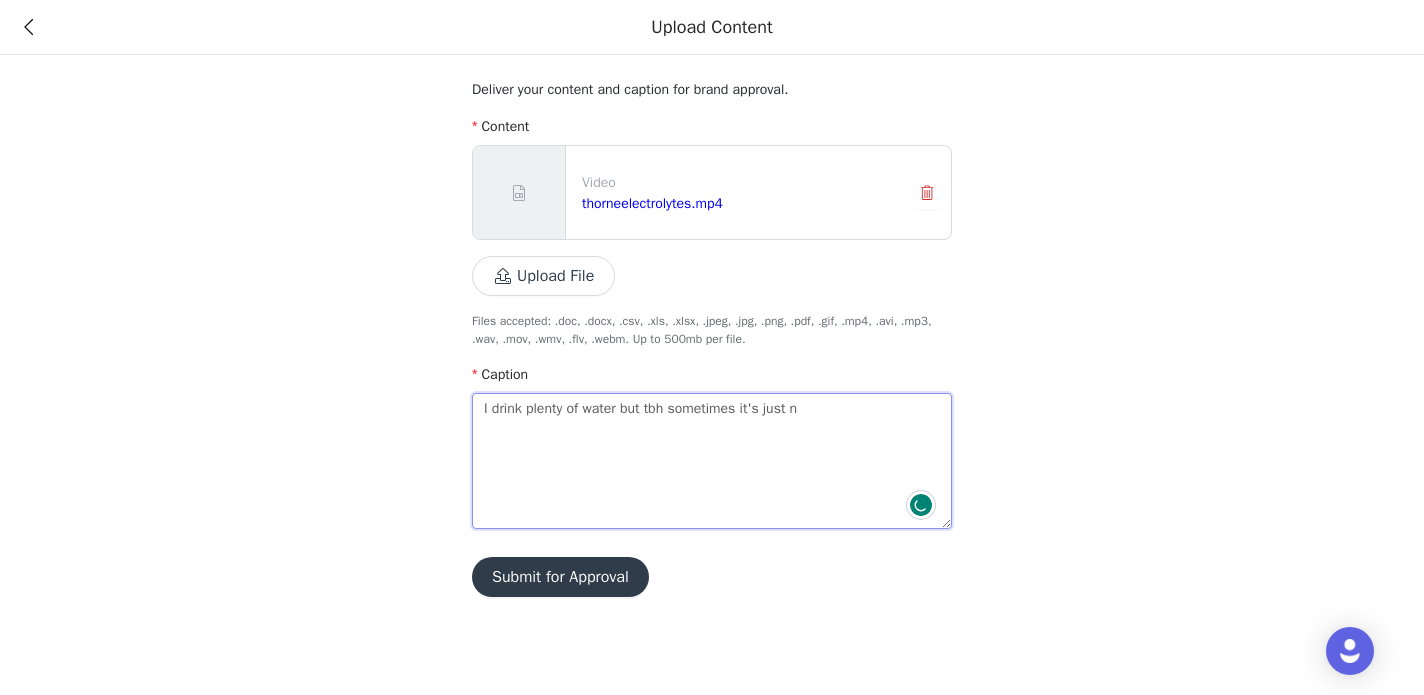 type on "I drink plenty of water but tbh sometimes it's just no" 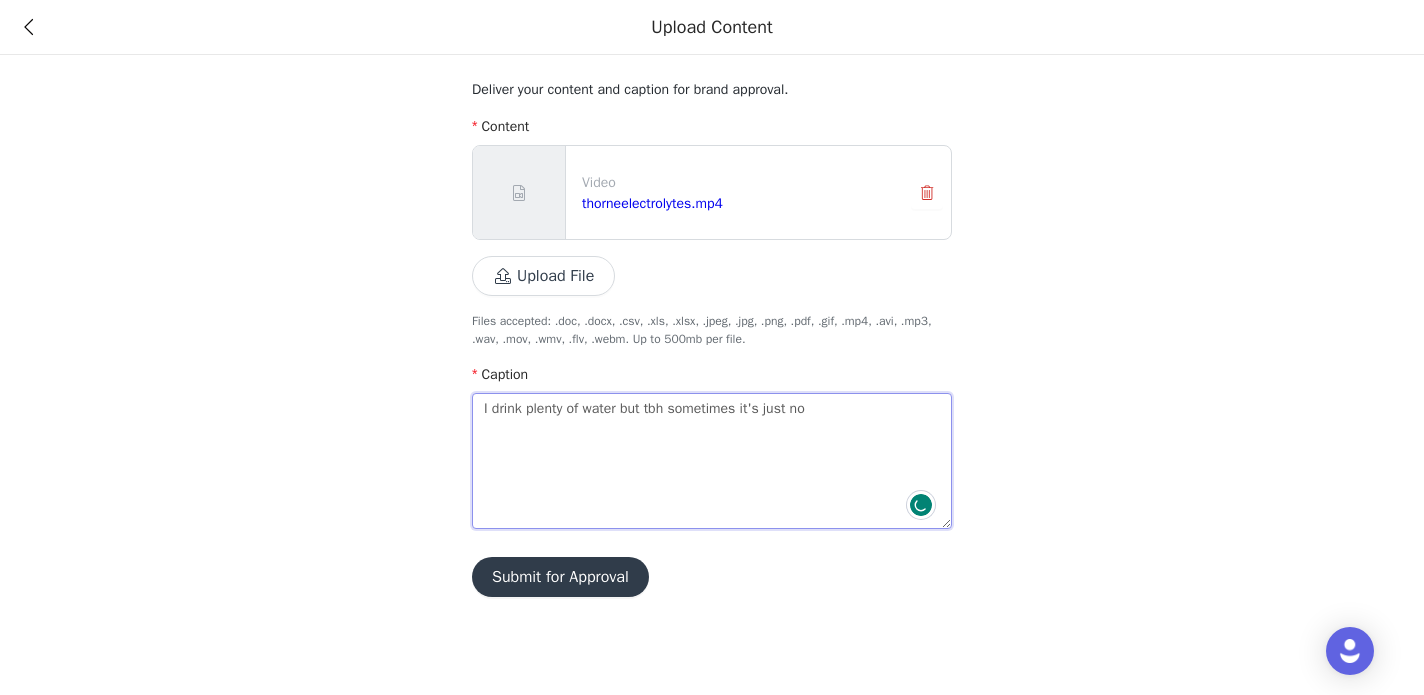 type on "I drink plenty of water but tbh sometimes it's just not" 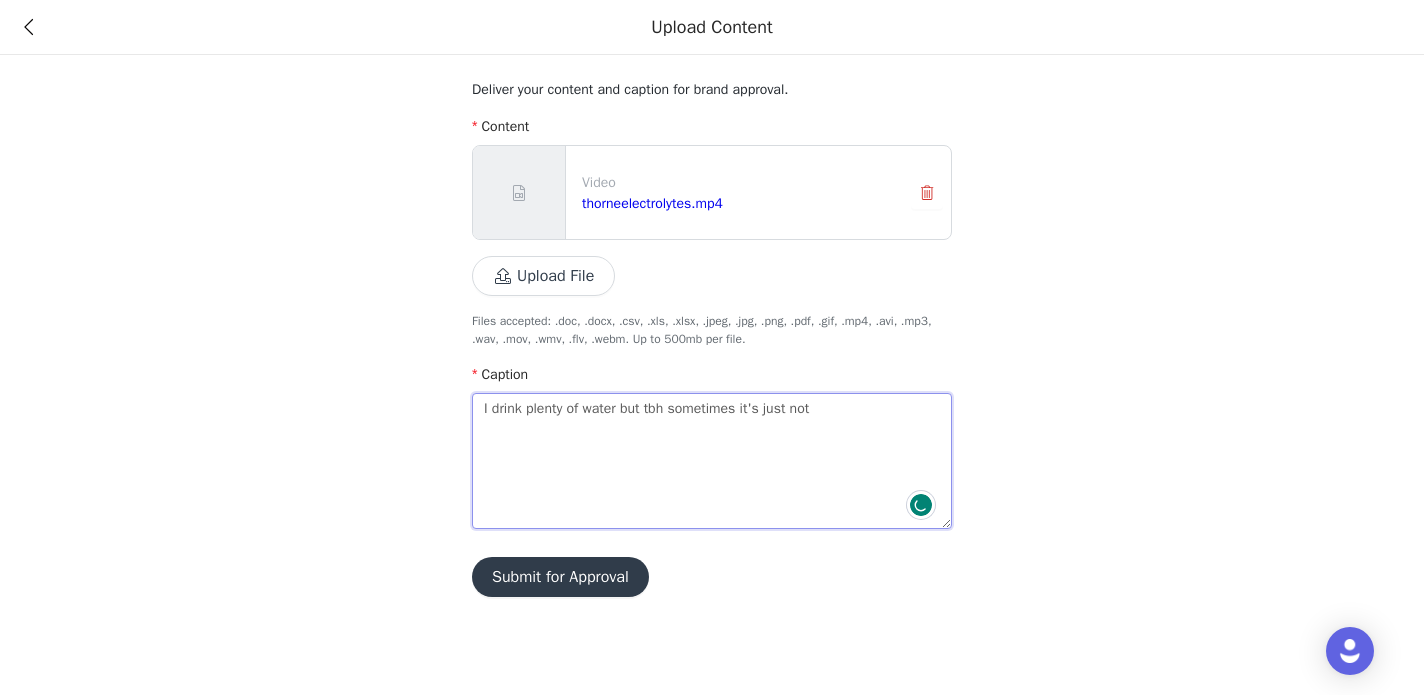 type on "I drink plenty of water but tbh sometimes it's just not" 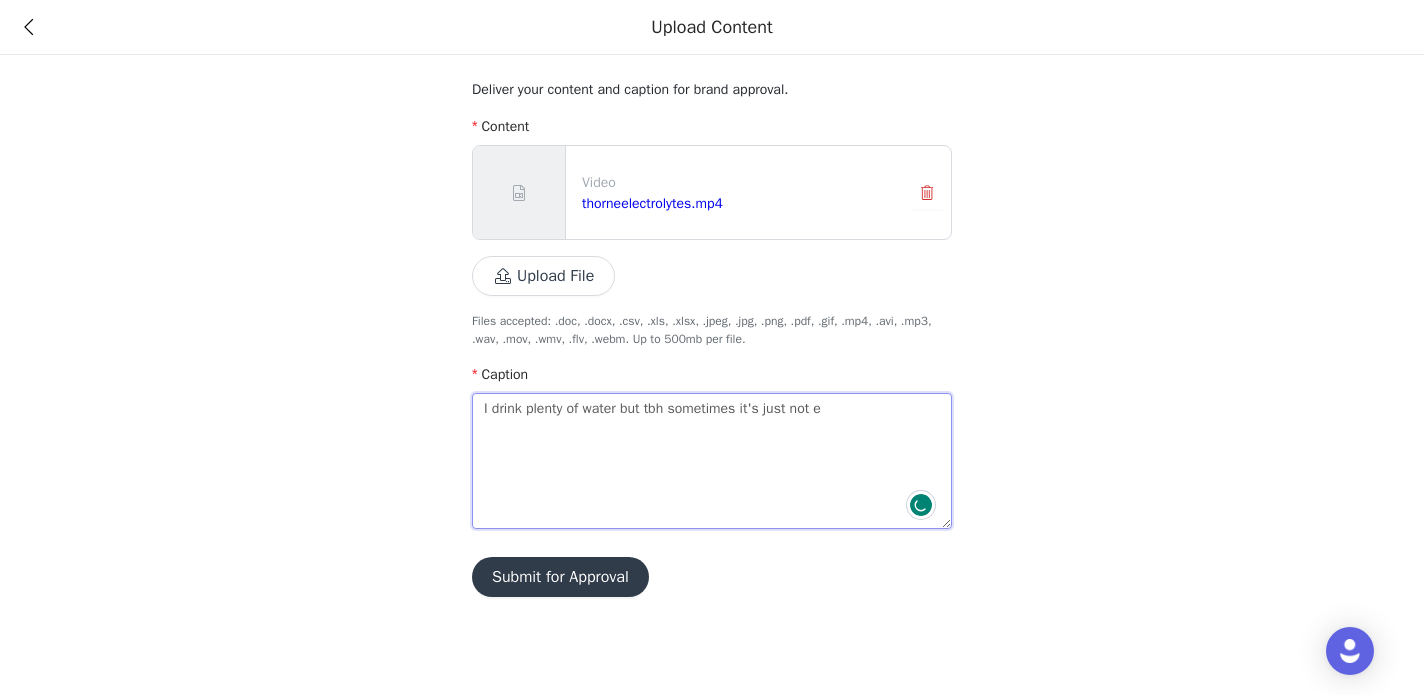type on "I drink plenty of water but tbh sometimes it's just not en" 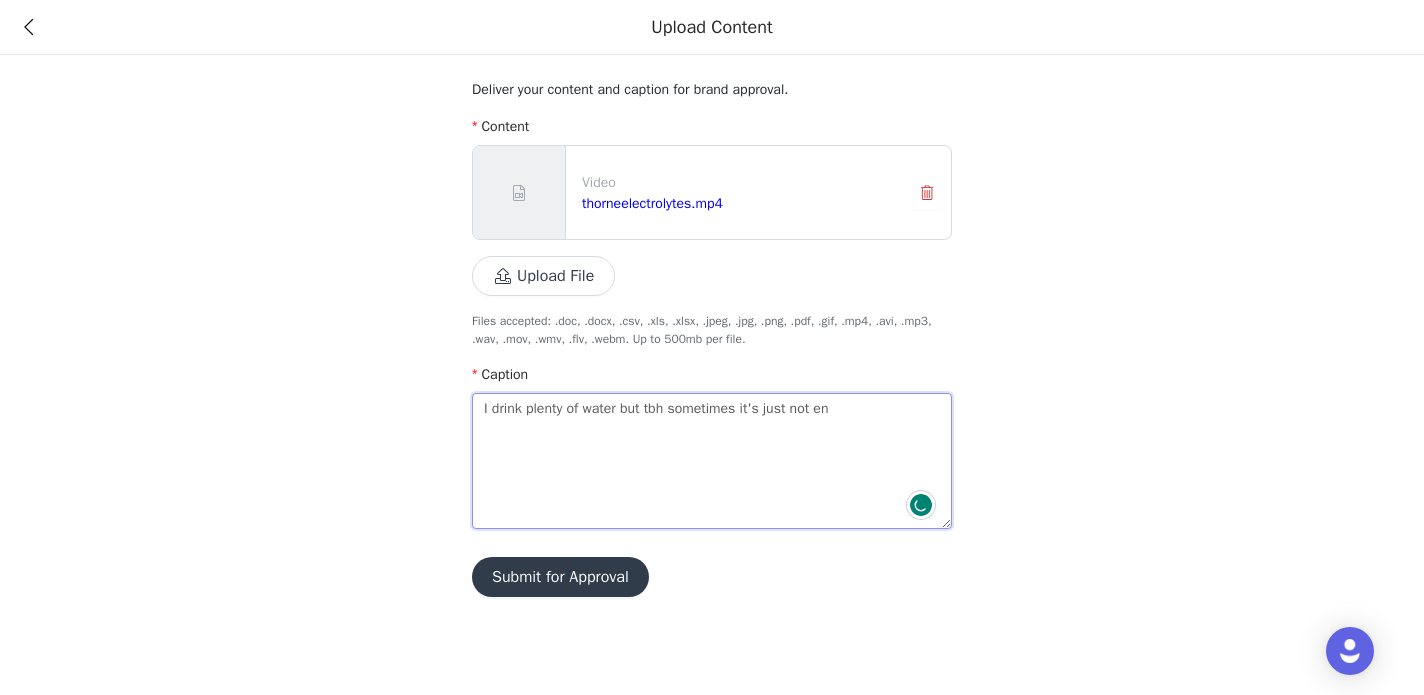 type on "I drink plenty of water but tbh sometimes it's just not eno" 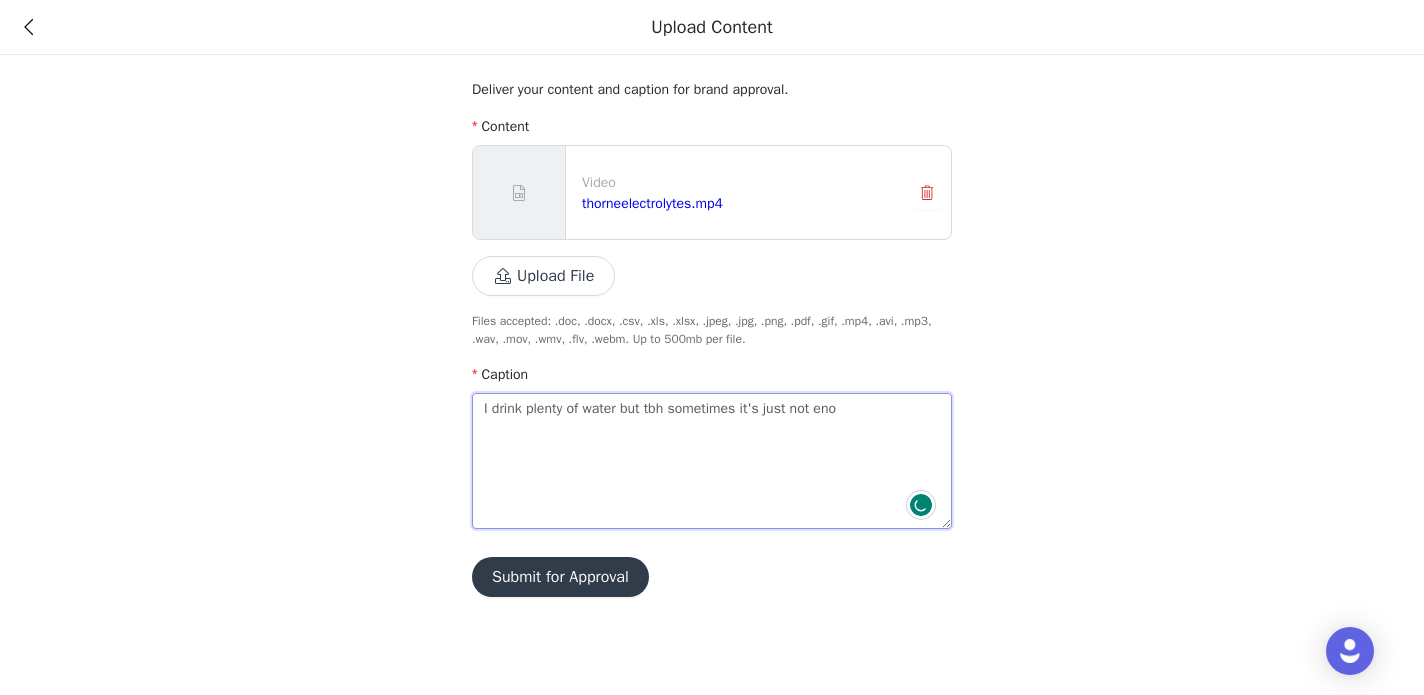 type on "I drink plenty of water but tbh sometimes it's just not enou" 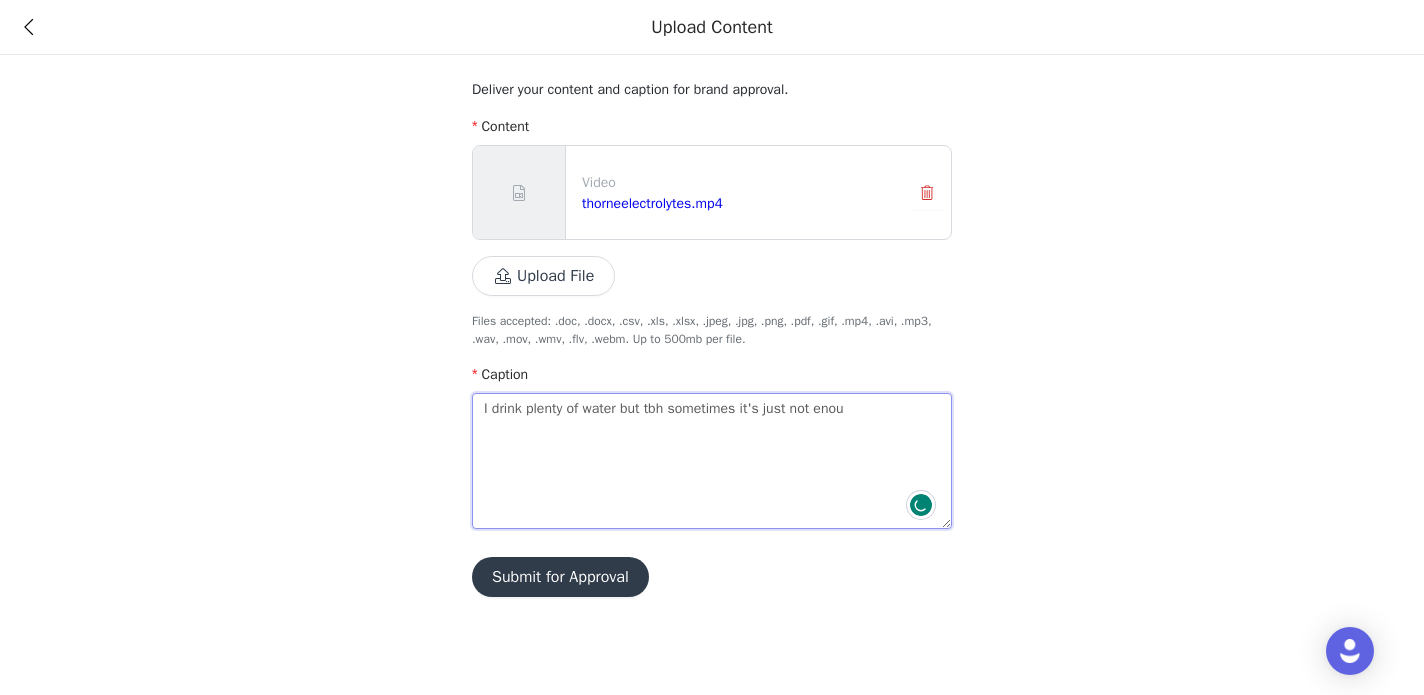 type on "I drink plenty of water but tbh sometimes it's just not enoug" 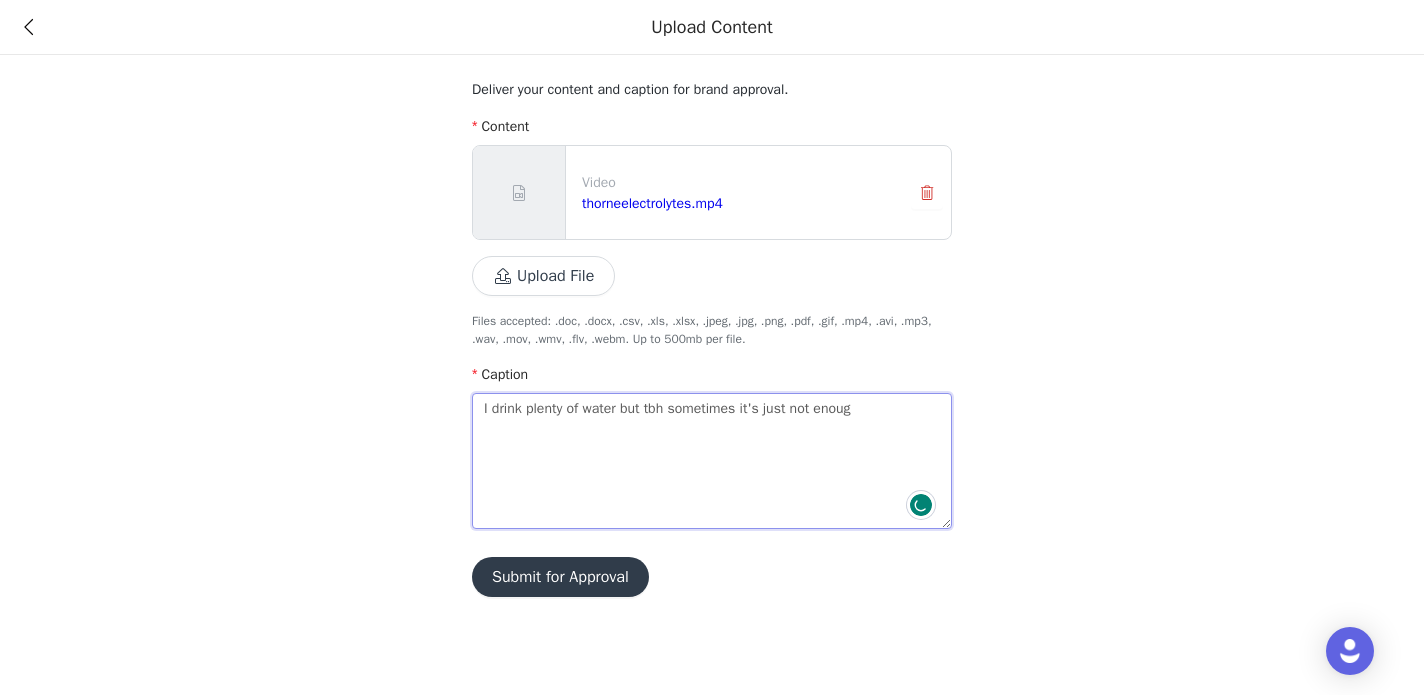type on "I drink plenty of water but tbh sometimes it's just not enough" 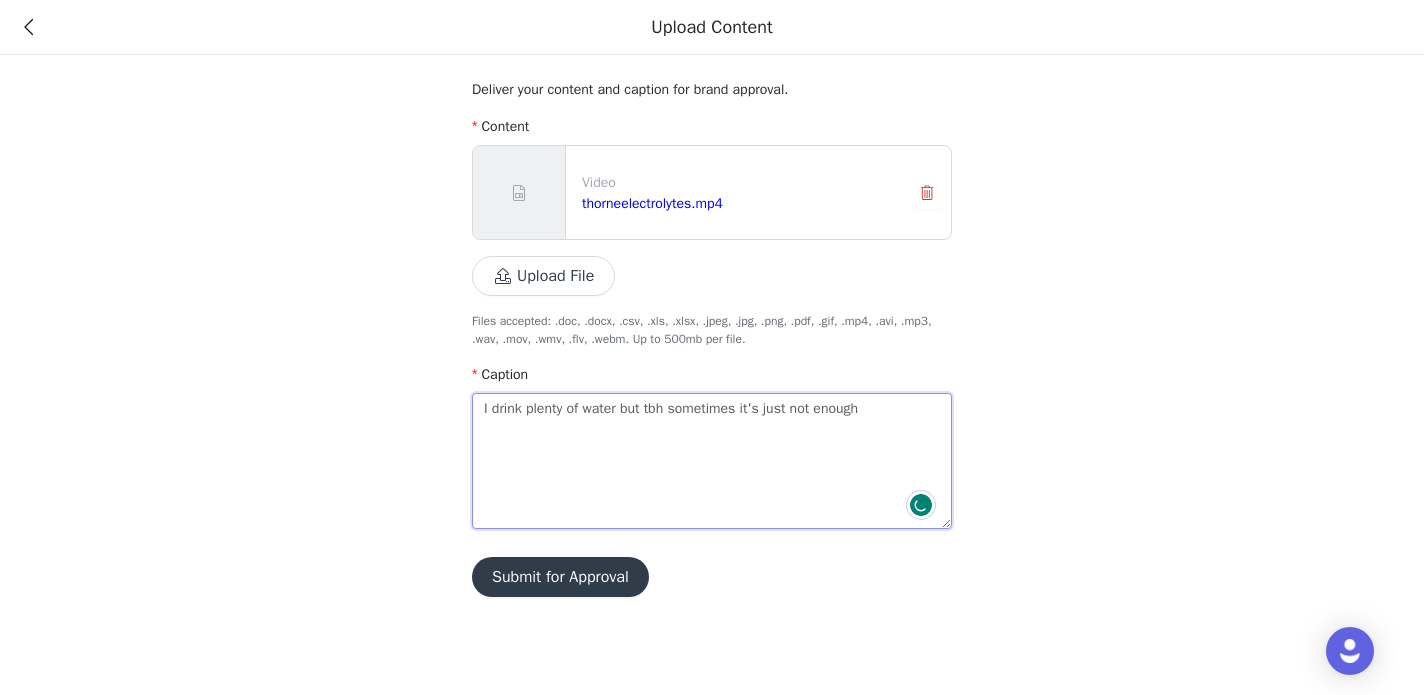 type on "I drink plenty of water but tbh sometimes it's just not enough" 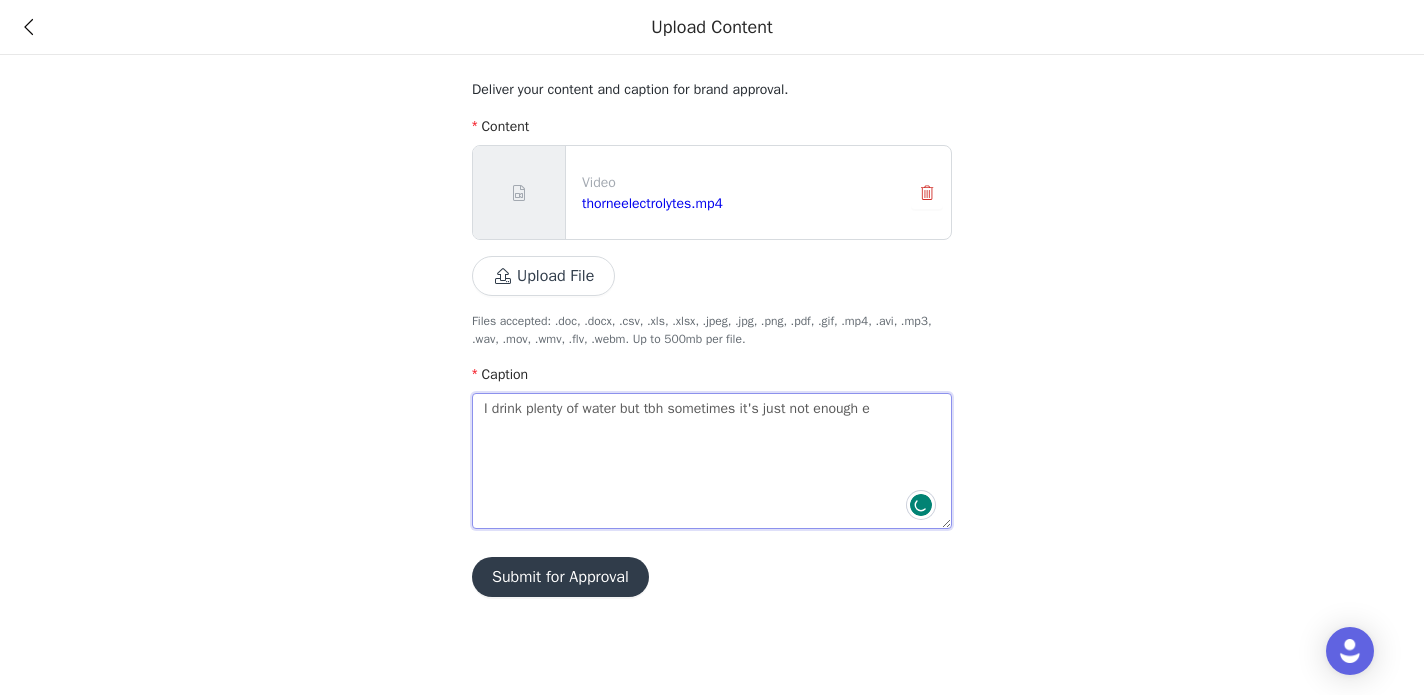 type on "I drink plenty of water but tbh sometimes it's just not enough es" 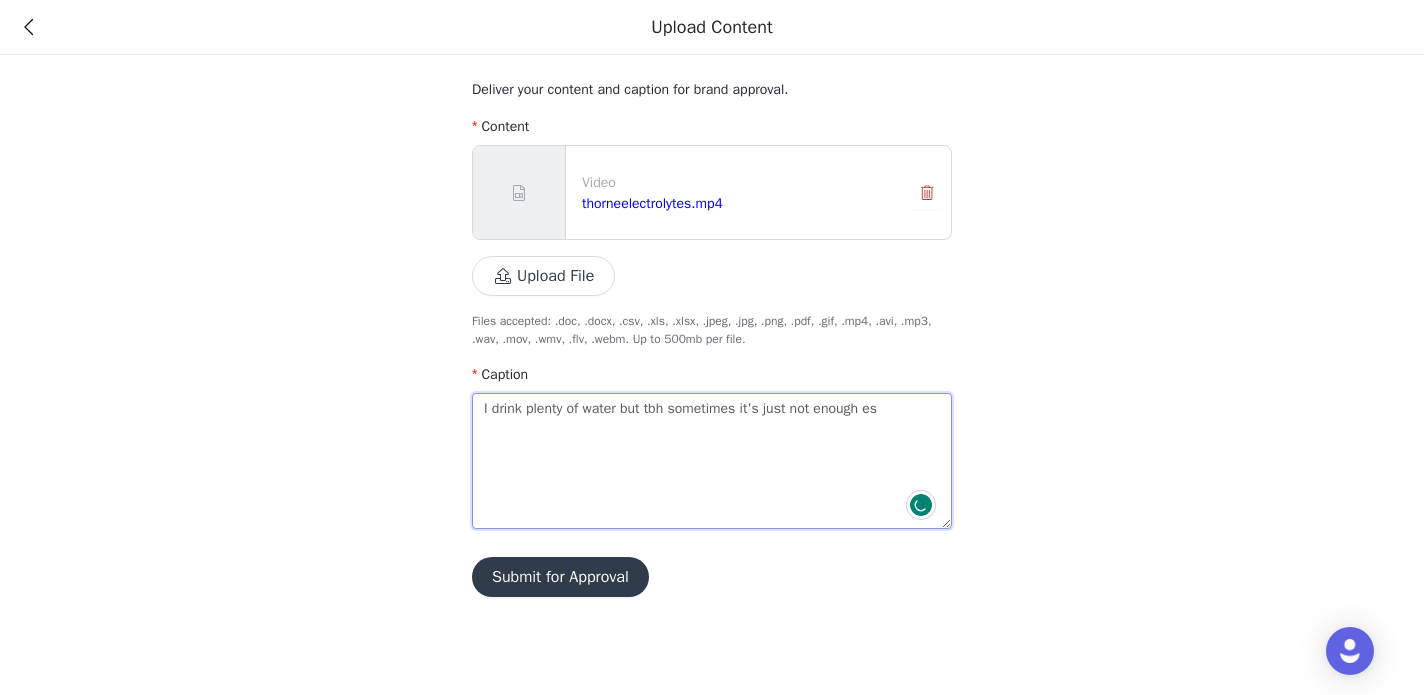 type on "I drink plenty of water but tbh sometimes it's just not enough esp" 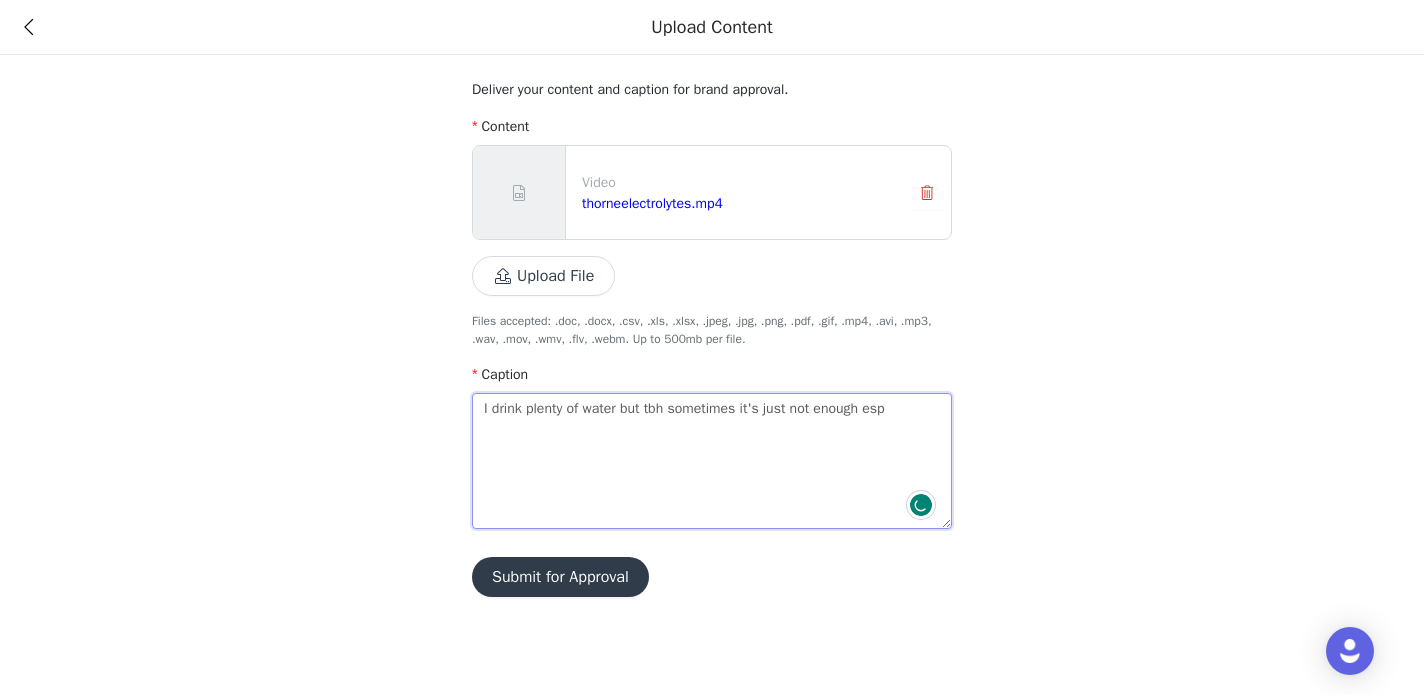 type on "I drink plenty of water but tbh sometimes it's just not enough espe" 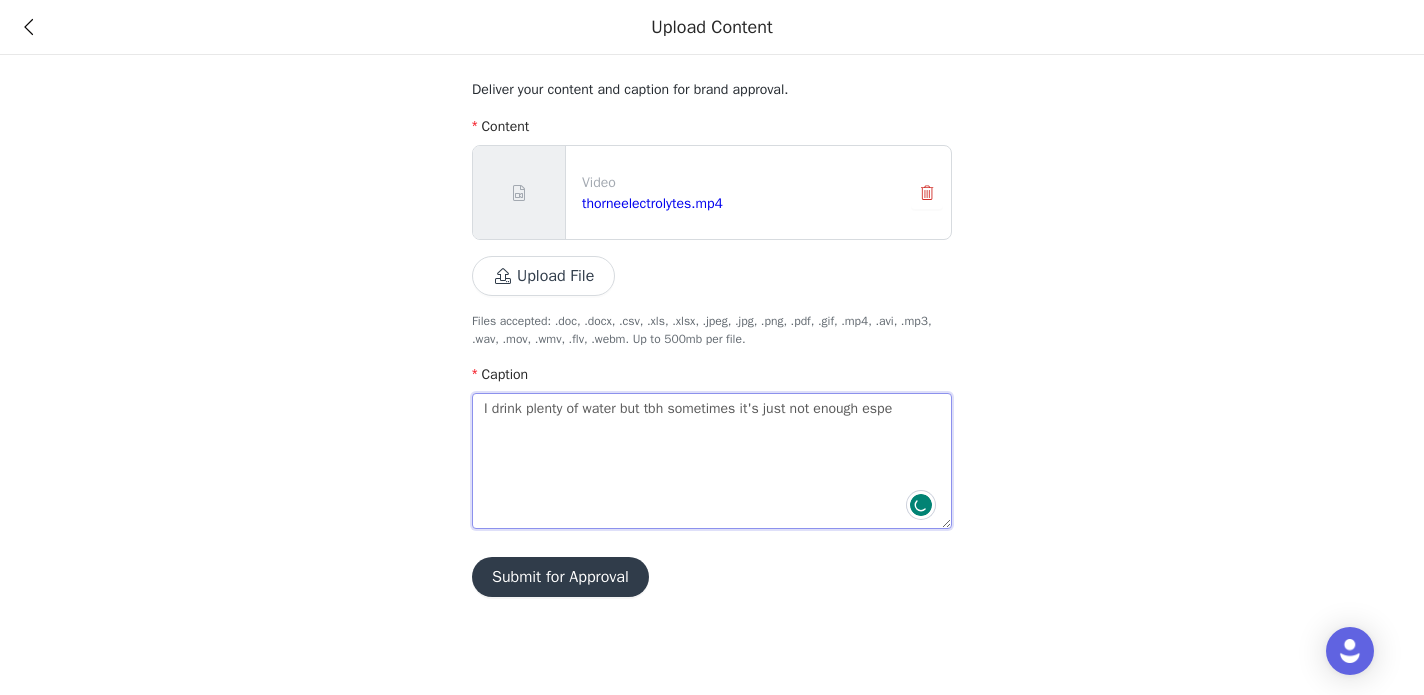 type on "I drink plenty of water but tbh sometimes it's just not enough espec" 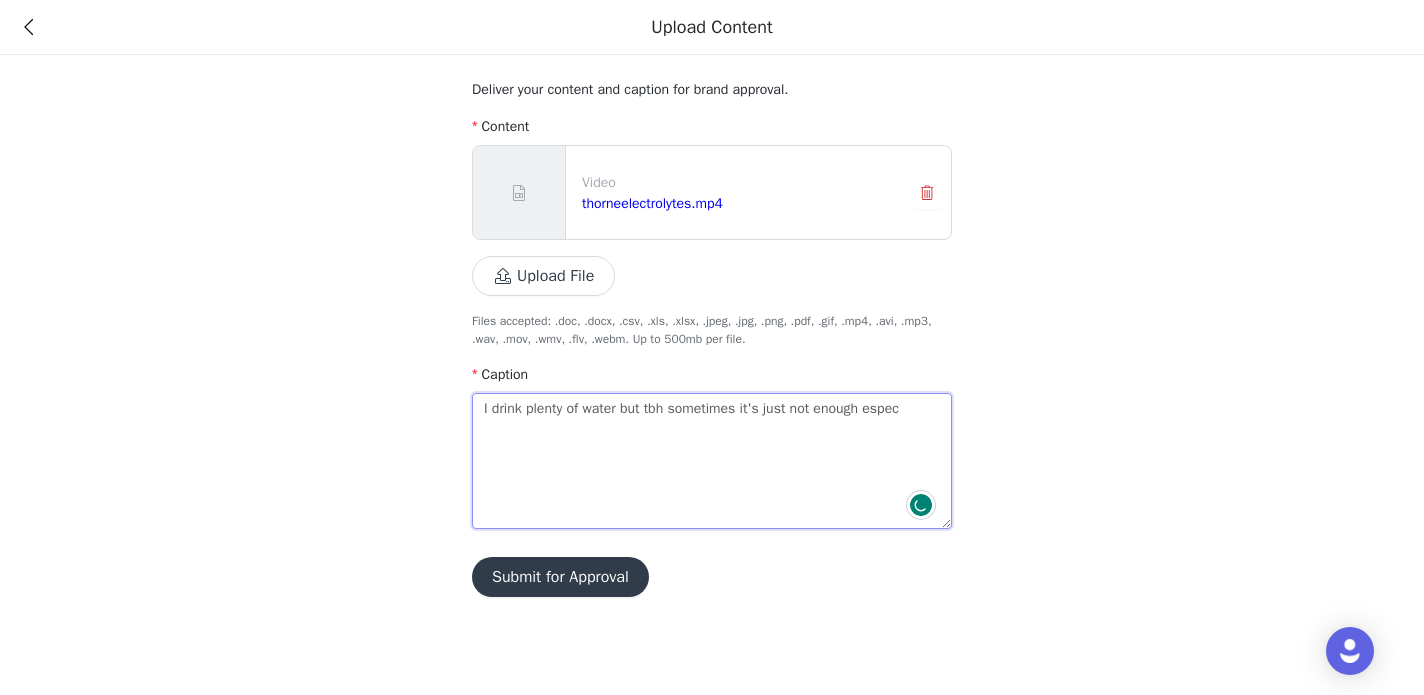 type on "I drink plenty of water but tbh sometimes it's just not enough especi" 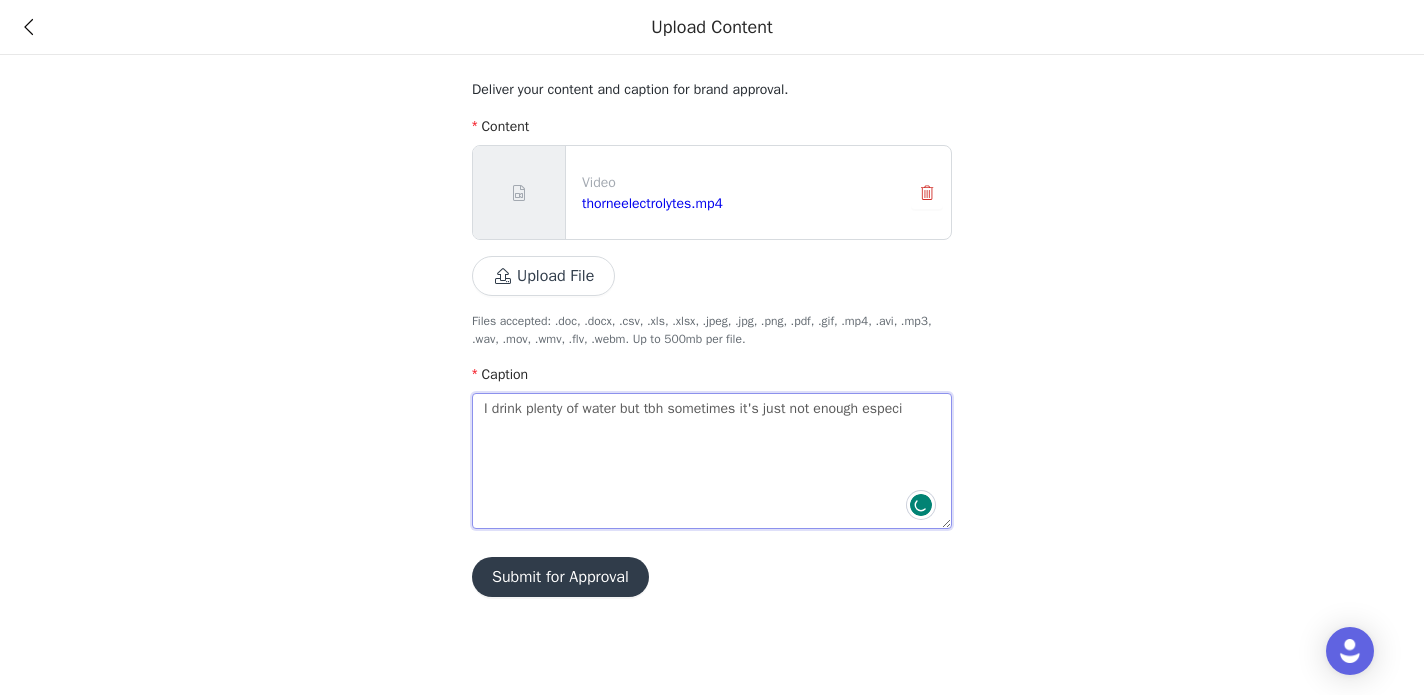 type on "I drink plenty of water but tbh sometimes it's just not enough especia" 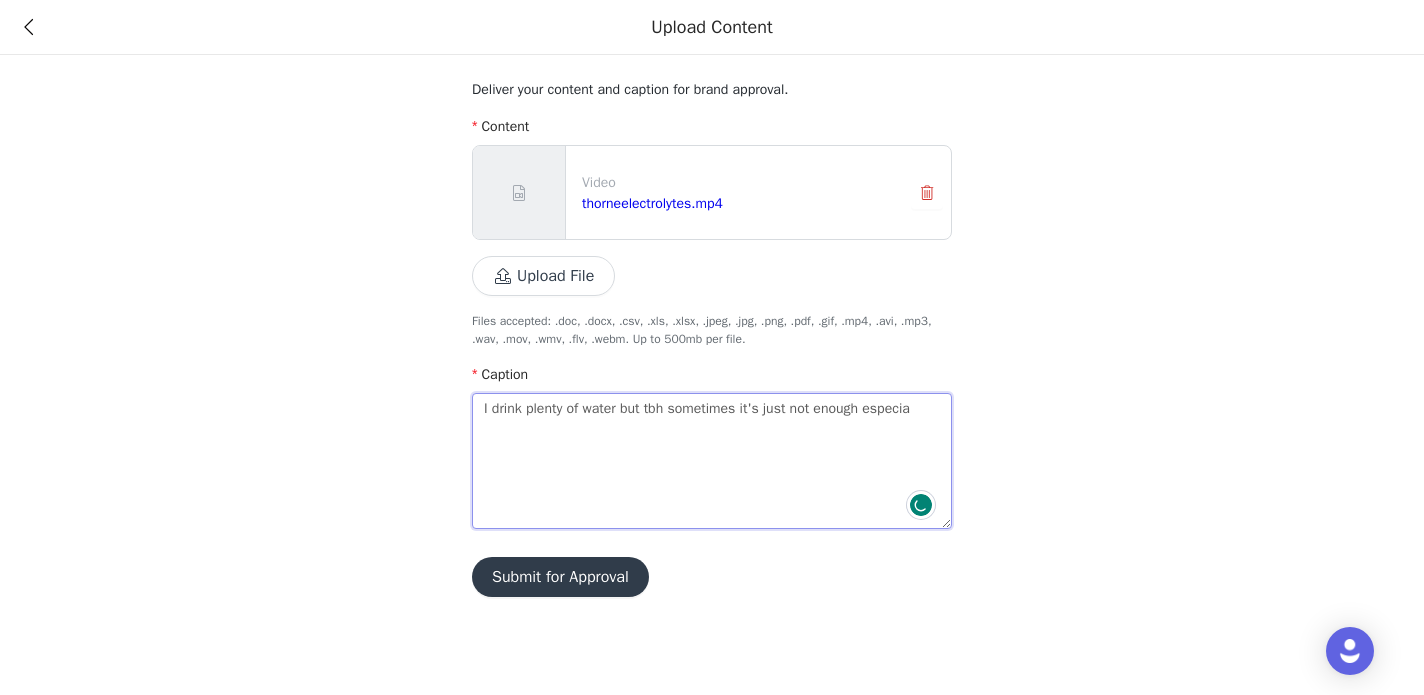 type on "I drink plenty of water but tbh sometimes it's just not enough especi" 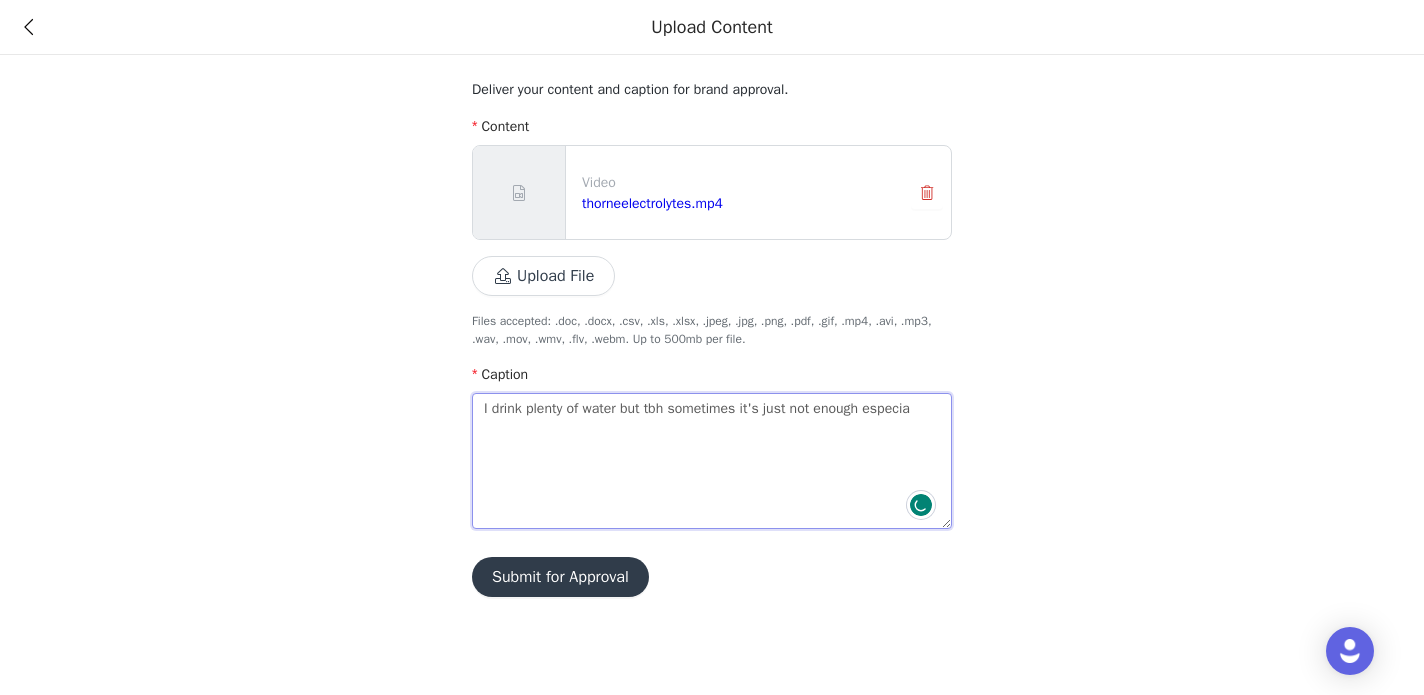 type 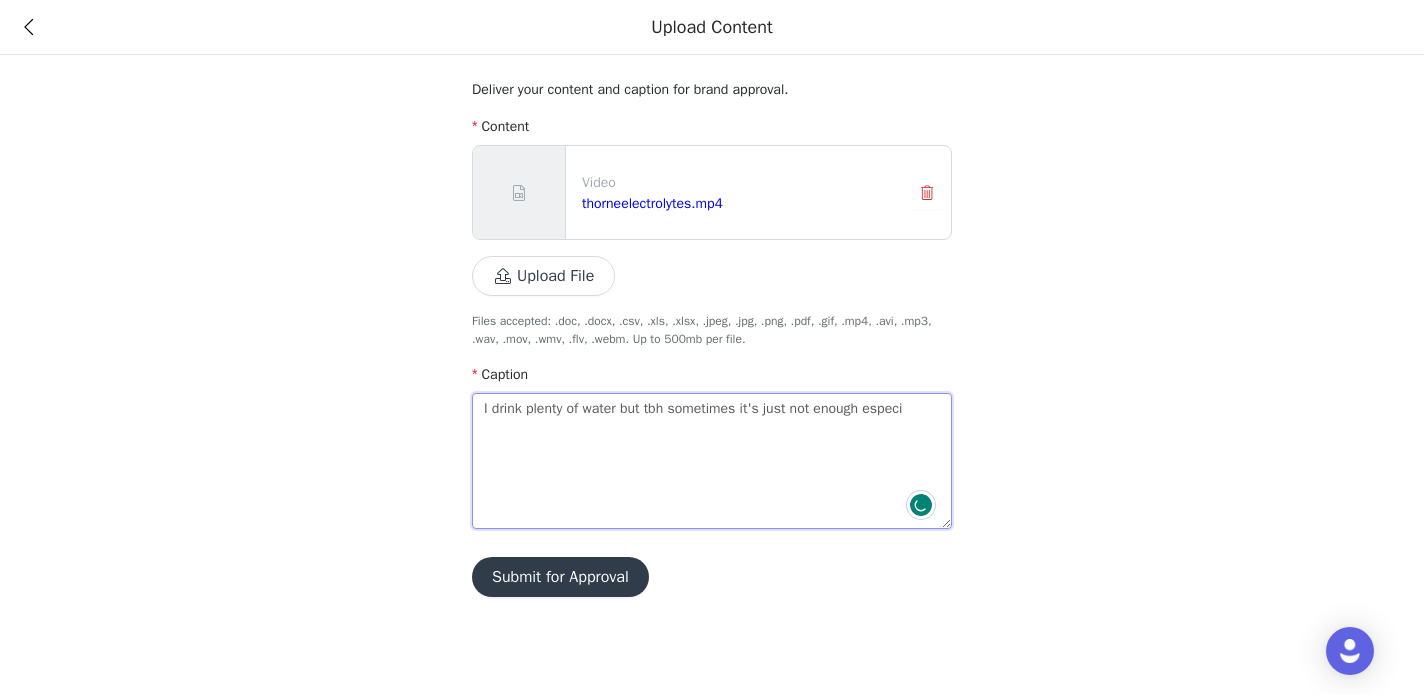 type on "I drink plenty of water but tbh sometimes it's just not enough espec" 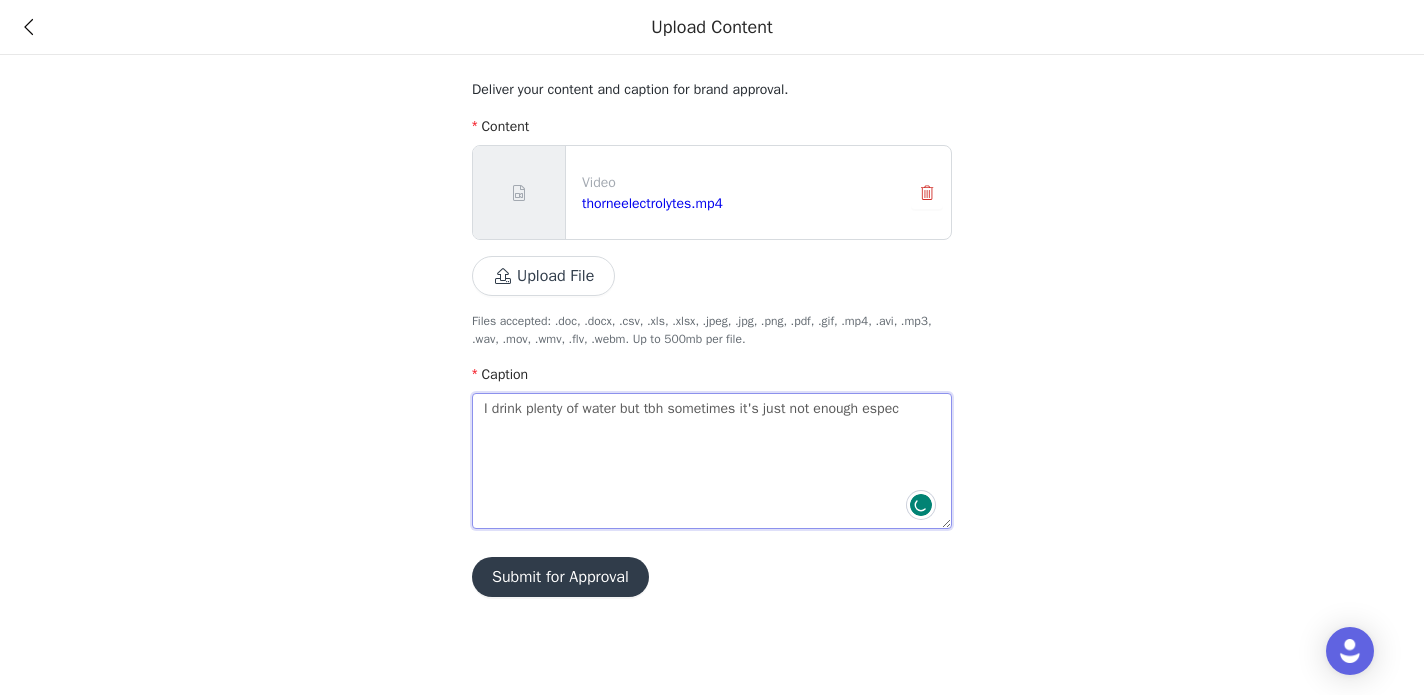 type on "I drink plenty of water but tbh sometimes it's just not enough espe" 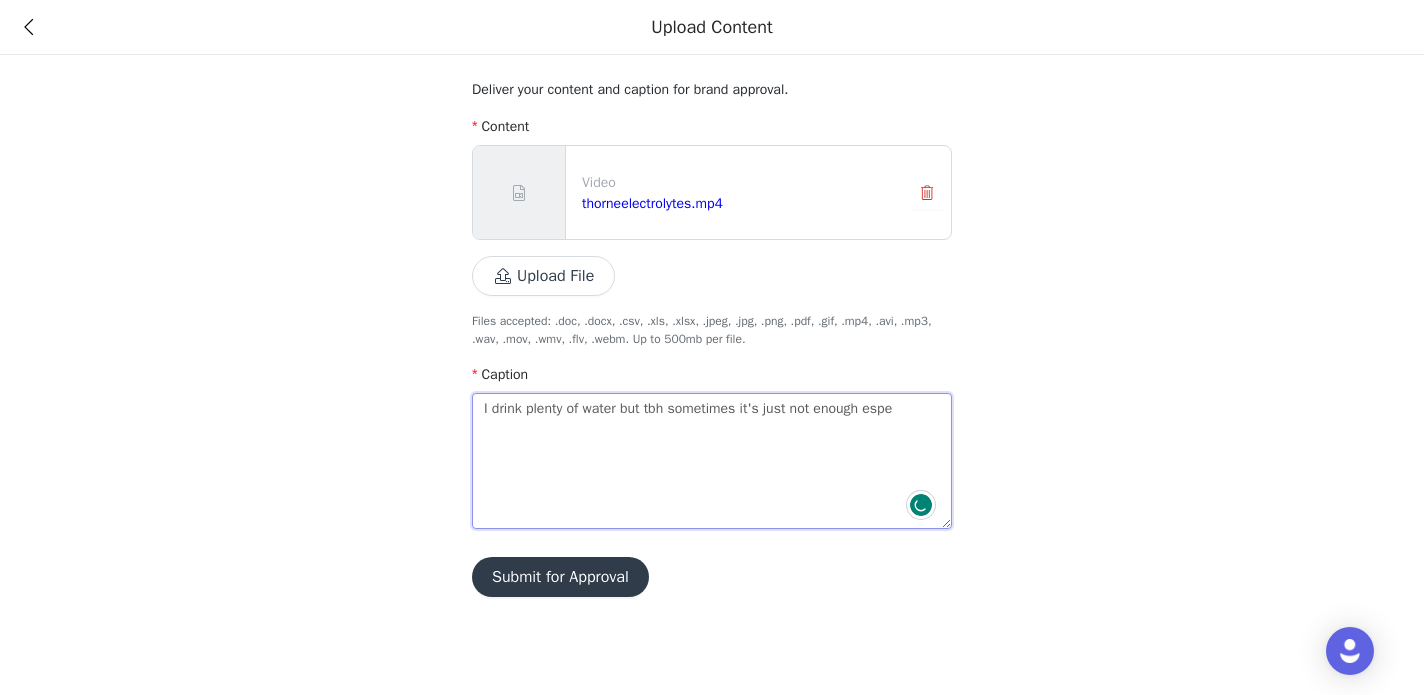 type on "I drink plenty of water but tbh sometimes it's just not enough esp" 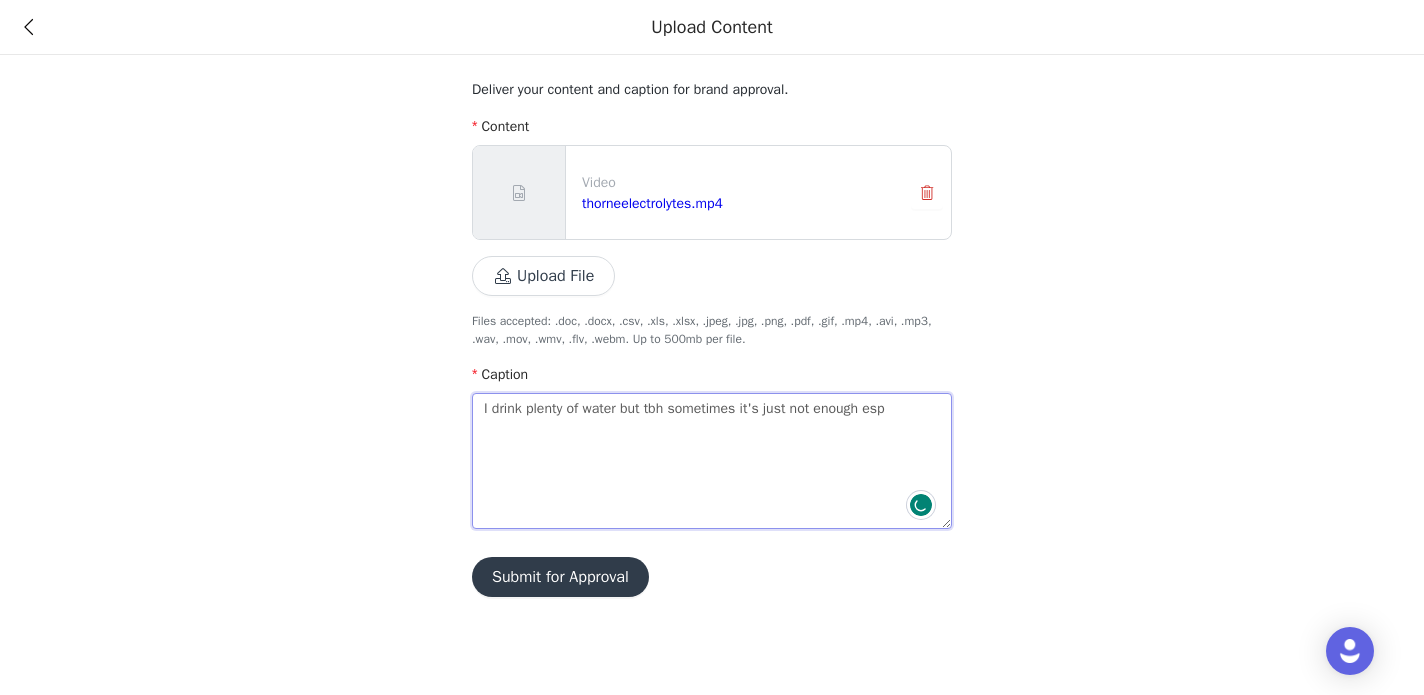 type on "I drink plenty of water but tbh sometimes it's just not enough es" 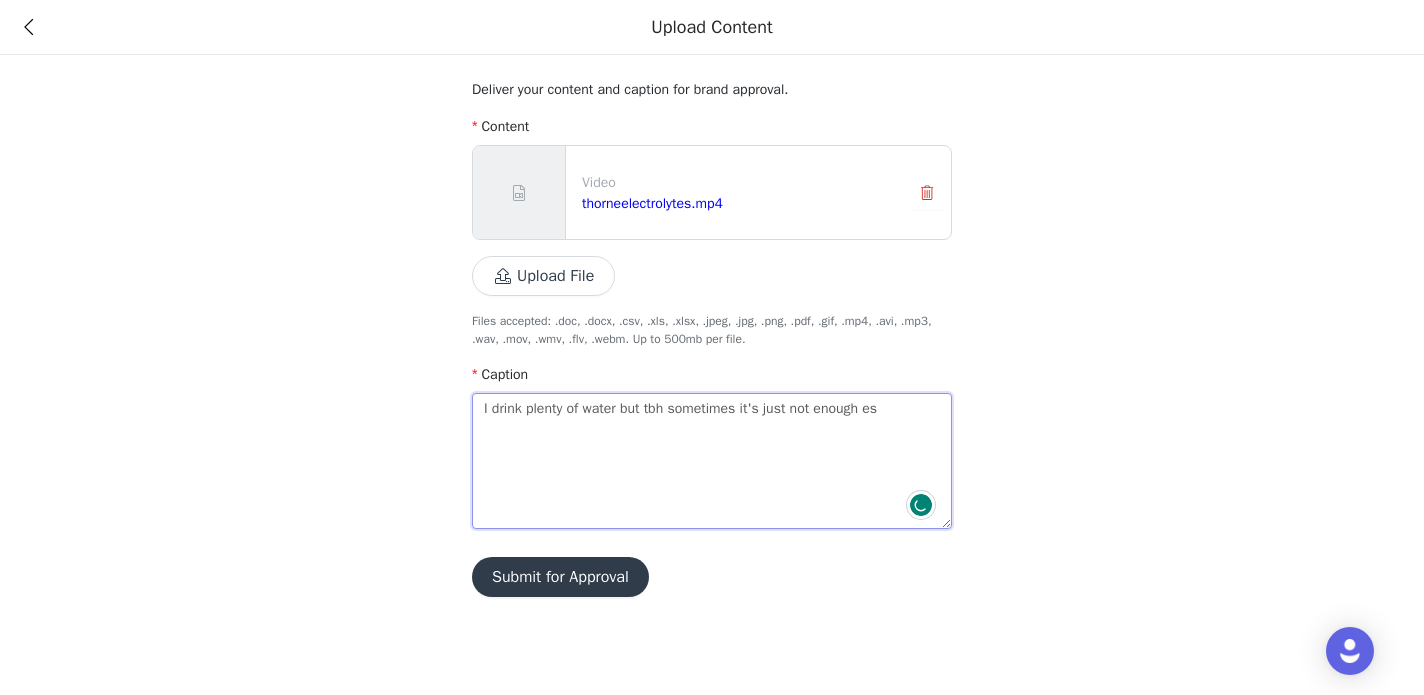 type on "I drink plenty of water but tbh sometimes it's just not enough e" 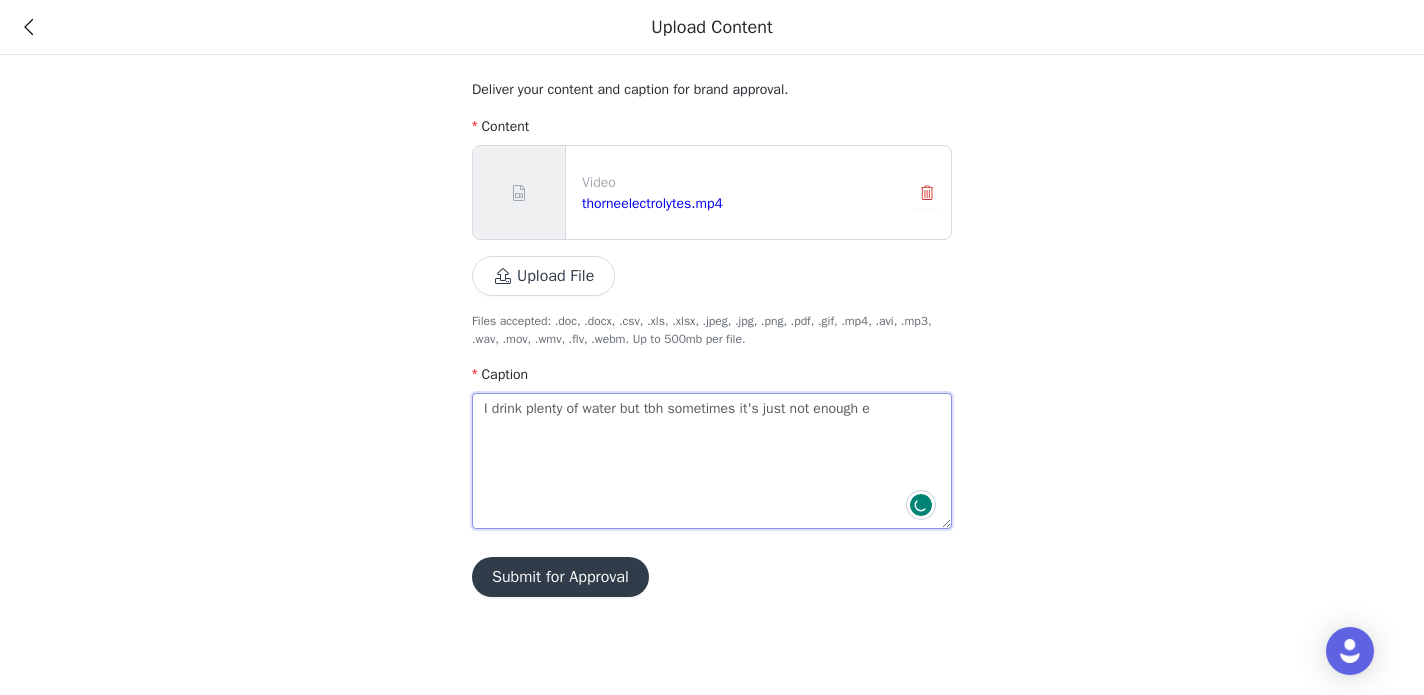 type on "I drink plenty of water but tbh sometimes it's just not enough" 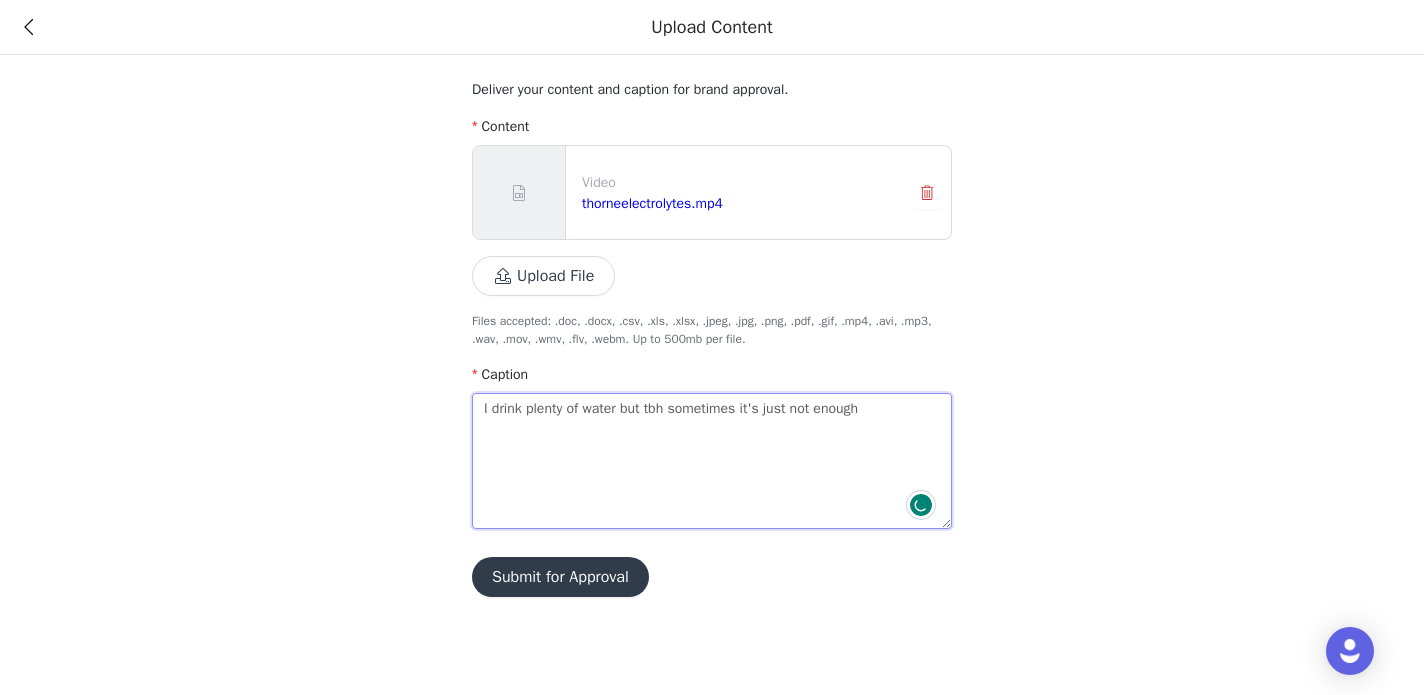 type on "I drink plenty of water but tbh sometimes it's just not enough t" 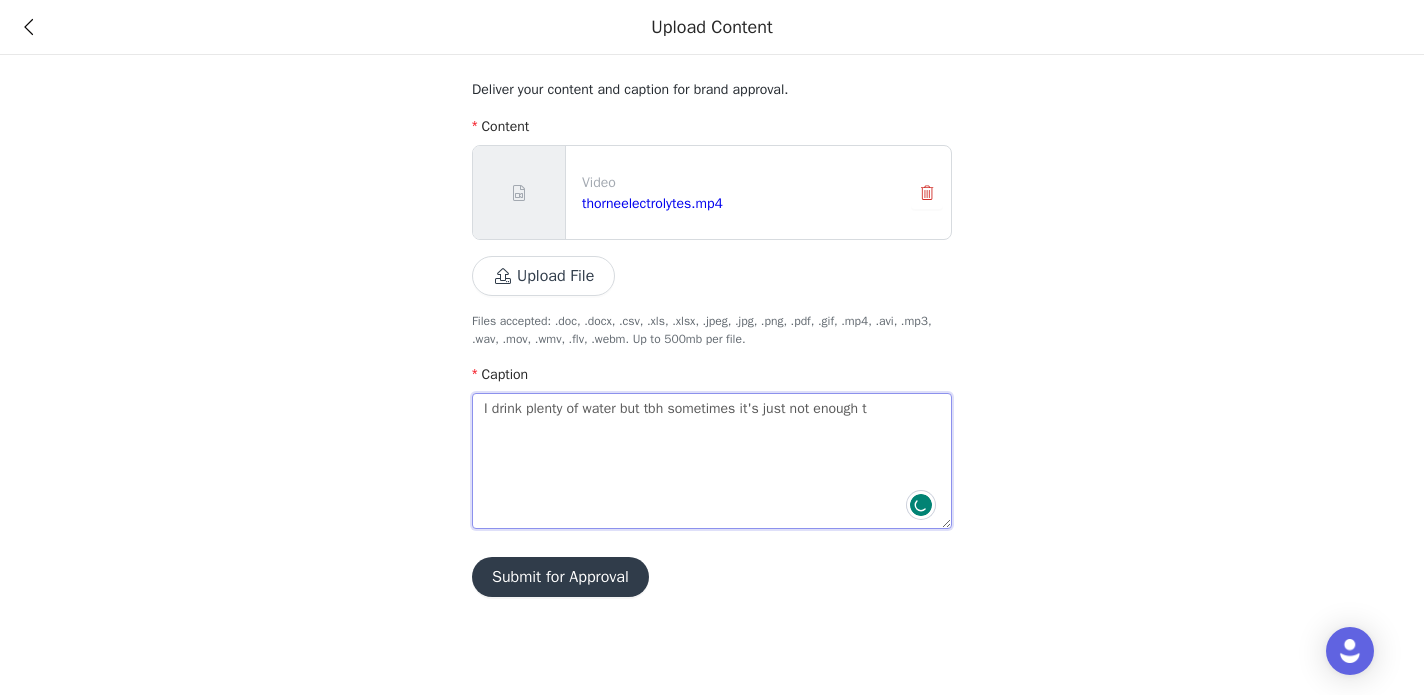 type on "I drink plenty of water but tbh sometimes it's just not enough to" 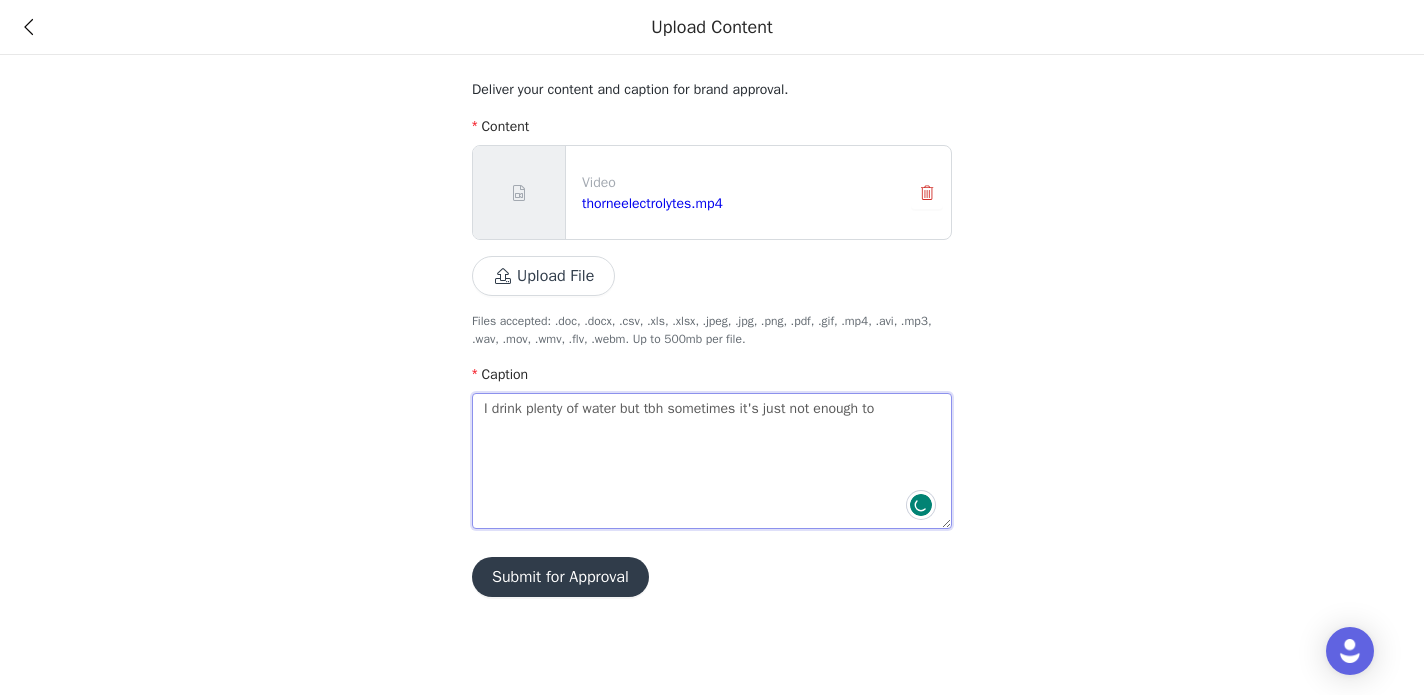 type on "I drink plenty of water but tbh sometimes it's just not enough to" 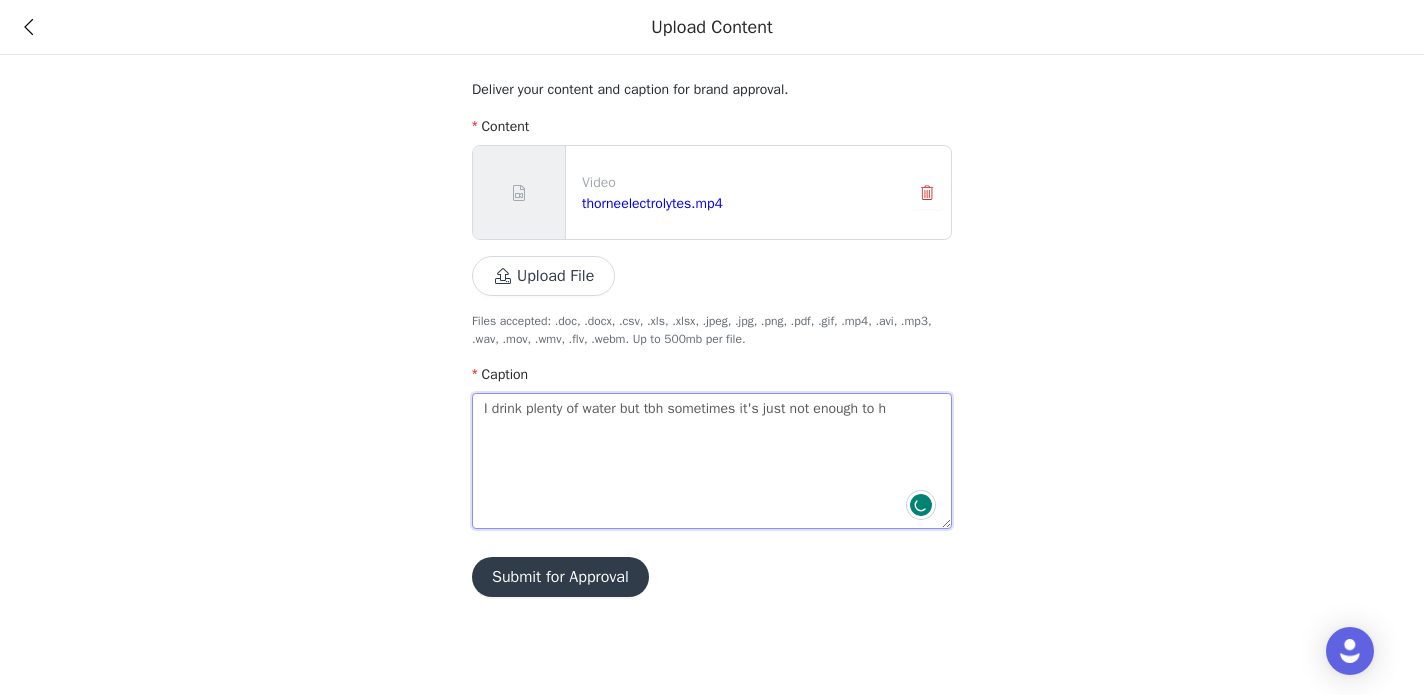 type on "I drink plenty of water but tbh sometimes it's just not enough to hy" 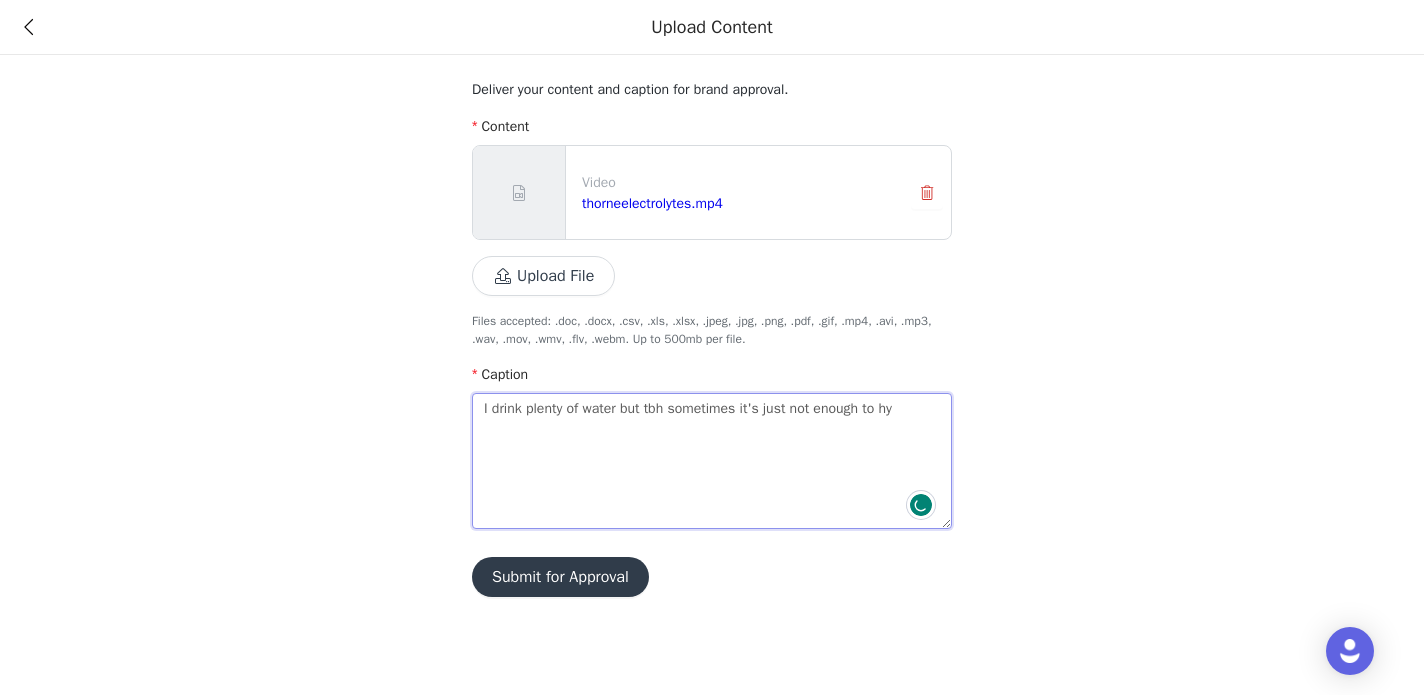 type on "I drink plenty of water but tbh sometimes it's just not enough to hyd" 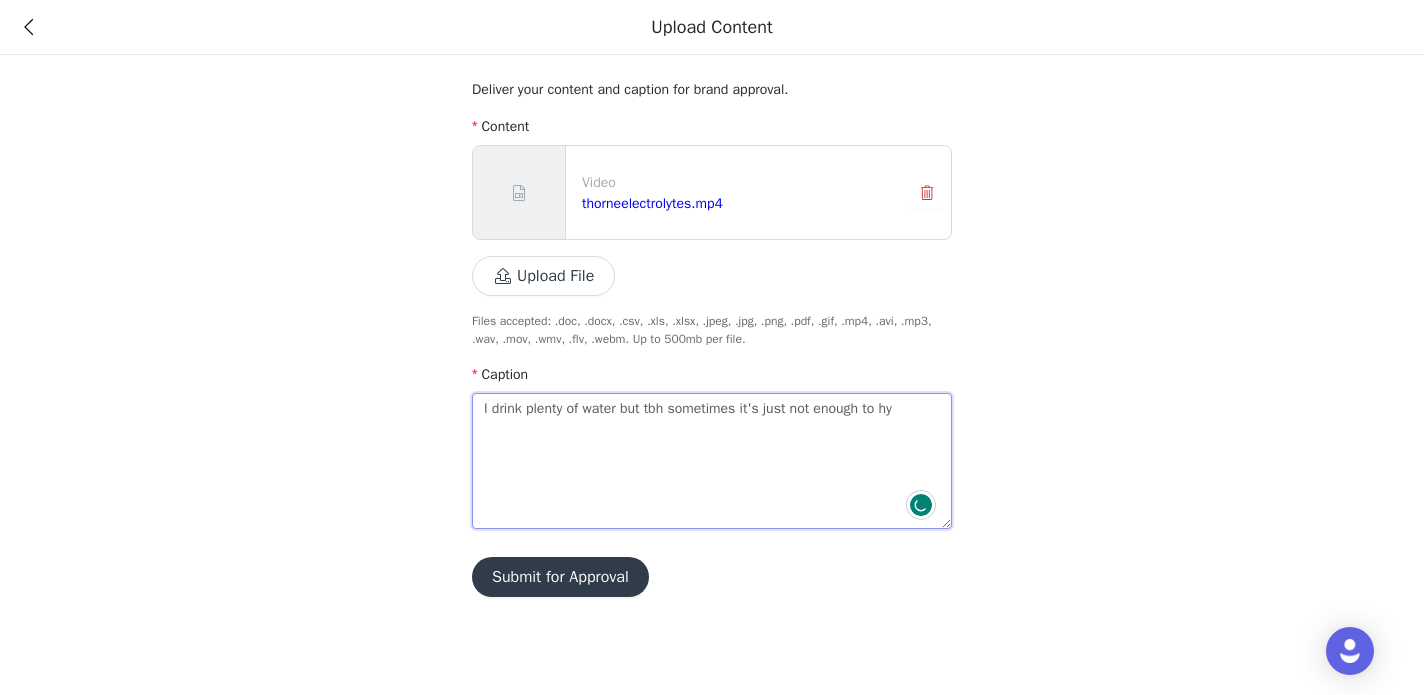 type 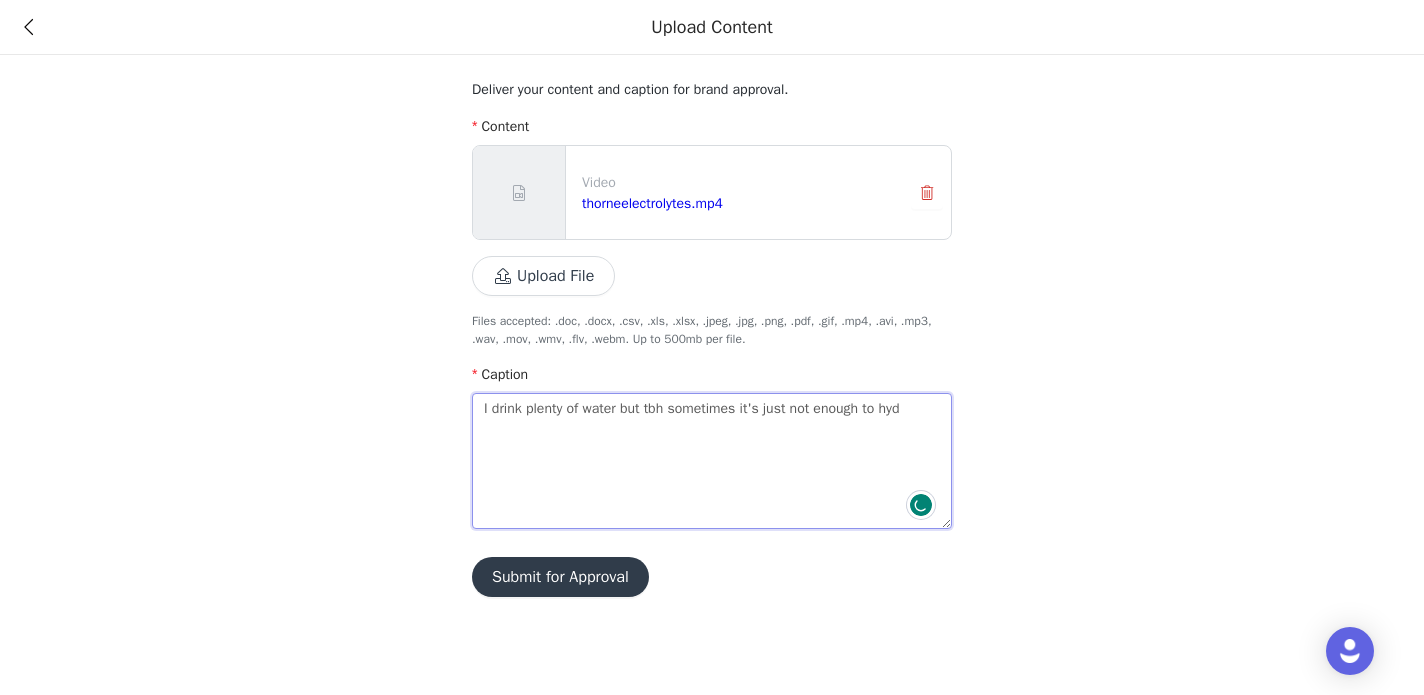 type on "I drink plenty of water but tbh sometimes it's just not enough to hydr" 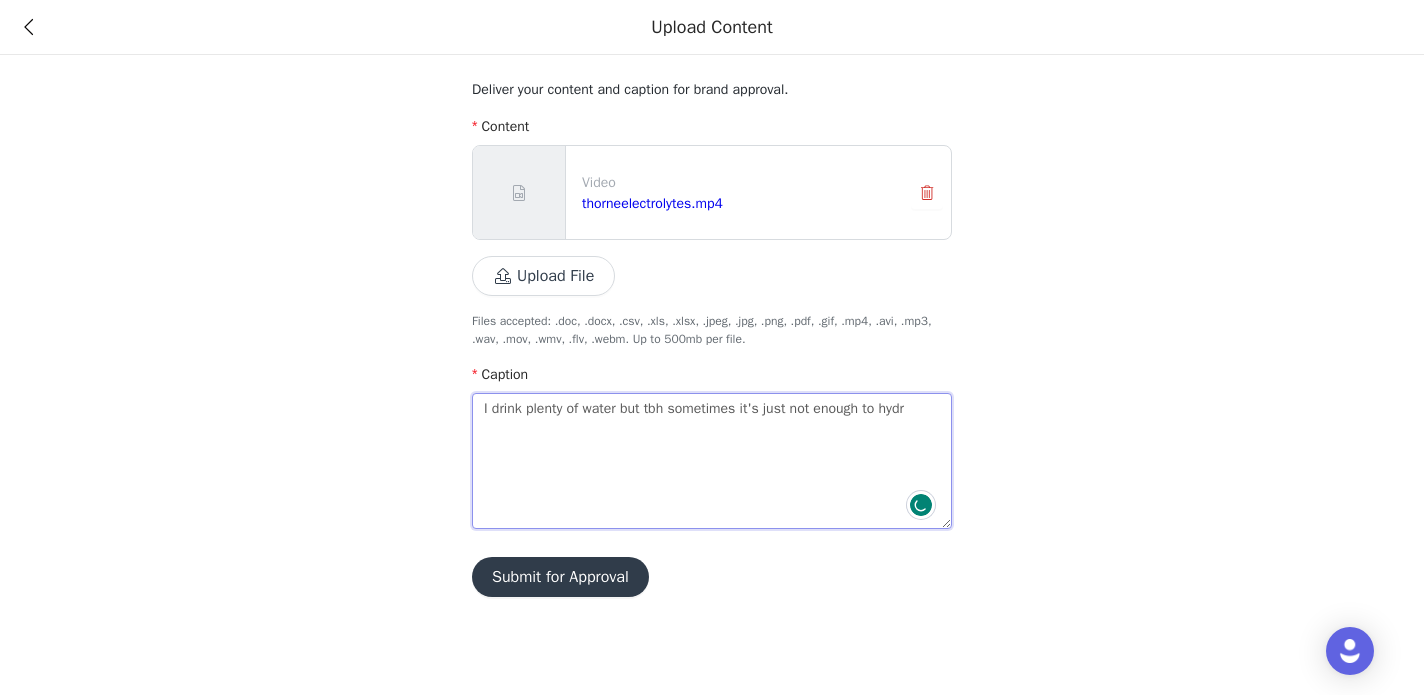 type on "I drink plenty of water but tbh sometimes it's just not enough to hydra" 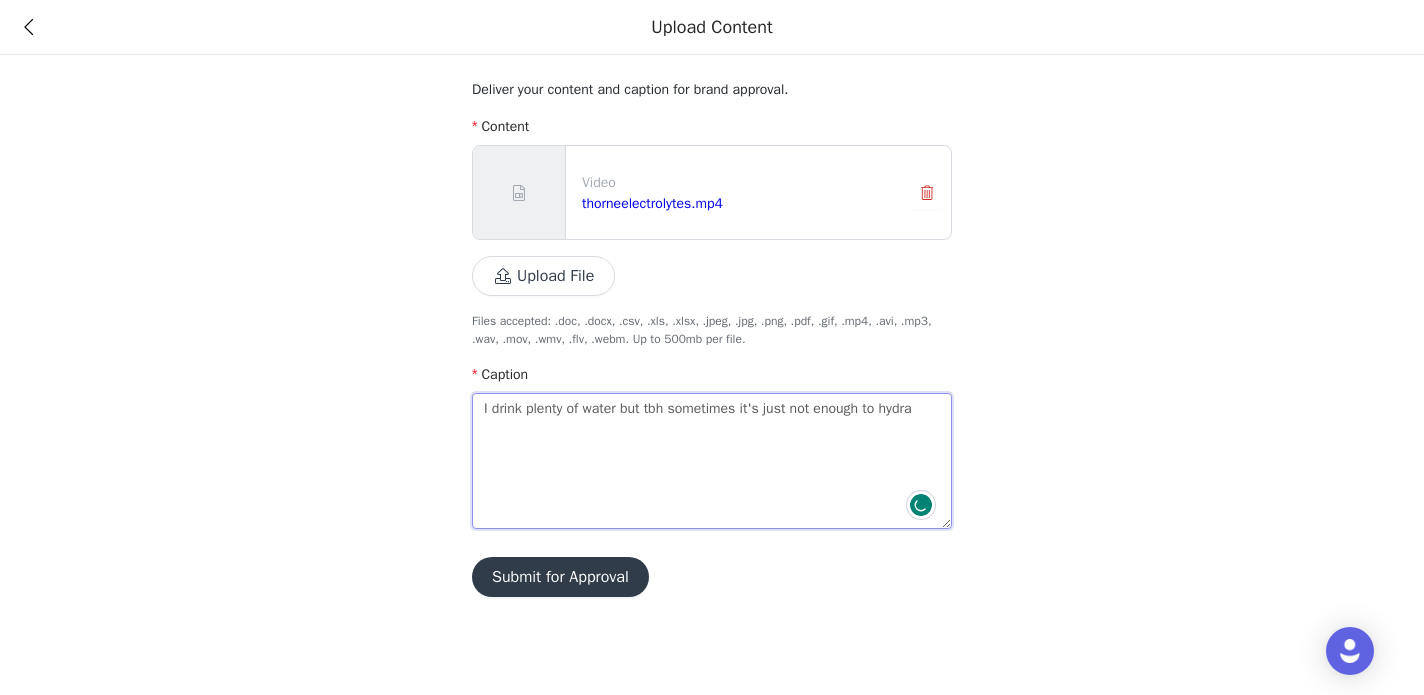type on "I drink plenty of water but tbh sometimes it's just not enough to hydrat" 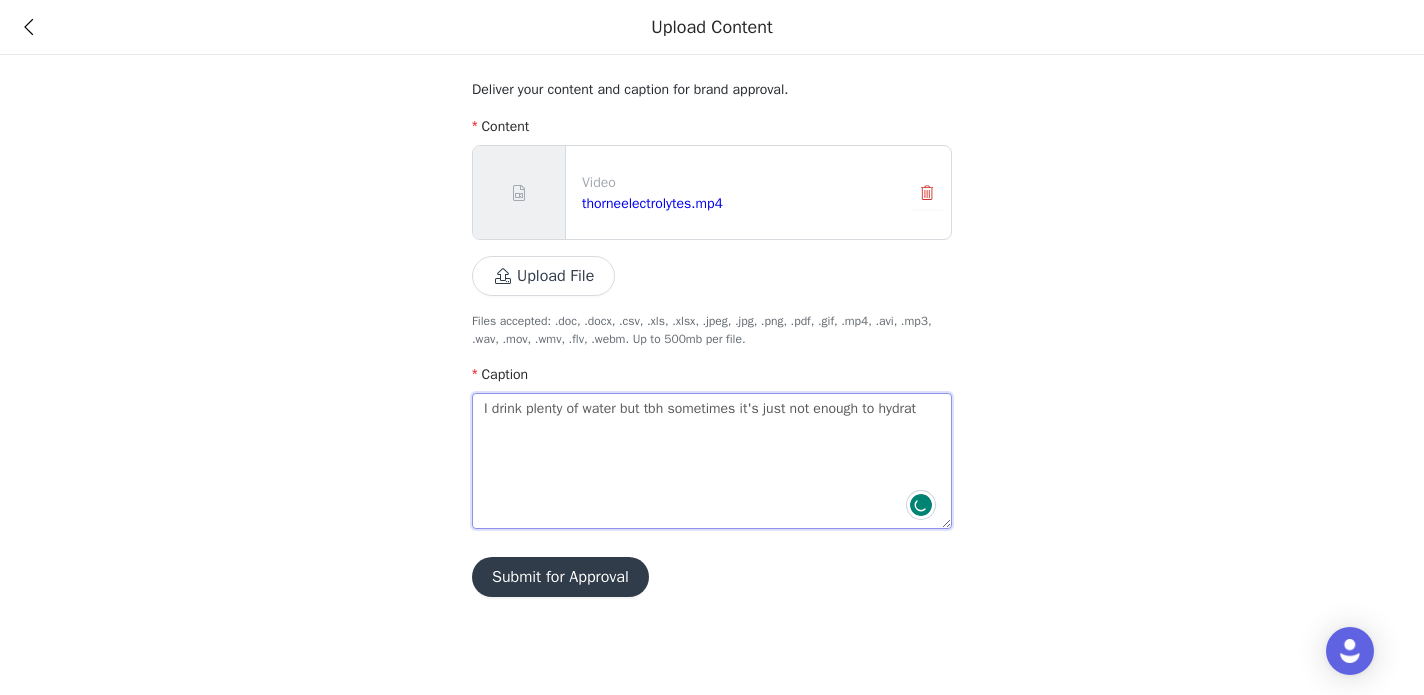 type on "I drink plenty of water but tbh sometimes it's just not enough to hydrate" 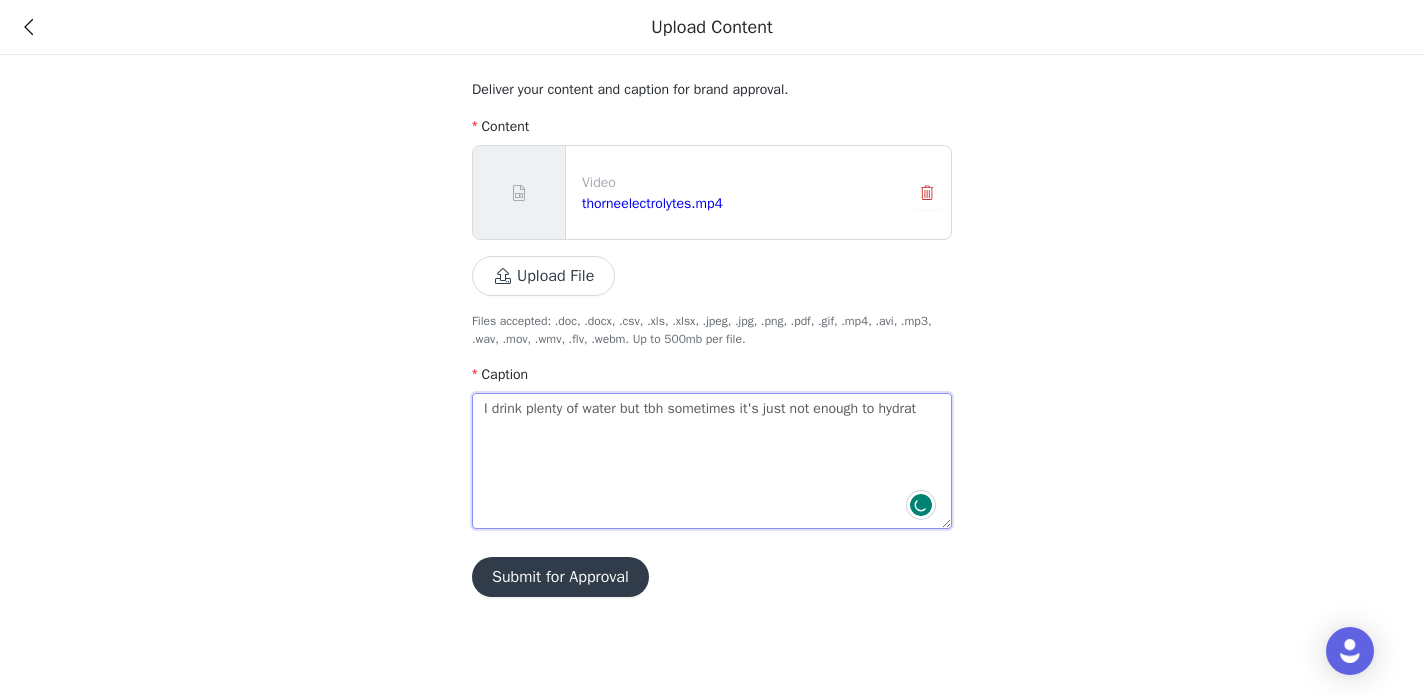 type 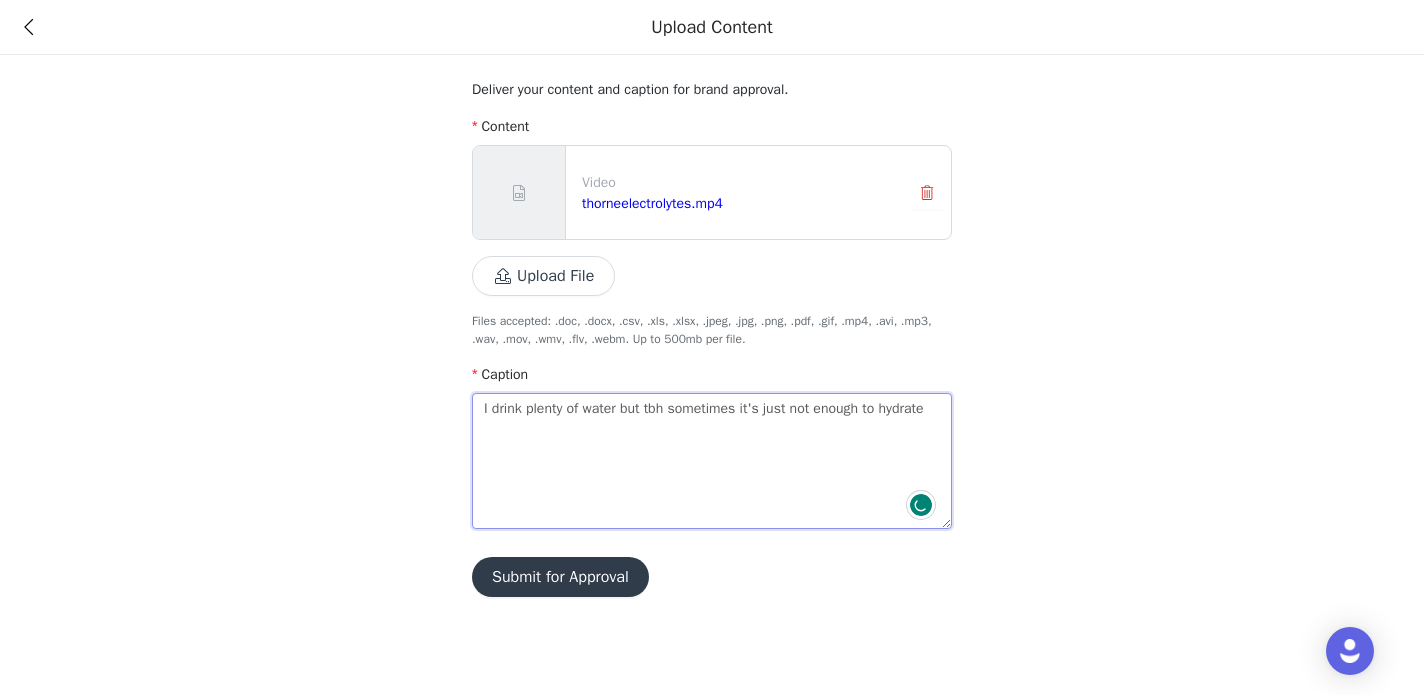 type on "I drink plenty of water but tbh sometimes it's just not enough to hydrate" 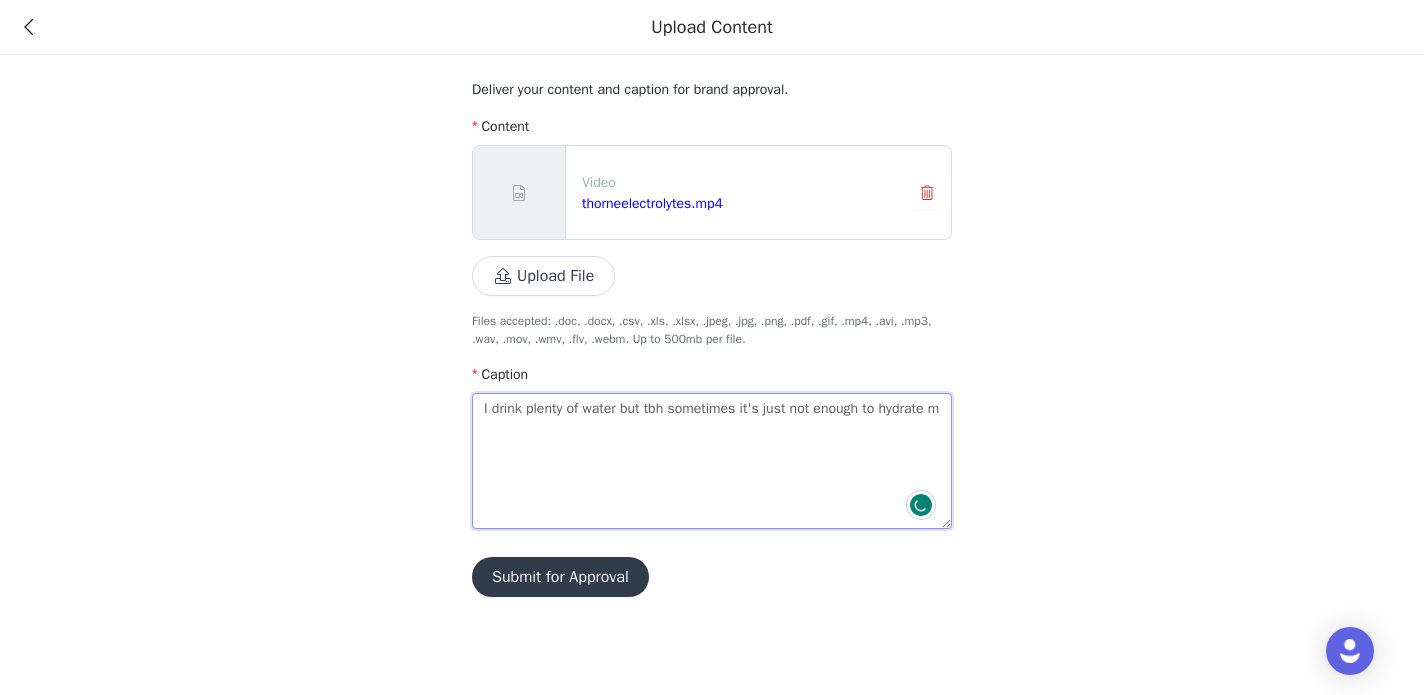type on "I drink plenty of water but tbh sometimes it's just not enough to hydrate me" 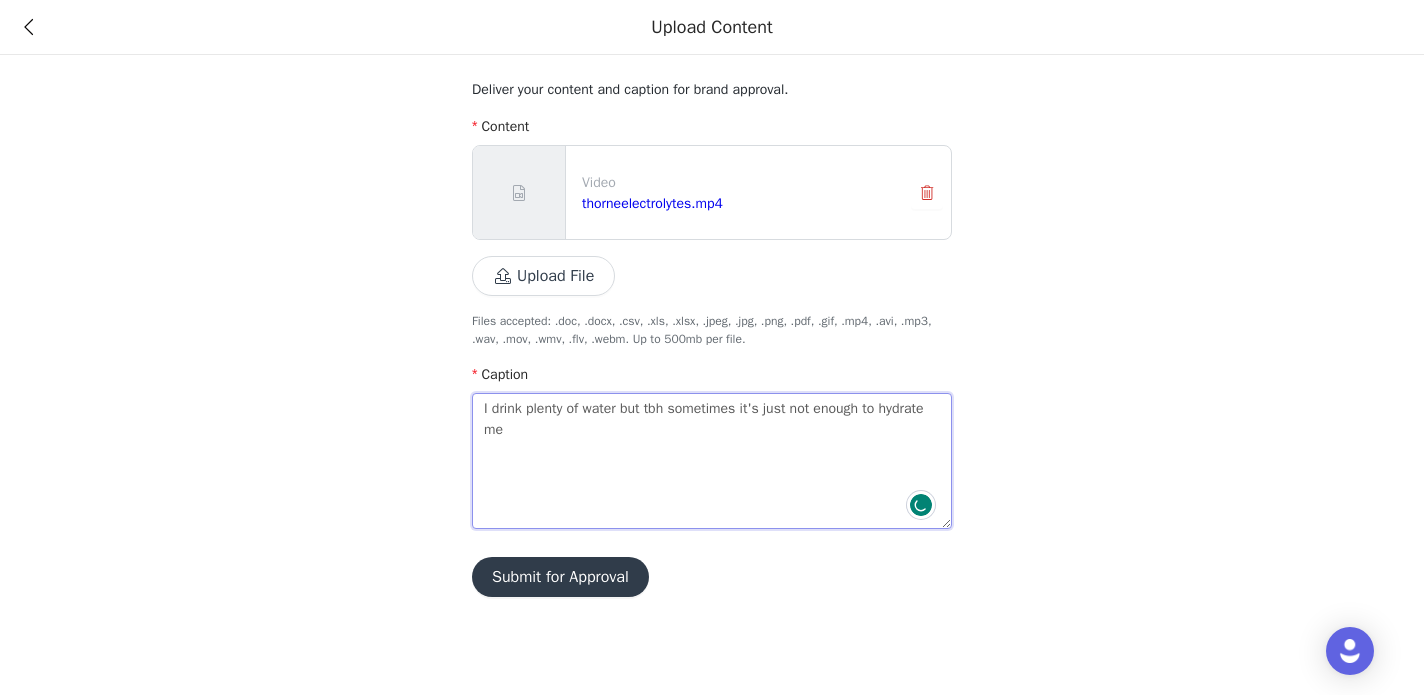 type on "I drink plenty of water but tbh sometimes it's just not enough to hydrate me" 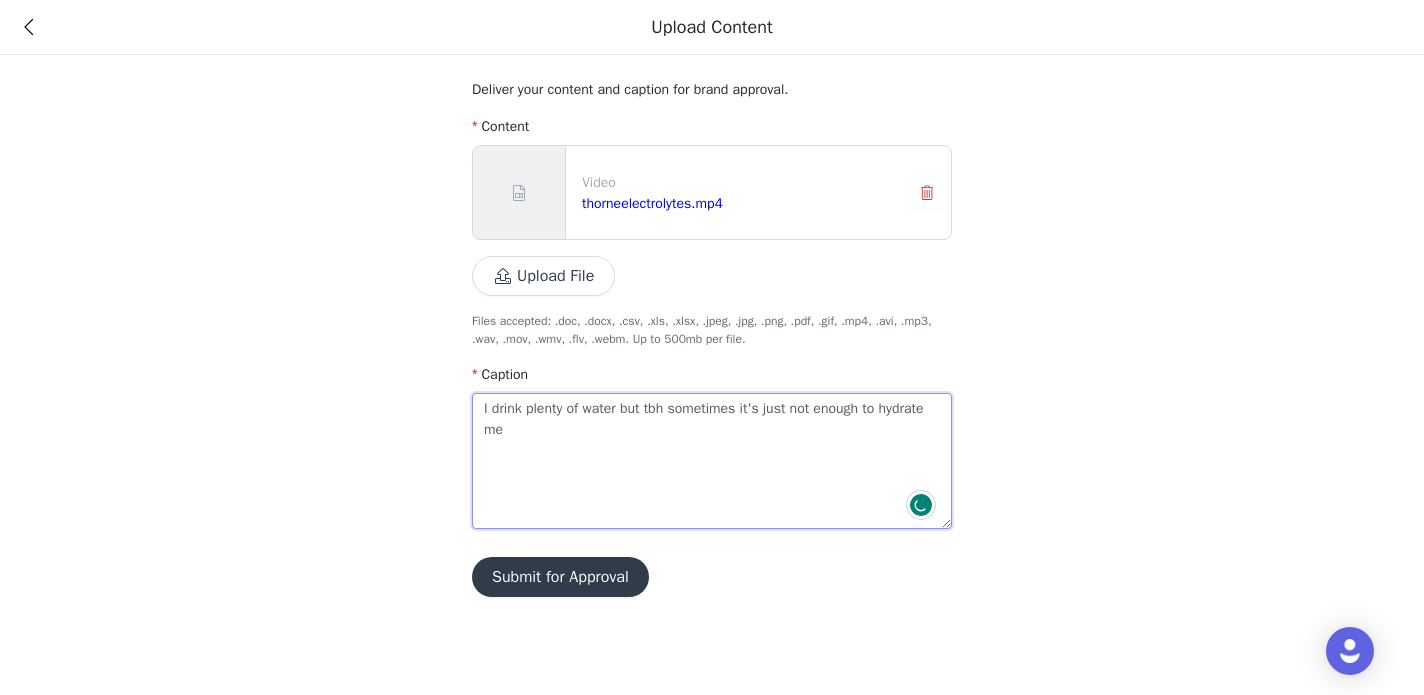 type 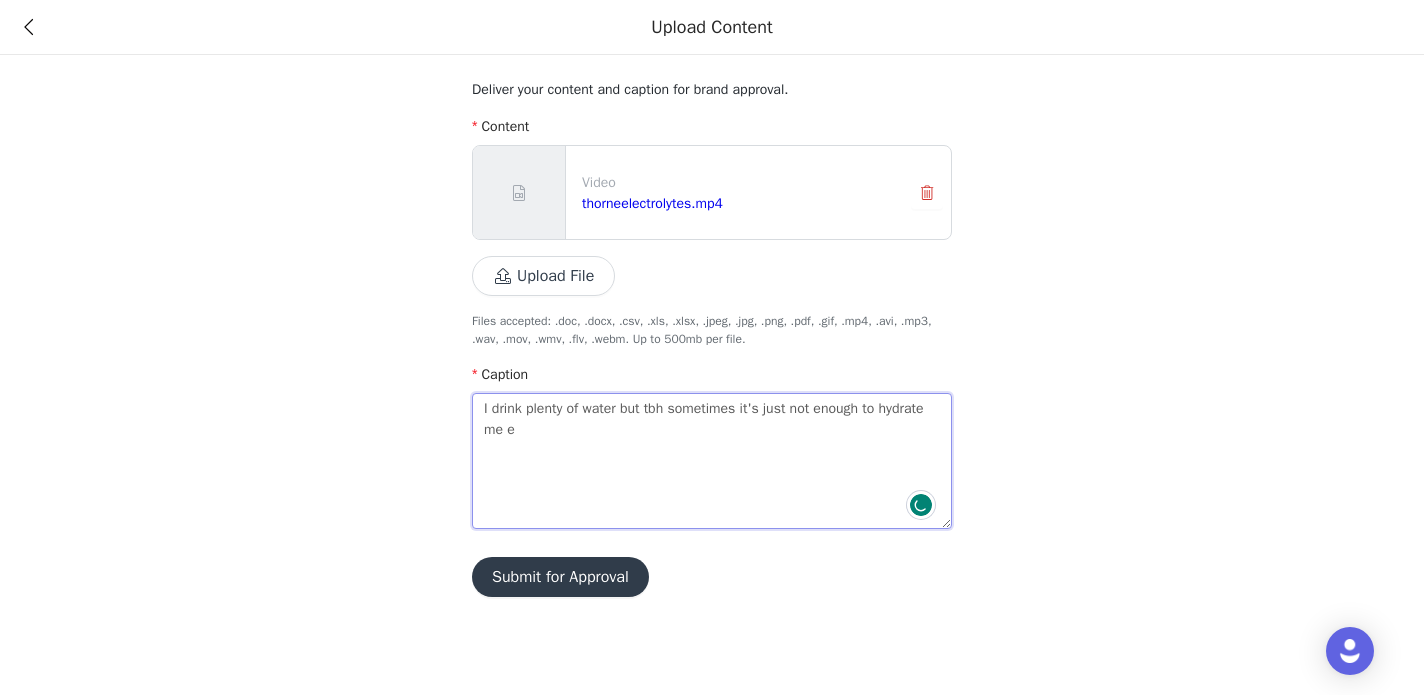 type 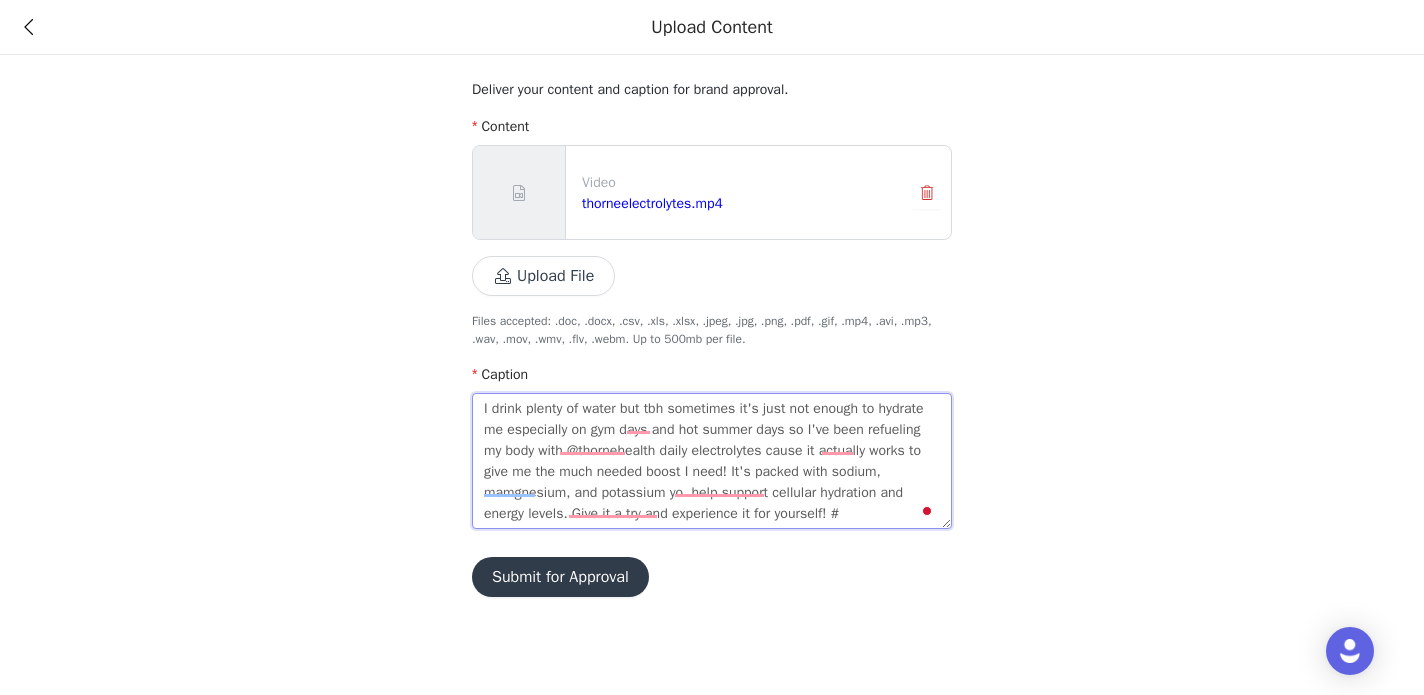scroll, scrollTop: 15, scrollLeft: 0, axis: vertical 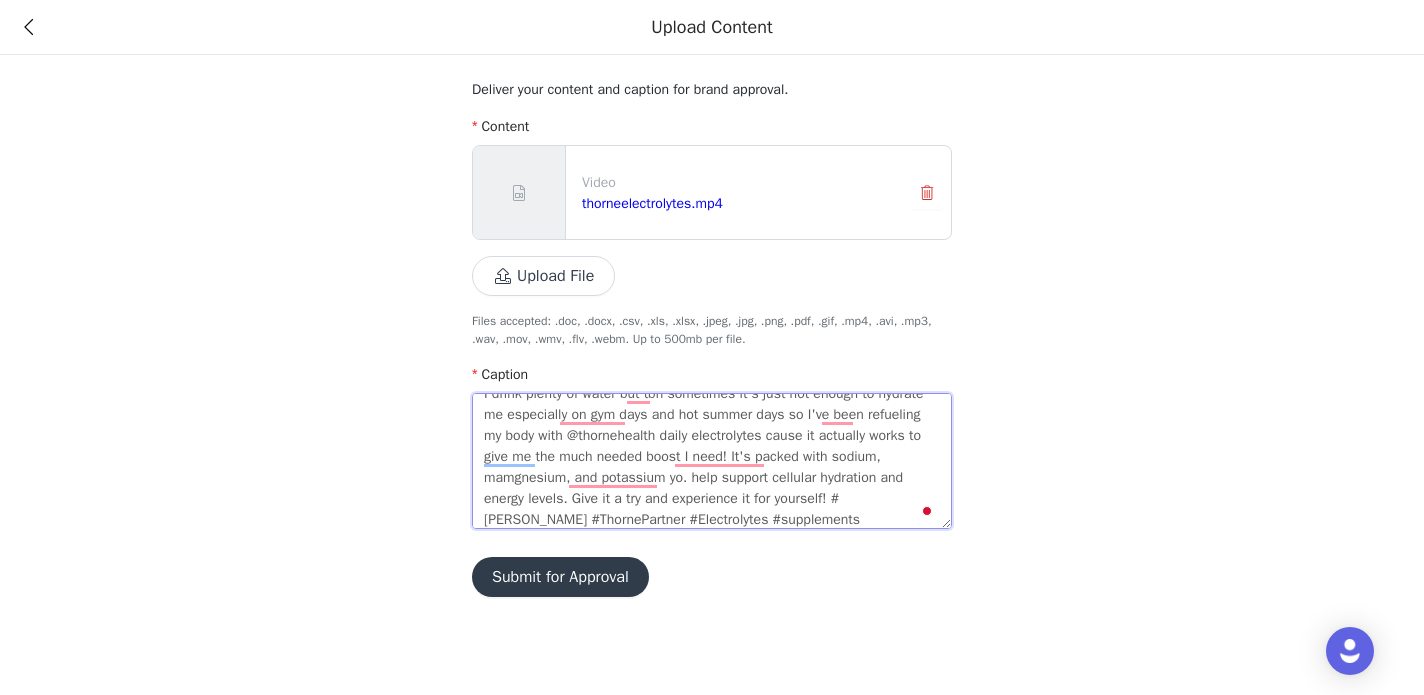 click on "I drink plenty of water but tbh sometimes it's just not enough to hydrate me especially on gym days and hot summer days so I've been refueling my body with @thornehealth daily electrolytes cause it actually works to give me the much needed boost I need! It's packed with sodium, mamgnesium, and potassium yo. help support cellular hydration and energy levels. Give it a try and experience it for yourself! #[PERSON_NAME] #ThornePartner #Electrolytes #supplements" at bounding box center [712, 461] 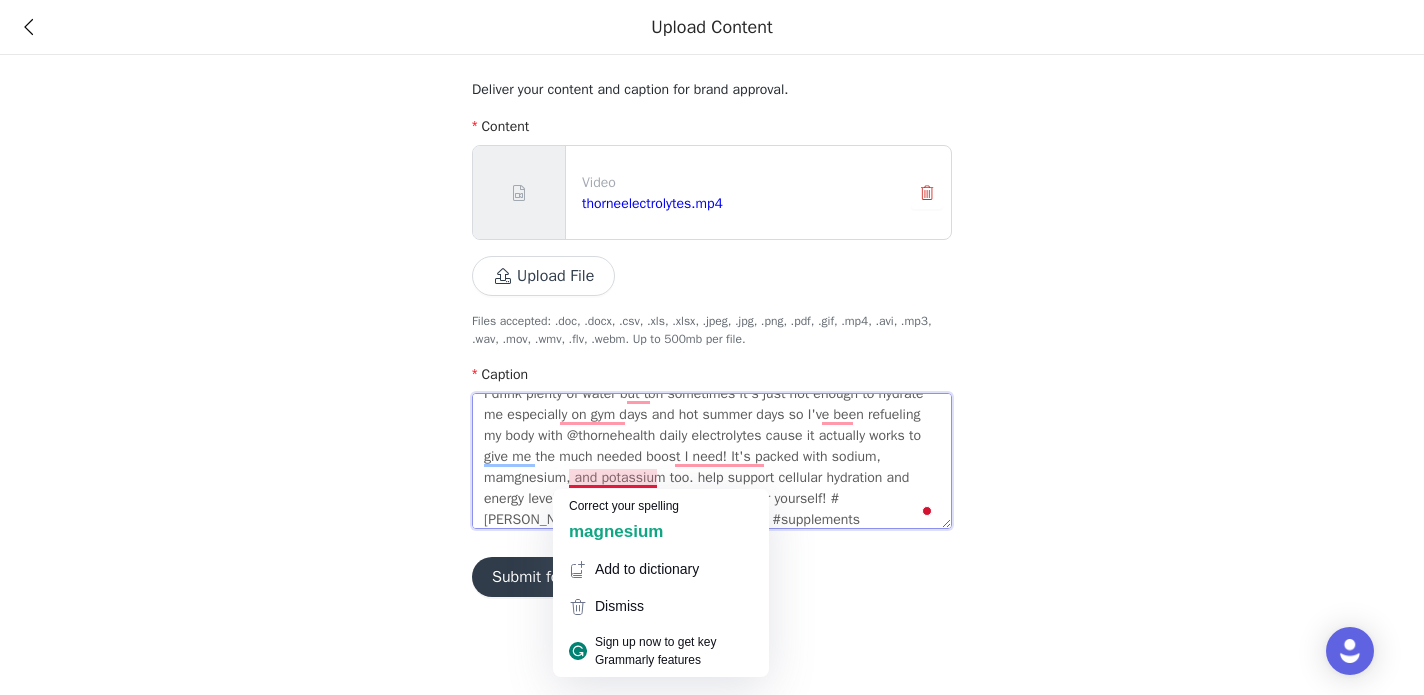 click on "I drink plenty of water but tbh sometimes it's just not enough to hydrate me especially on gym days and hot summer days so I've been refueling my body with @thornehealth daily electrolytes cause it actually works to give me the much needed boost I need! It's packed with sodium, mamgnesium, and potassium too. help support cellular hydration and energy levels. Give it a try and experience it for yourself! #[PERSON_NAME] #ThornePartner #Electrolytes #supplements" at bounding box center (712, 461) 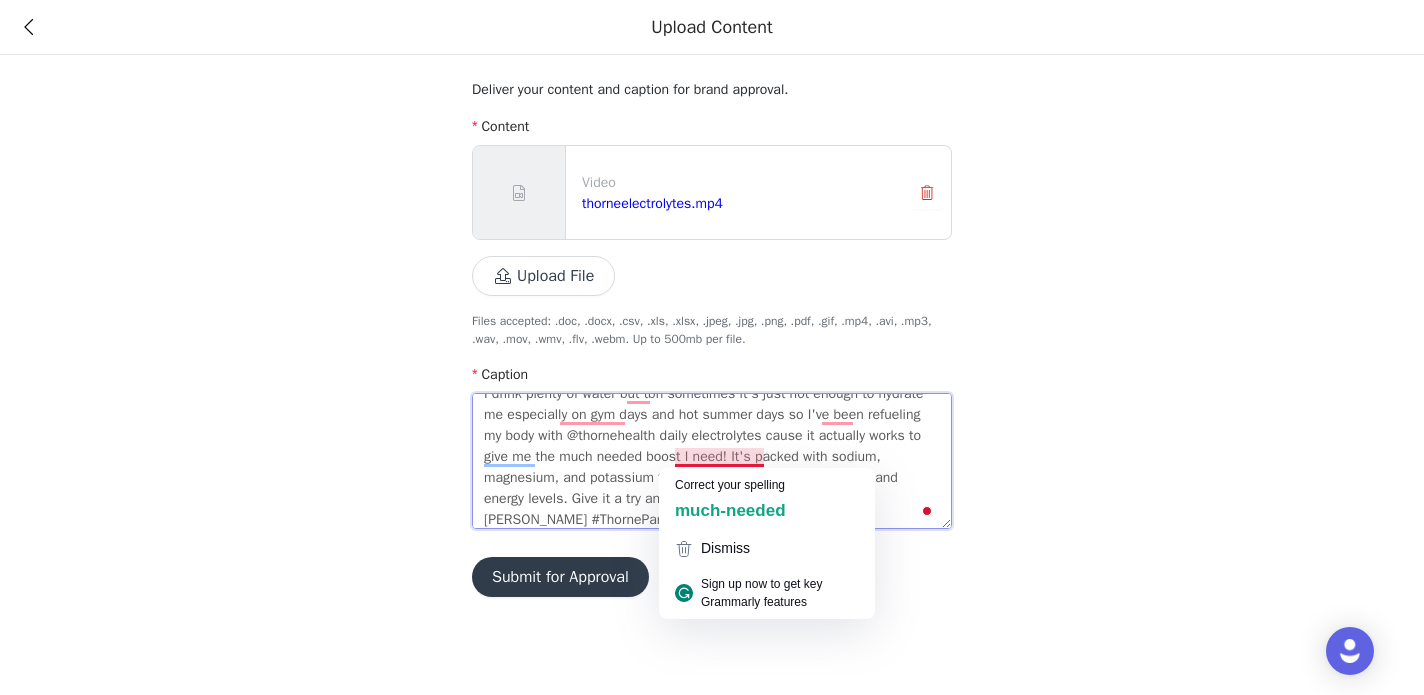click on "I drink plenty of water but tbh sometimes it's just not enough to hydrate me especially on gym days and hot summer days so I've been refueling my body with @thornehealth daily electrolytes cause it actually works to give me the much needed boost I need! It's packed with sodium, magnesium, and potassium too. help support cellular hydration and energy levels. Give it a try and experience it for yourself! #[PERSON_NAME] #ThornePartner #Electrolytes #supplements" at bounding box center [712, 461] 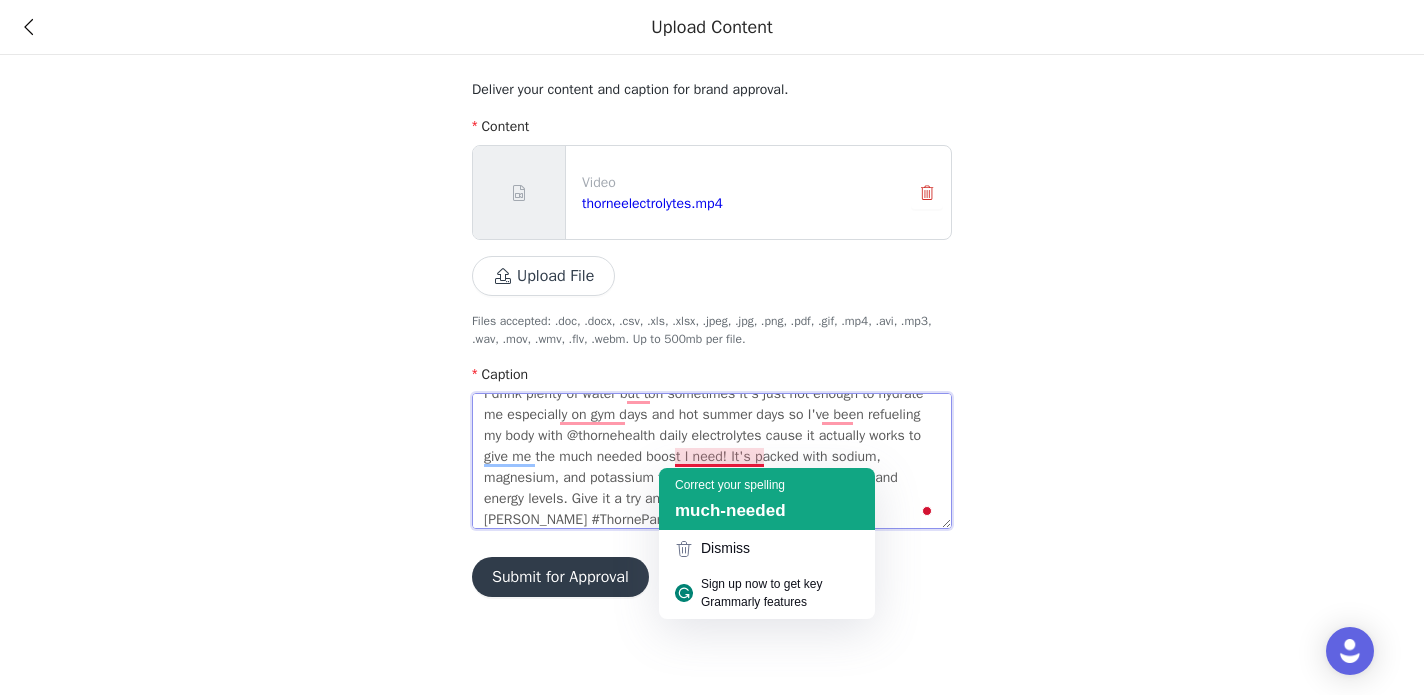 click on "much-needed" 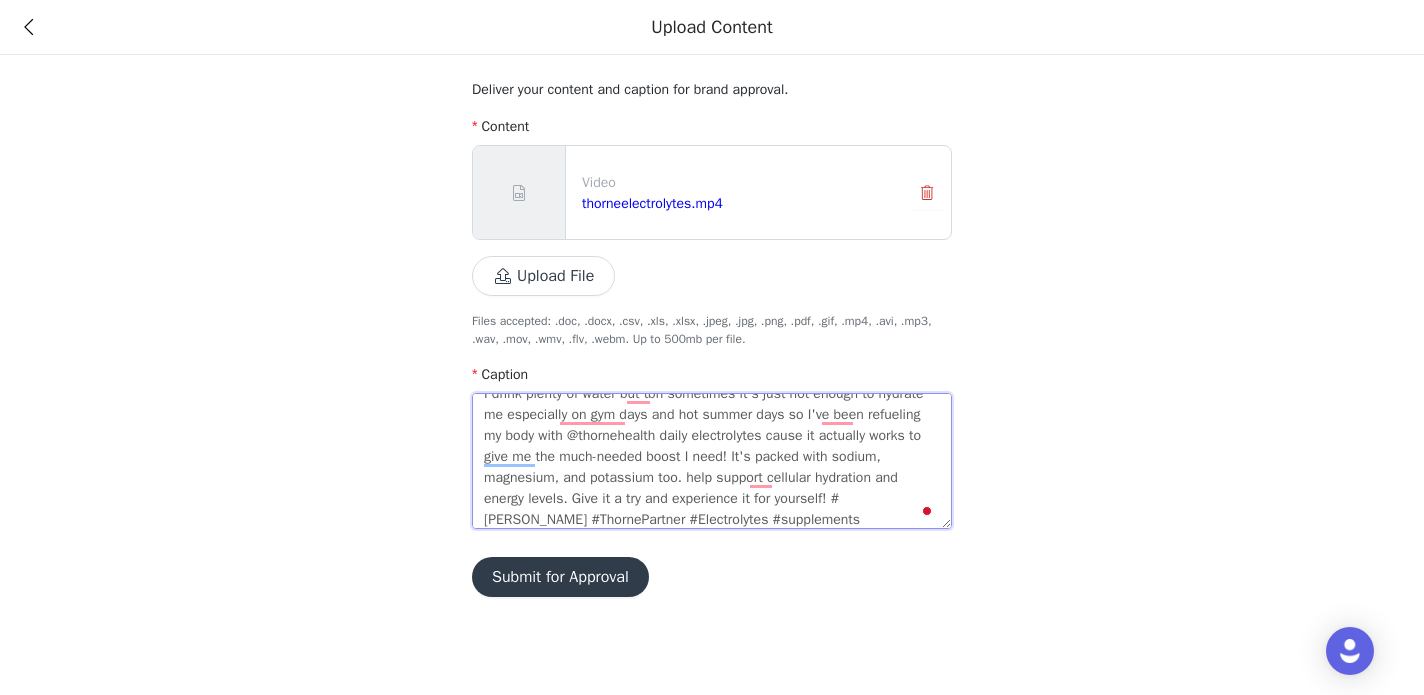 click on "I drink plenty of water but tbh sometimes it's just not enough to hydrate me especially on gym days and hot summer days so I've been refueling my body with @thornehealth daily electrolytes cause it actually works to give me the much-needed boost I need! It's packed with sodium, magnesium, and potassium too. help support cellular hydration and energy levels. Give it a try and experience it for yourself! #[PERSON_NAME] #ThornePartner #Electrolytes #supplements" at bounding box center [712, 461] 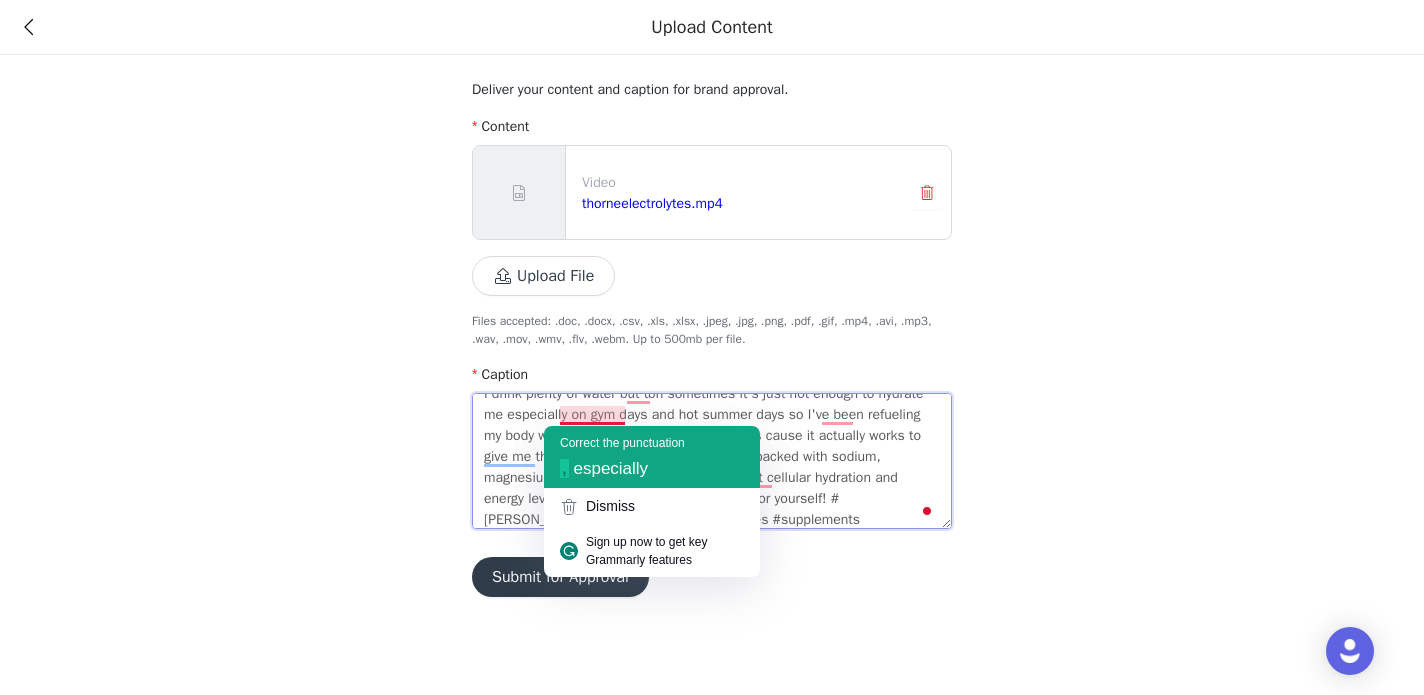 click on "especially" 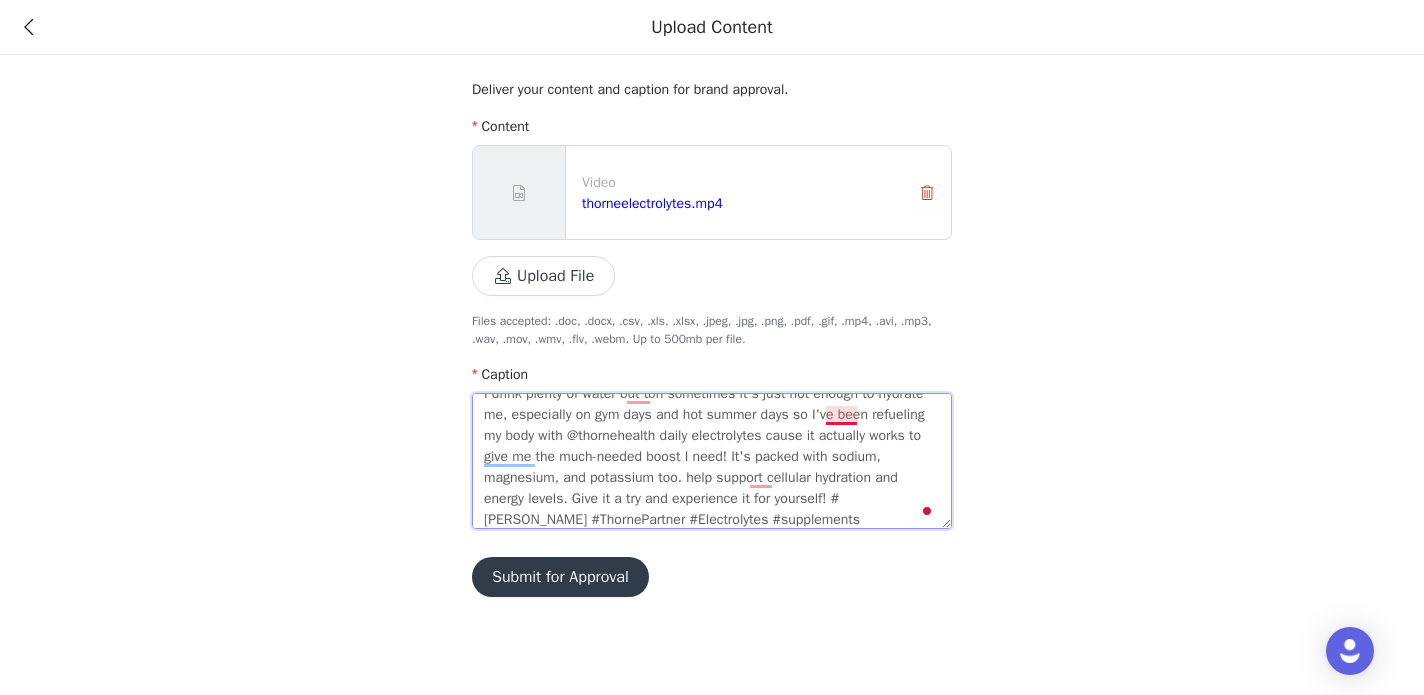 click on "I drink plenty of water but tbh sometimes it's just not enough to hydrate me, especially on gym days and hot summer days so I've been refueling my body with @thornehealth daily electrolytes cause it actually works to give me the much-needed boost I need! It's packed with sodium, magnesium, and potassium too. help support cellular hydration and energy levels. Give it a try and experience it for yourself! #[PERSON_NAME] #ThornePartner #Electrolytes #supplements" at bounding box center [712, 461] 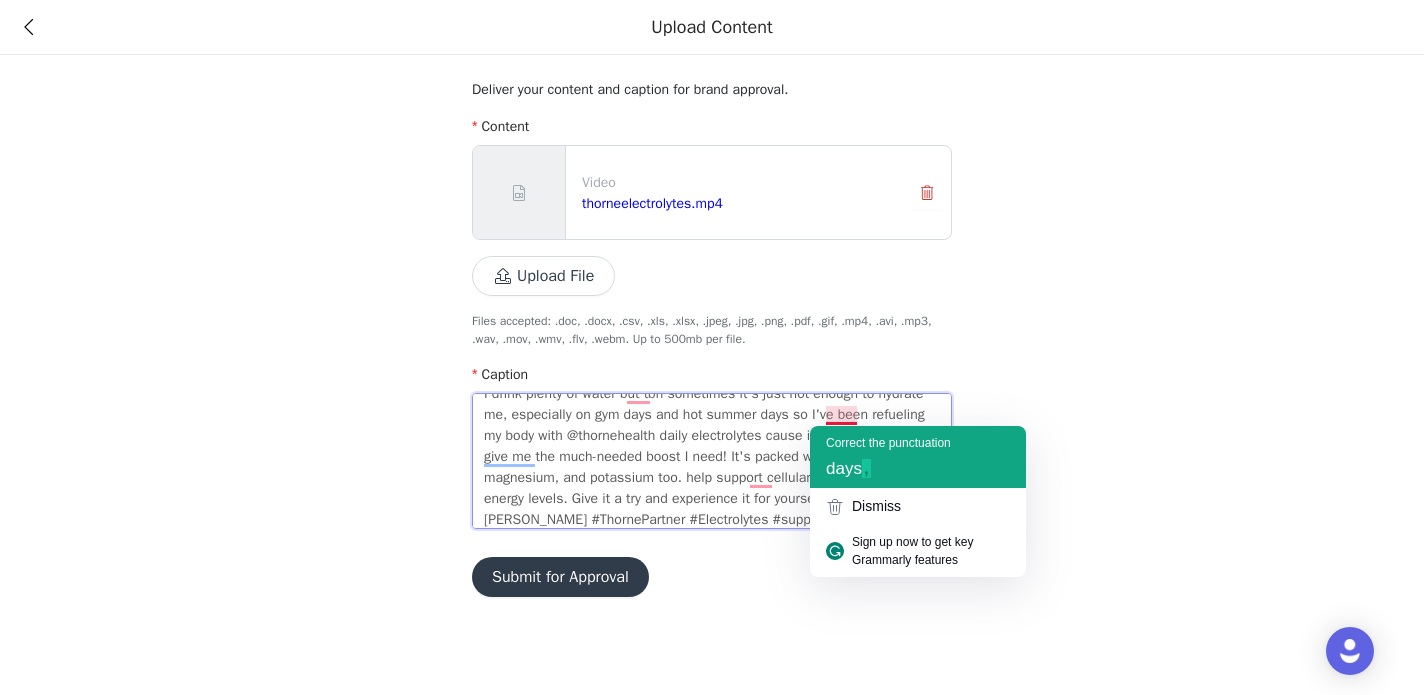 click on "days" 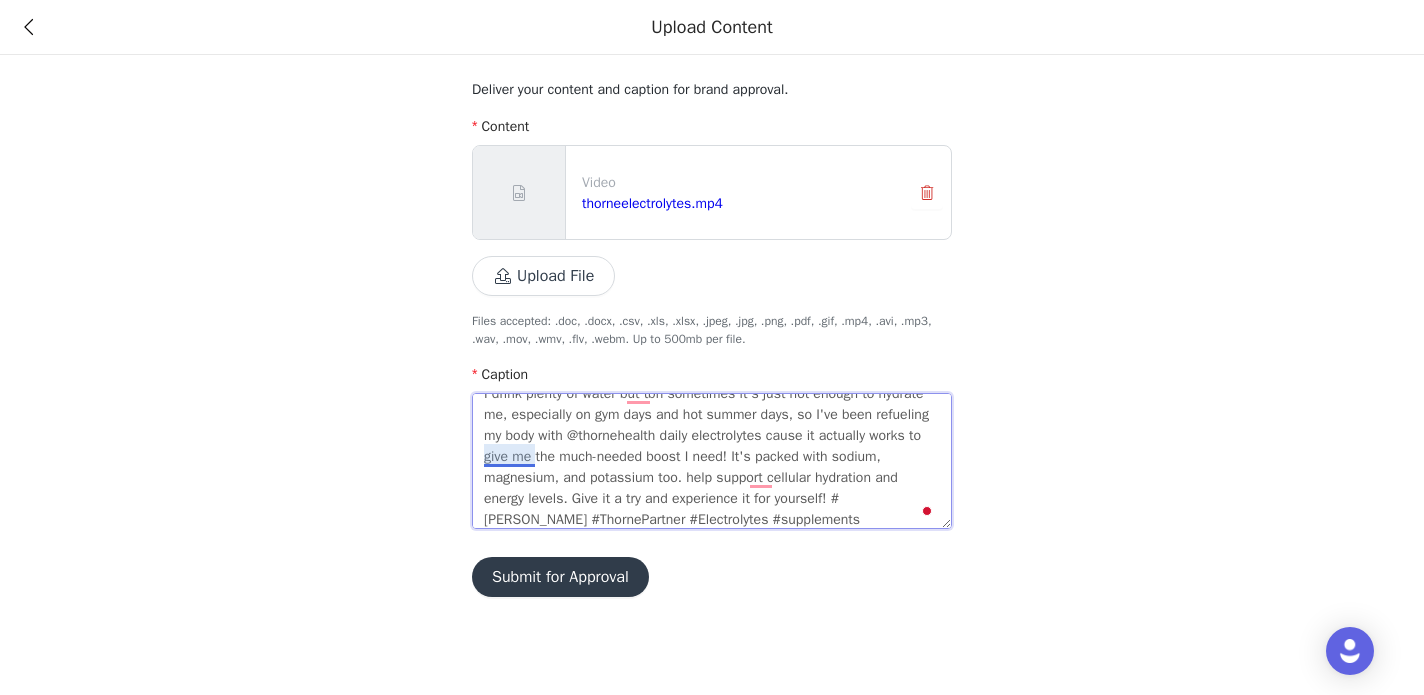 click on "I drink plenty of water but tbh sometimes it's just not enough to hydrate me, especially on gym days and hot summer days, so I've been refueling my body with @thornehealth daily electrolytes cause it actually works to give me the much-needed boost I need! It's packed with sodium, magnesium, and potassium too. help support cellular hydration and energy levels. Give it a try and experience it for yourself! #[PERSON_NAME] #ThornePartner #Electrolytes #supplements" at bounding box center (712, 461) 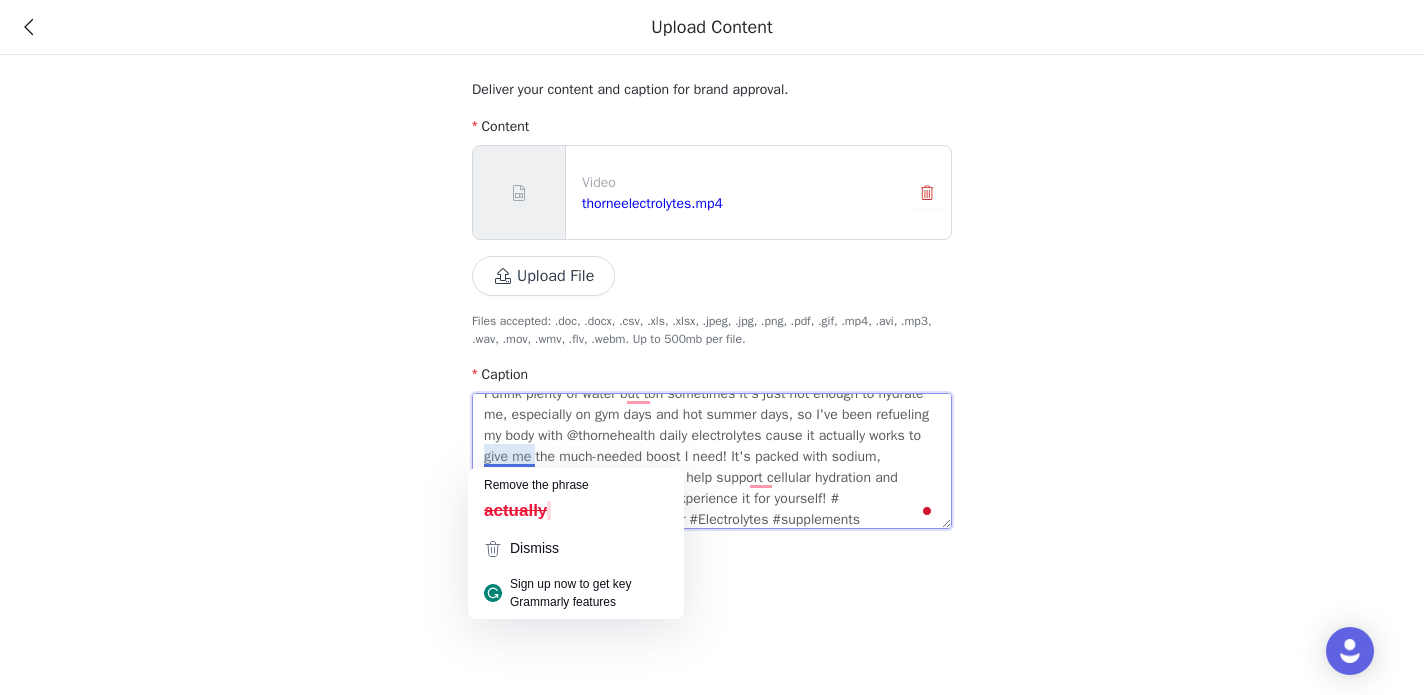 click on "I drink plenty of water but tbh sometimes it's just not enough to hydrate me, especially on gym days and hot summer days, so I've been refueling my body with @thornehealth daily electrolytes cause it actually works to give me the much-needed boost I need! It's packed with sodium, magnesium, and potassium too. help support cellular hydration and energy levels. Give it a try and experience it for yourself! #[PERSON_NAME] #ThornePartner #Electrolytes #supplements" at bounding box center [712, 461] 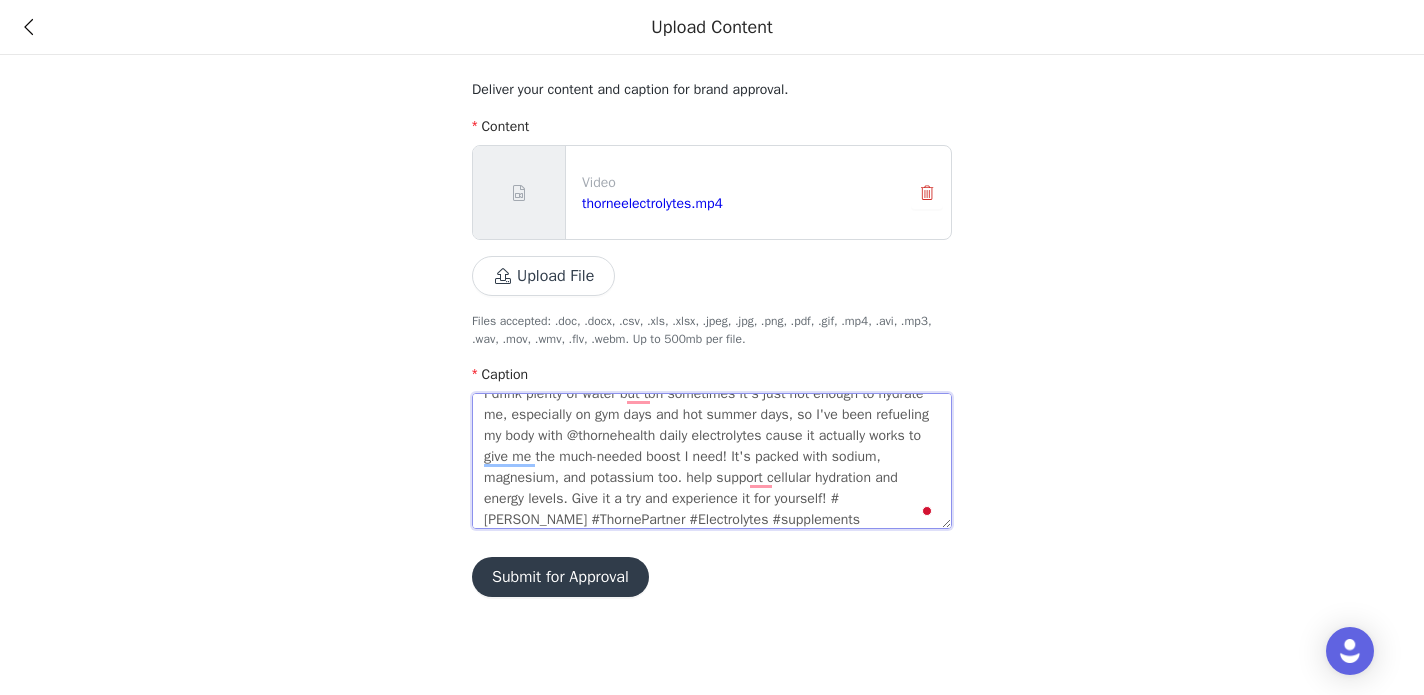 scroll, scrollTop: 0, scrollLeft: 0, axis: both 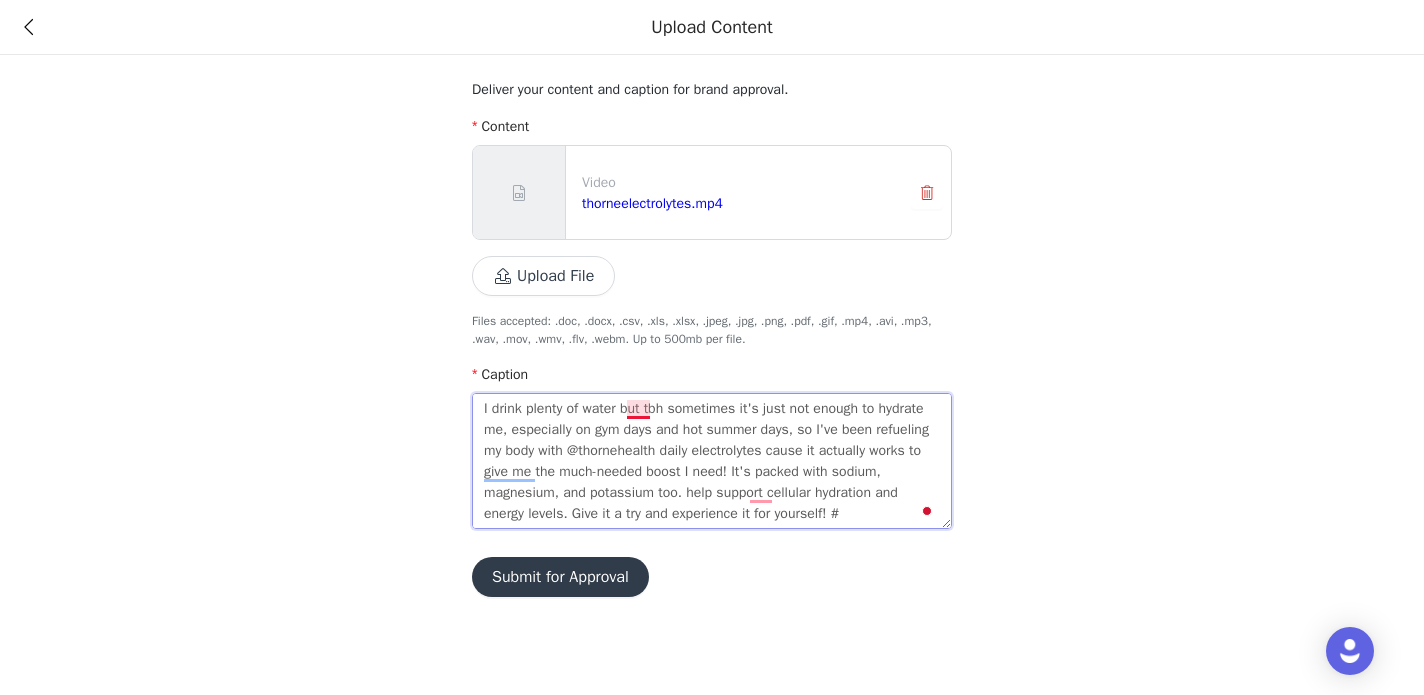 click on "I drink plenty of water but tbh sometimes it's just not enough to hydrate me, especially on gym days and hot summer days, so I've been refueling my body with @thornehealth daily electrolytes cause it actually works to give me the much-needed boost I need! It's packed with sodium, magnesium, and potassium too. help support cellular hydration and energy levels. Give it a try and experience it for yourself! #[PERSON_NAME] #ThornePartner #Electrolytes #supplements" at bounding box center [712, 461] 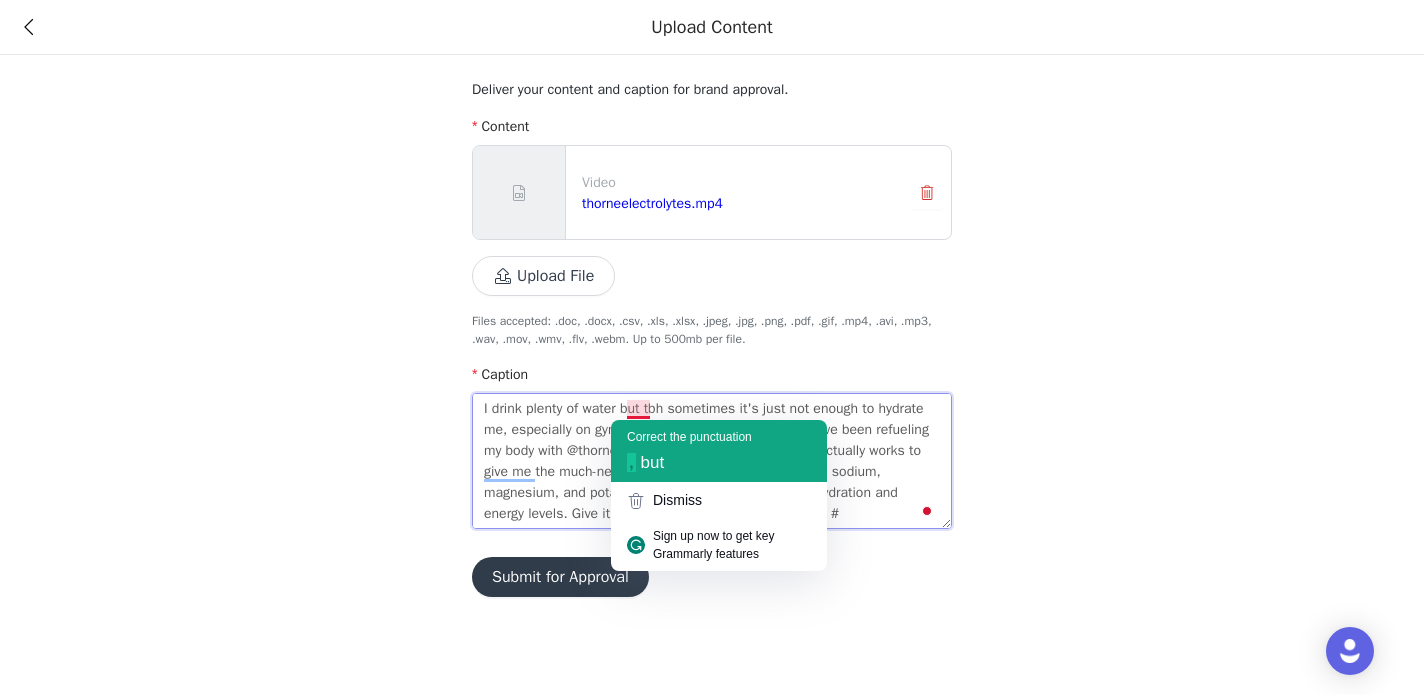 click on "but" 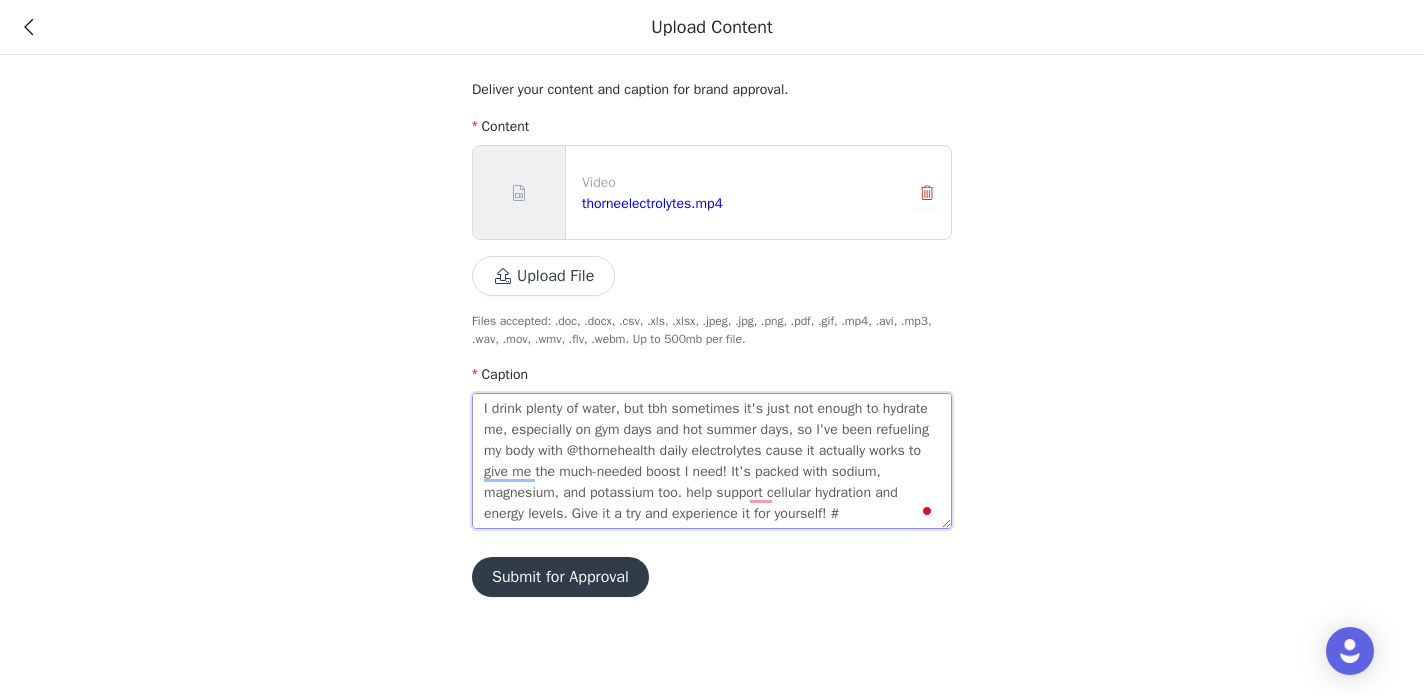 scroll, scrollTop: 25, scrollLeft: 0, axis: vertical 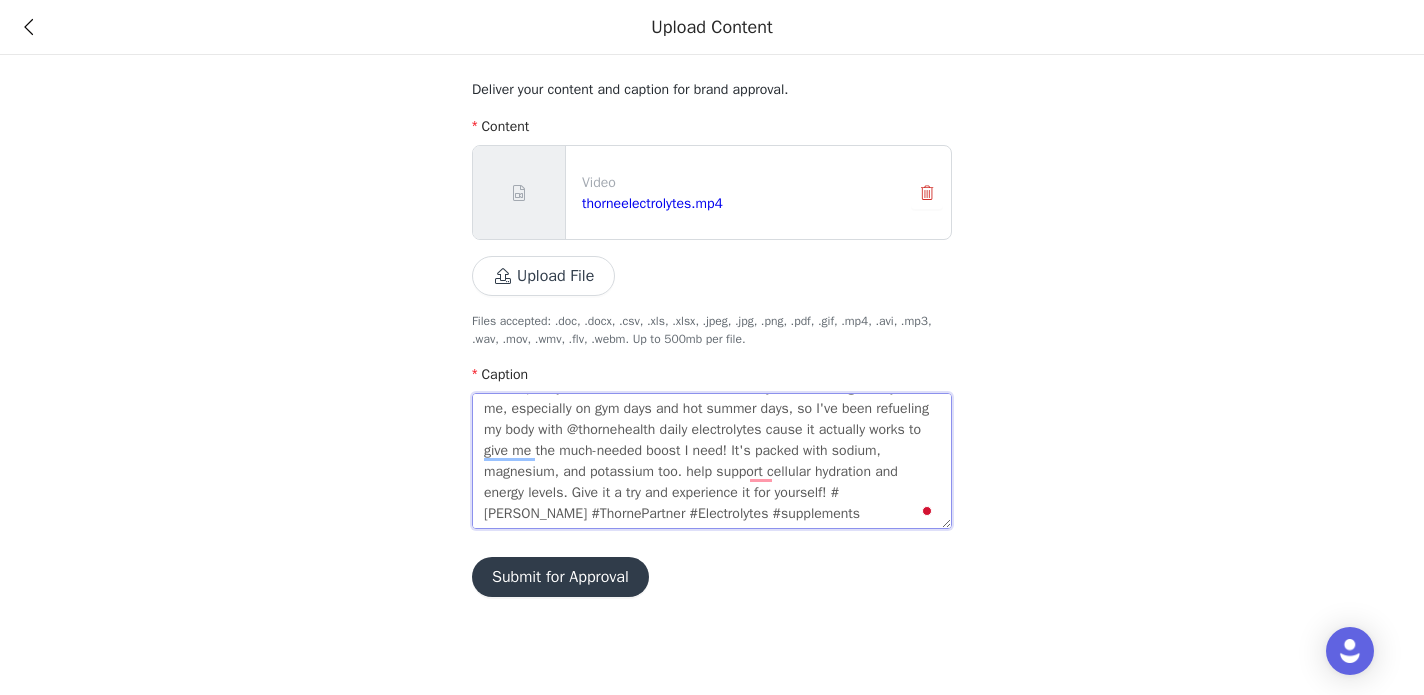 click on "I drink plenty of water, but tbh sometimes it's just not enough to hydrate me, especially on gym days and hot summer days, so I've been refueling my body with @thornehealth daily electrolytes cause it actually works to give me the much-needed boost I need! It's packed with sodium, magnesium, and potassium too. help support cellular hydration and energy levels. Give it a try and experience it for yourself! #[PERSON_NAME] #ThornePartner #Electrolytes #supplements" at bounding box center [712, 461] 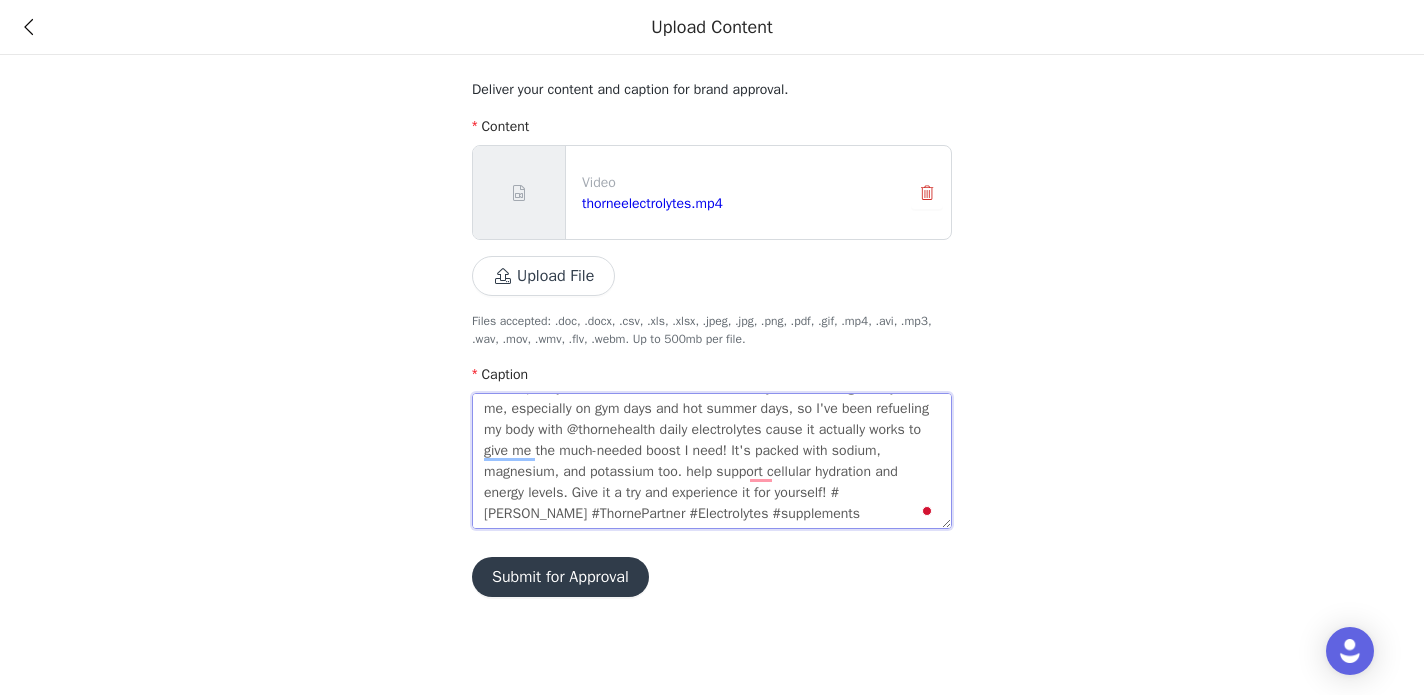 click on "I drink plenty of water, but tbh sometimes it's just not enough to hydrate me, especially on gym days and hot summer days, so I've been refueling my body with @thornehealth daily electrolytes cause it actually works to give me the much-needed boost I need! It's packed with sodium, magnesium, and potassium too. help support cellular hydration and energy levels. Give it a try and experience it for yourself! #[PERSON_NAME] #ThornePartner #Electrolytes #supplements" at bounding box center (712, 461) 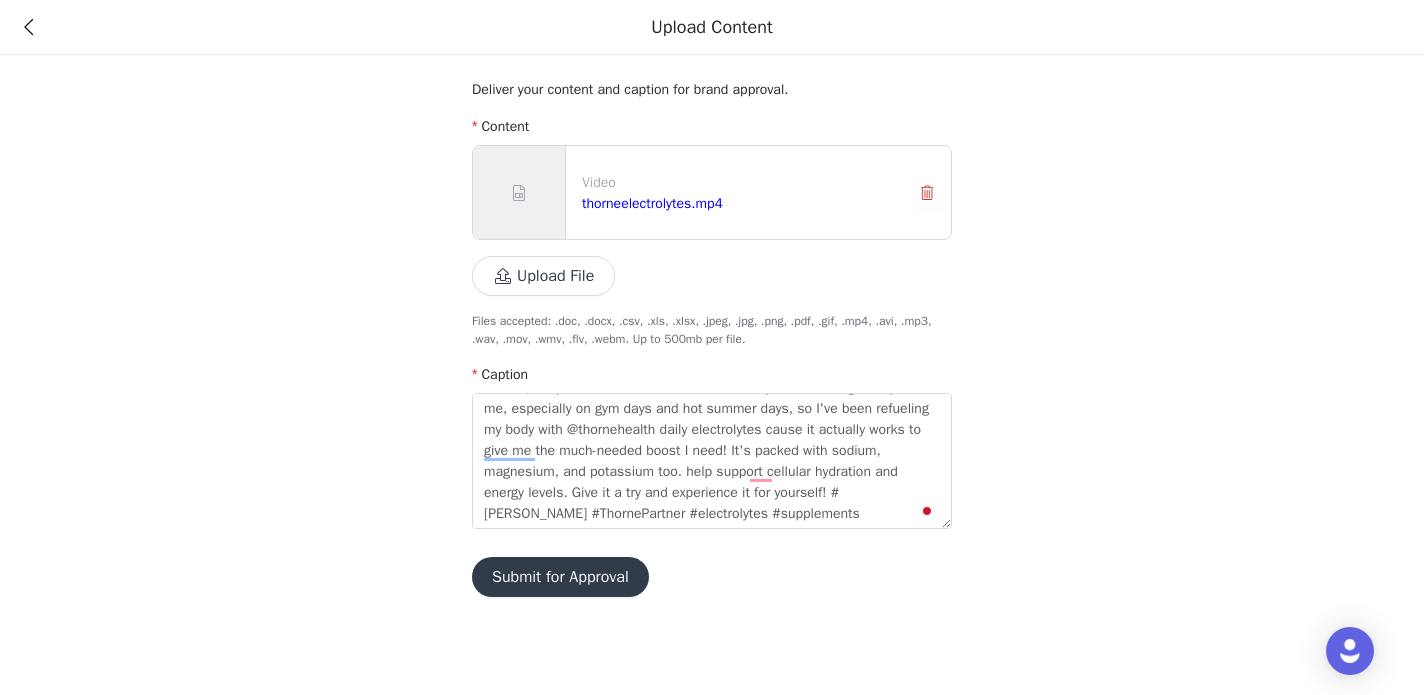 click on "Submit for Approval" at bounding box center [560, 577] 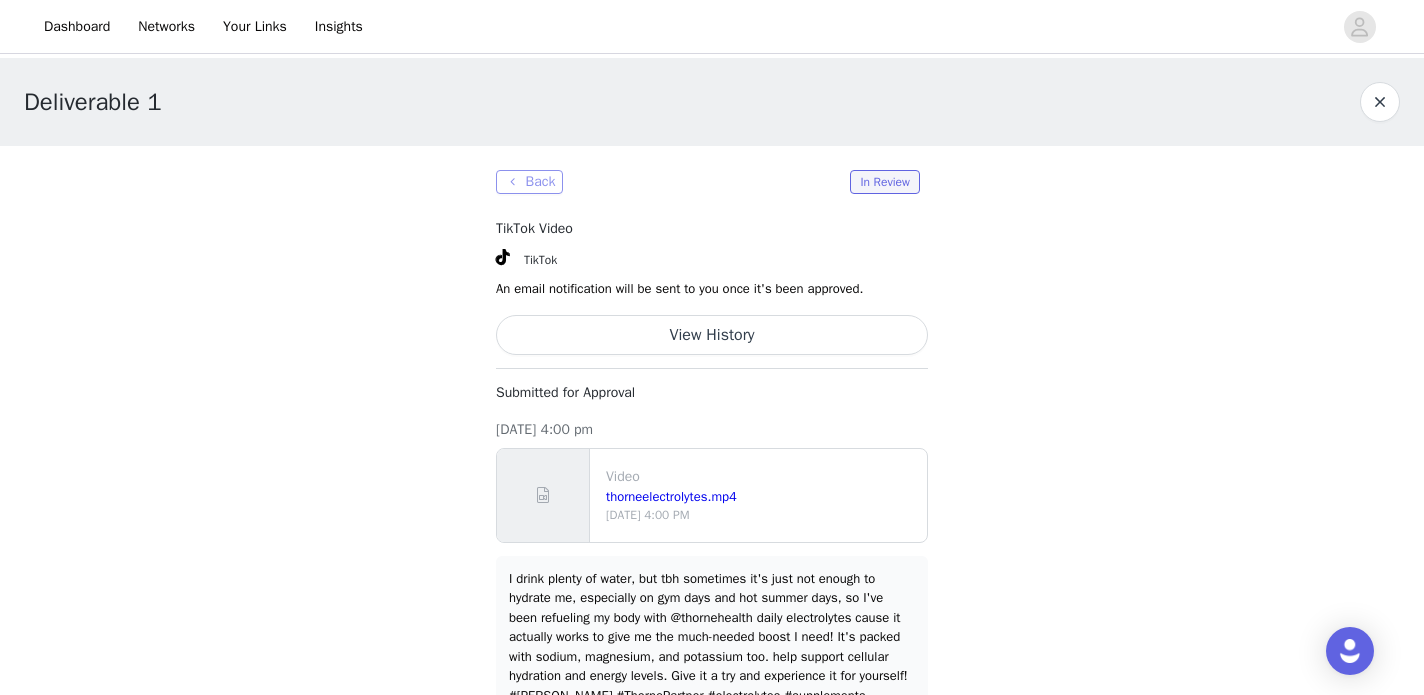 scroll, scrollTop: 0, scrollLeft: 0, axis: both 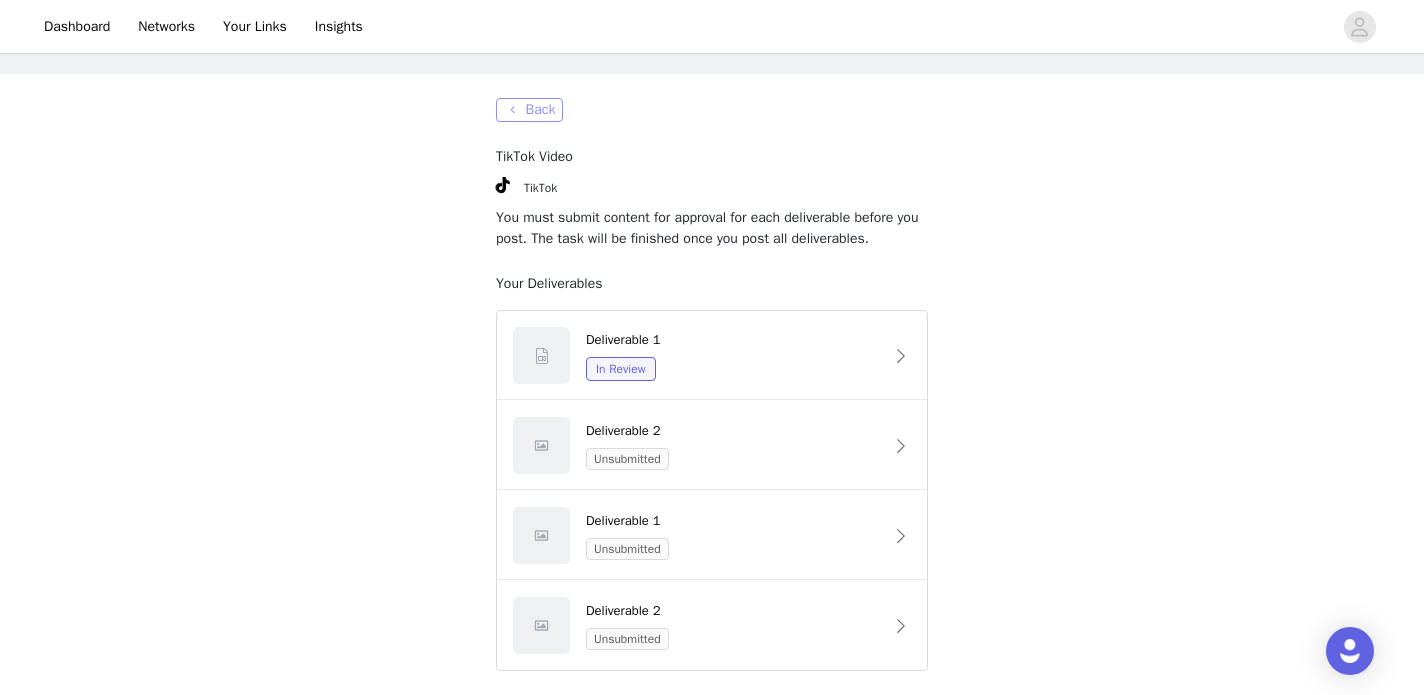 click on "Back" at bounding box center (529, 110) 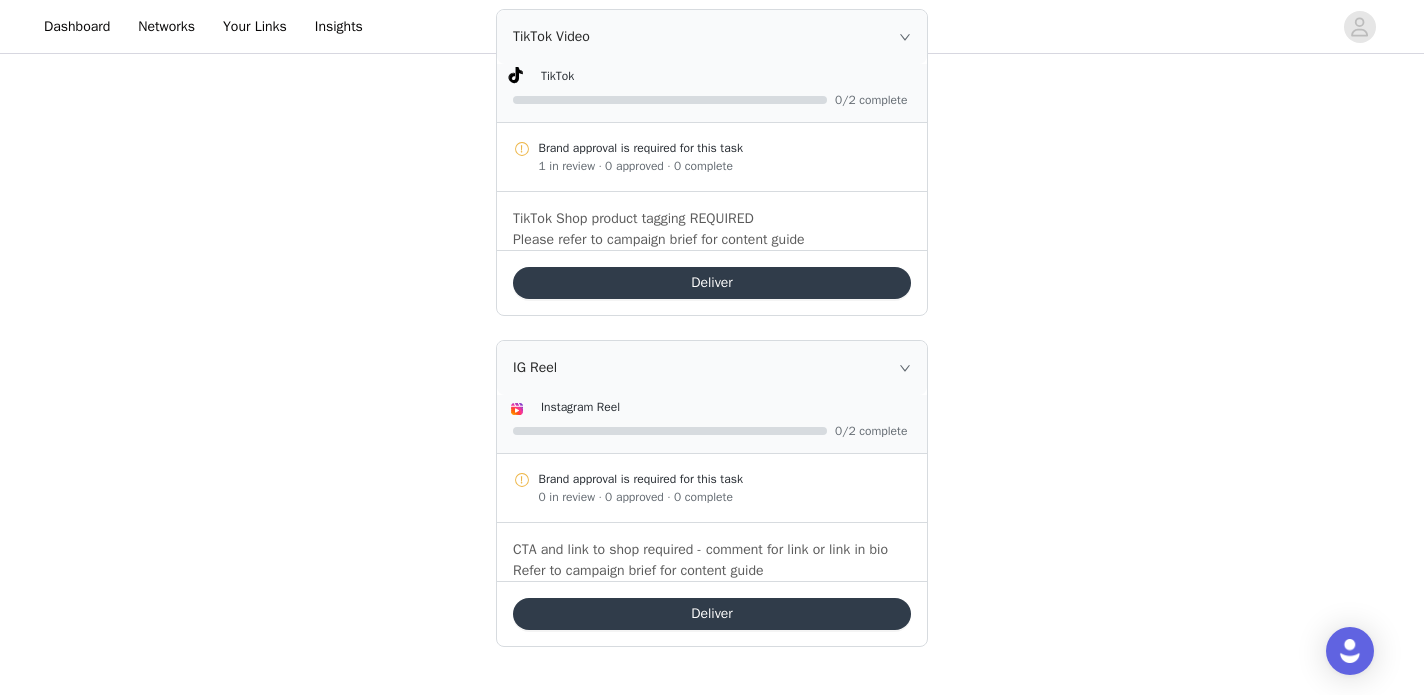 scroll, scrollTop: 931, scrollLeft: 0, axis: vertical 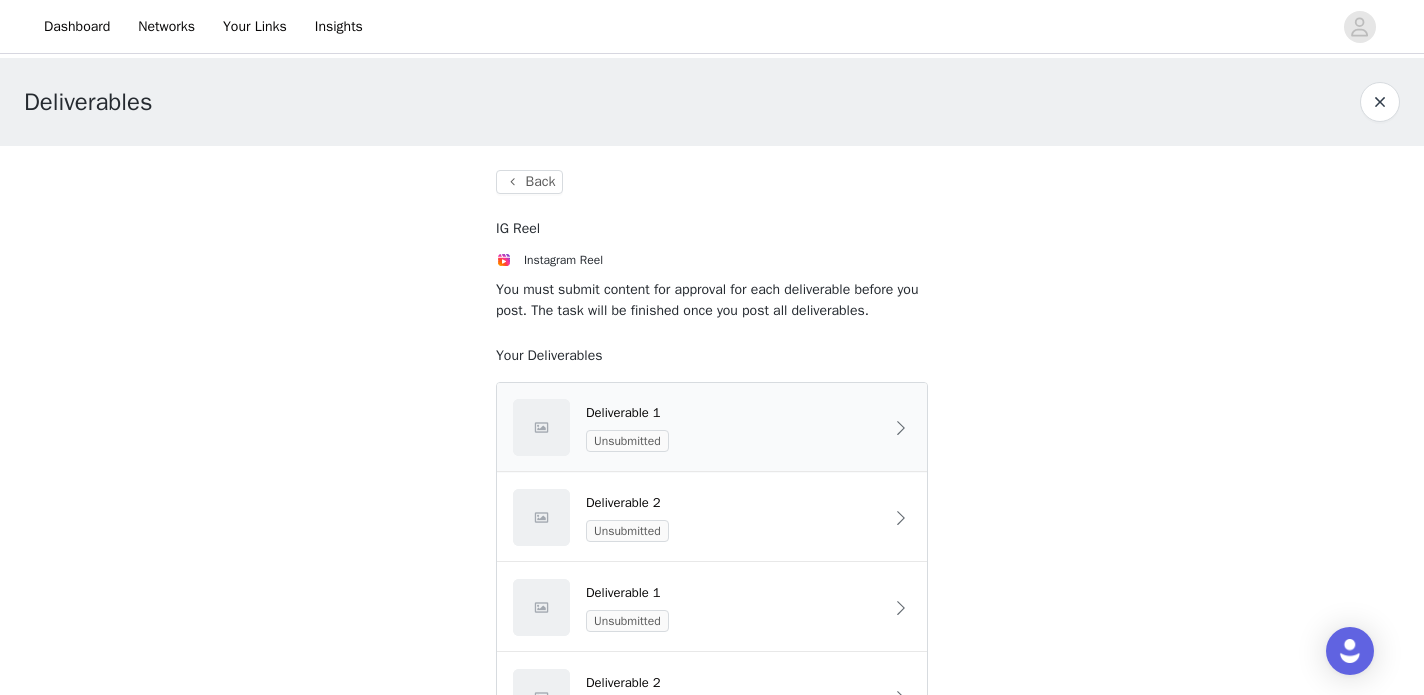 click on "Deliverable 1
Unsubmitted" at bounding box center (734, 428) 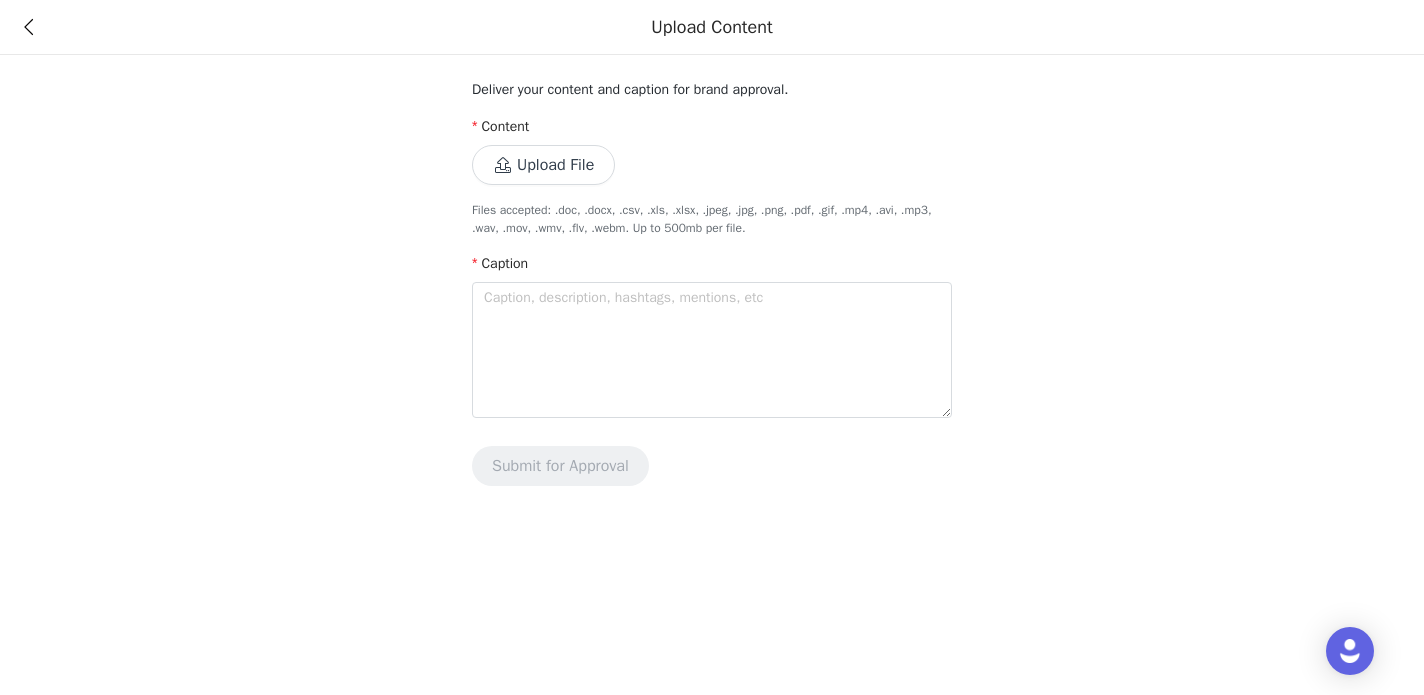 click on "Upload File" at bounding box center (543, 165) 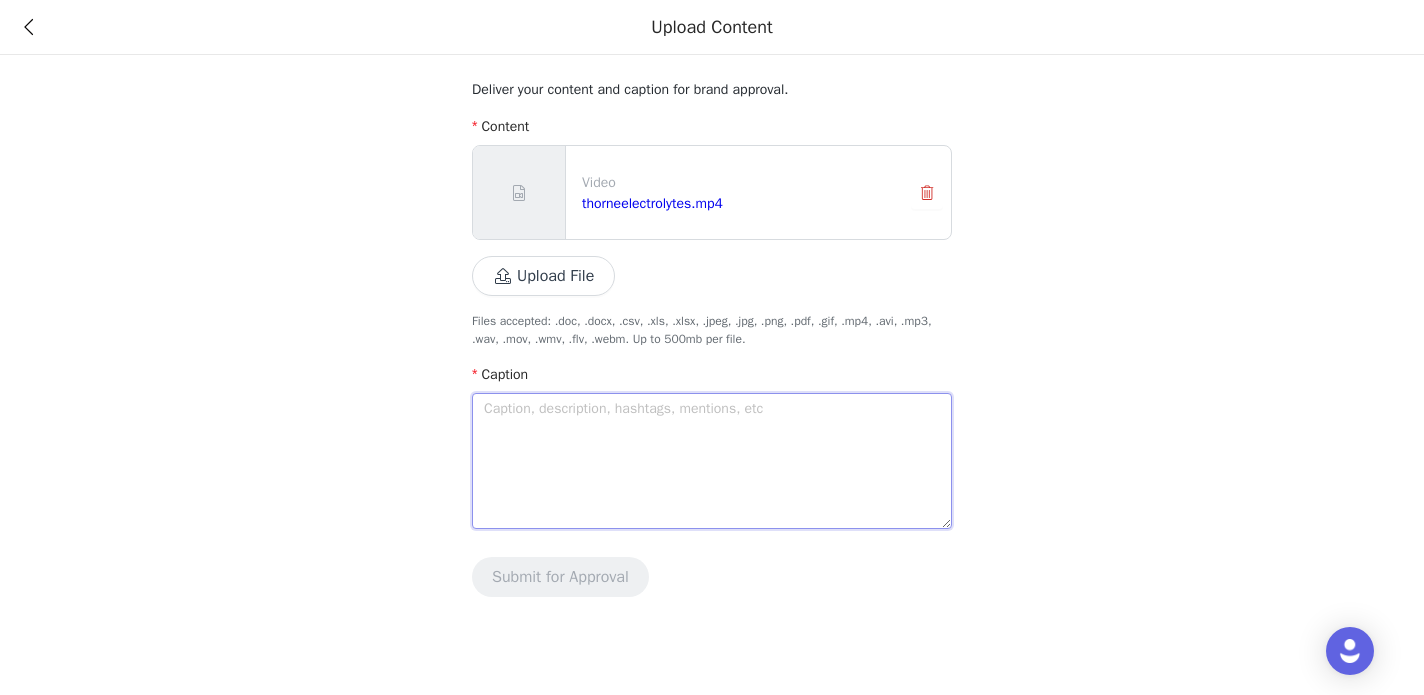 click at bounding box center (712, 461) 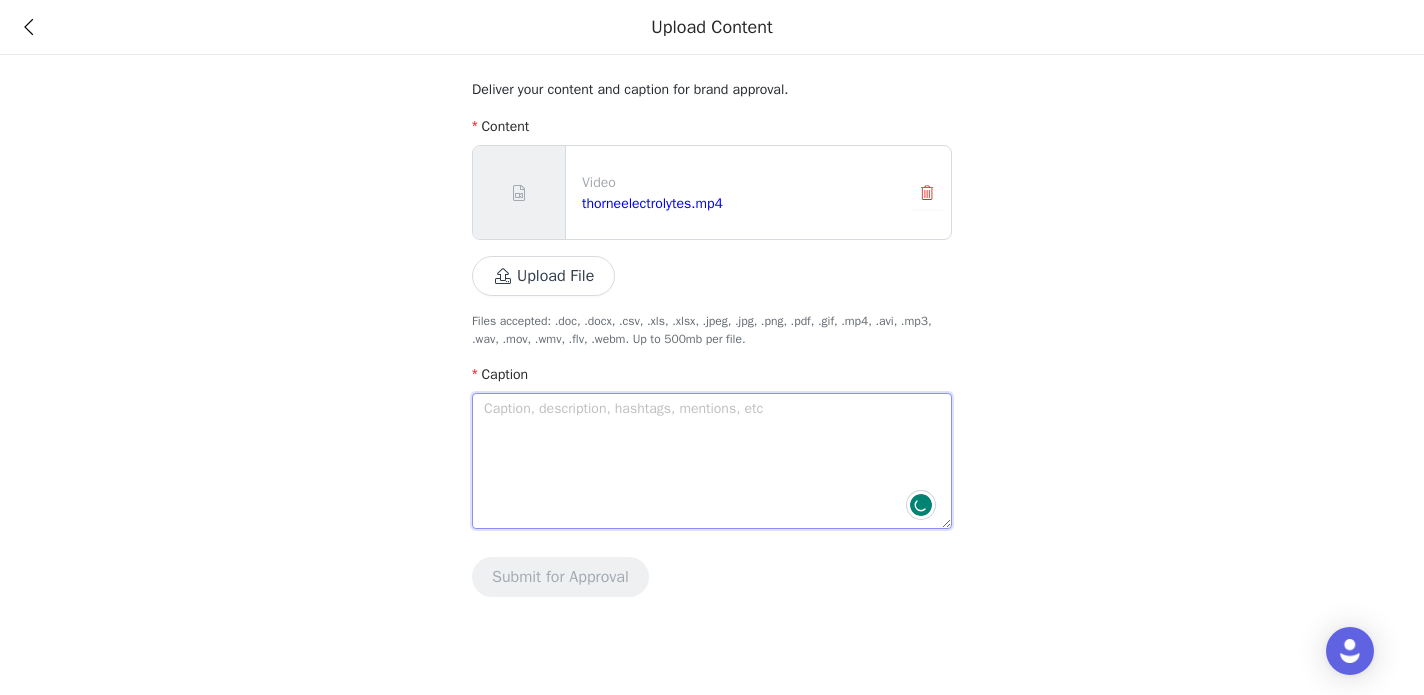 paste on "I love water yall but water alone isnt enough to hydrate me on hot summer days especially when I go to the gym so I like to take [PERSON_NAME] daily electrolytes because it gives me that boost that I need. It genuinely makes feel hydrated and energized and it actually tastes really good too!" 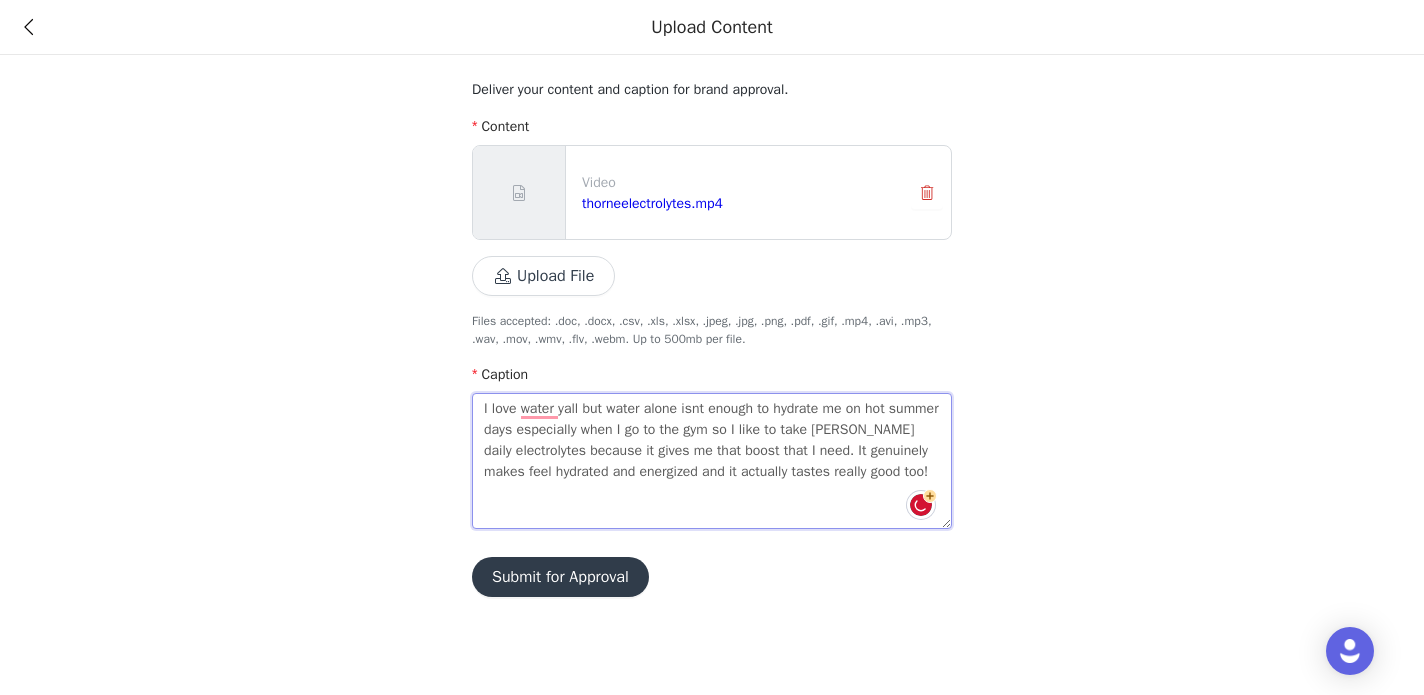 click on "I love water yall but water alone isnt enough to hydrate me on hot summer days especially when I go to the gym so I like to take [PERSON_NAME] daily electrolytes because it gives me that boost that I need. It genuinely makes feel hydrated and energized and it actually tastes really good too!" at bounding box center [712, 461] 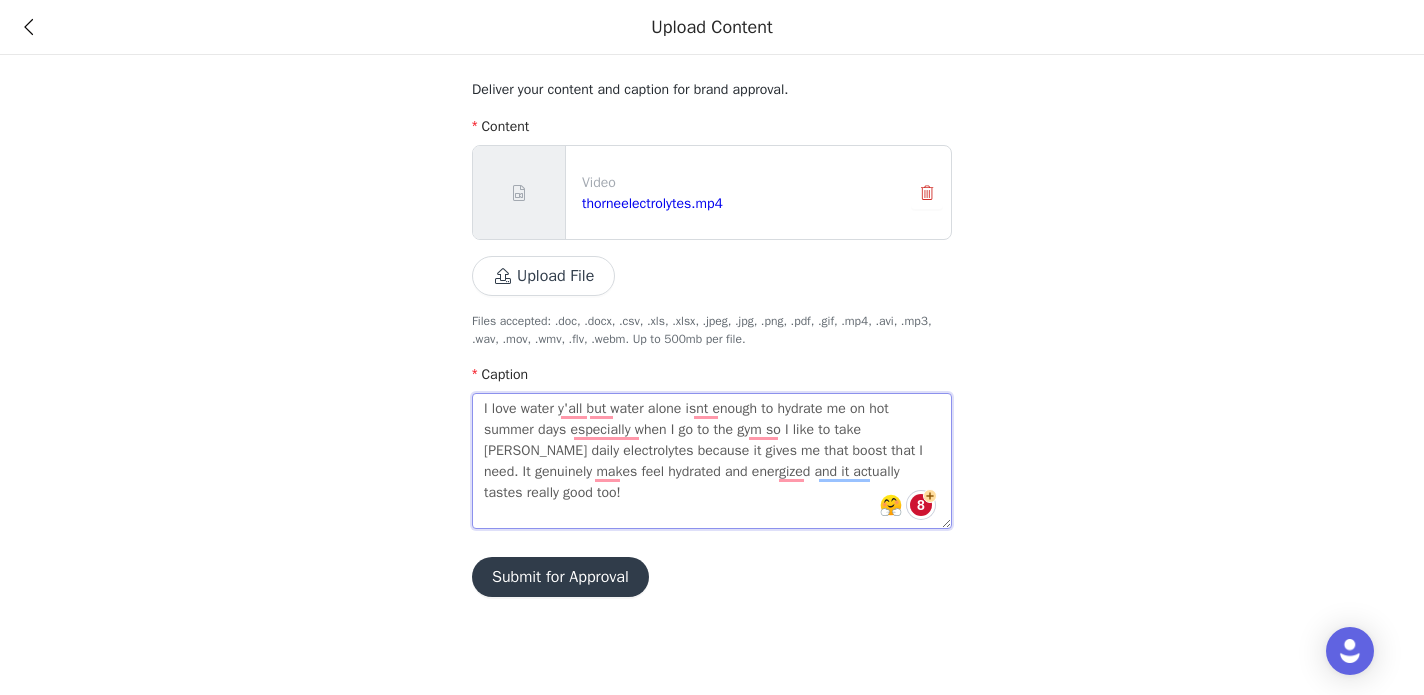drag, startPoint x: 607, startPoint y: 489, endPoint x: 459, endPoint y: 411, distance: 167.29614 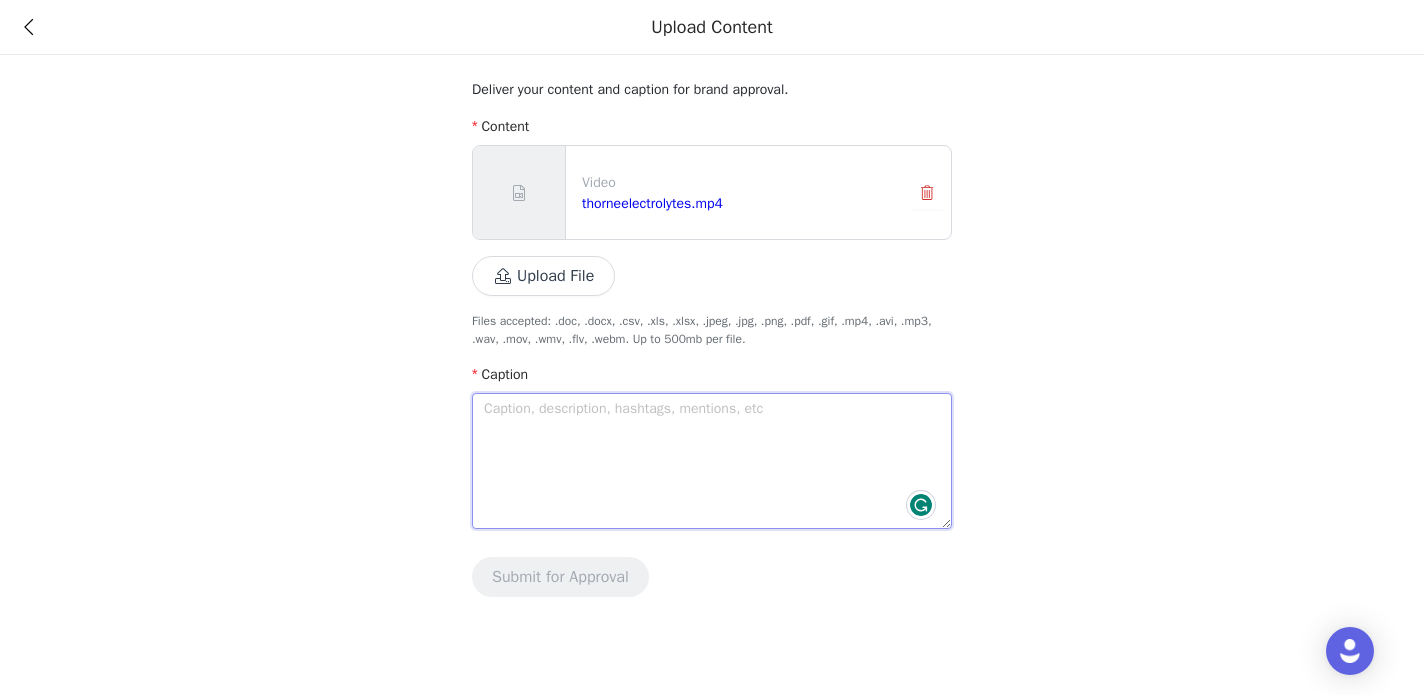paste on "I drink plenty of water, but tbh sometimes it's just not enough to hydrate me, especially on gym days and hot summer days, so I've been refueling my body with @thornehealth daily electrolytes cause it actually works to give me the much-needed boost I need! It's packed with sodium, magnesium, and potassium too. help support cellular hydration and energy levels. Give it a try and experience it for yourself! #[PERSON_NAME] #ThornePartner #Electrolytes #supplements" 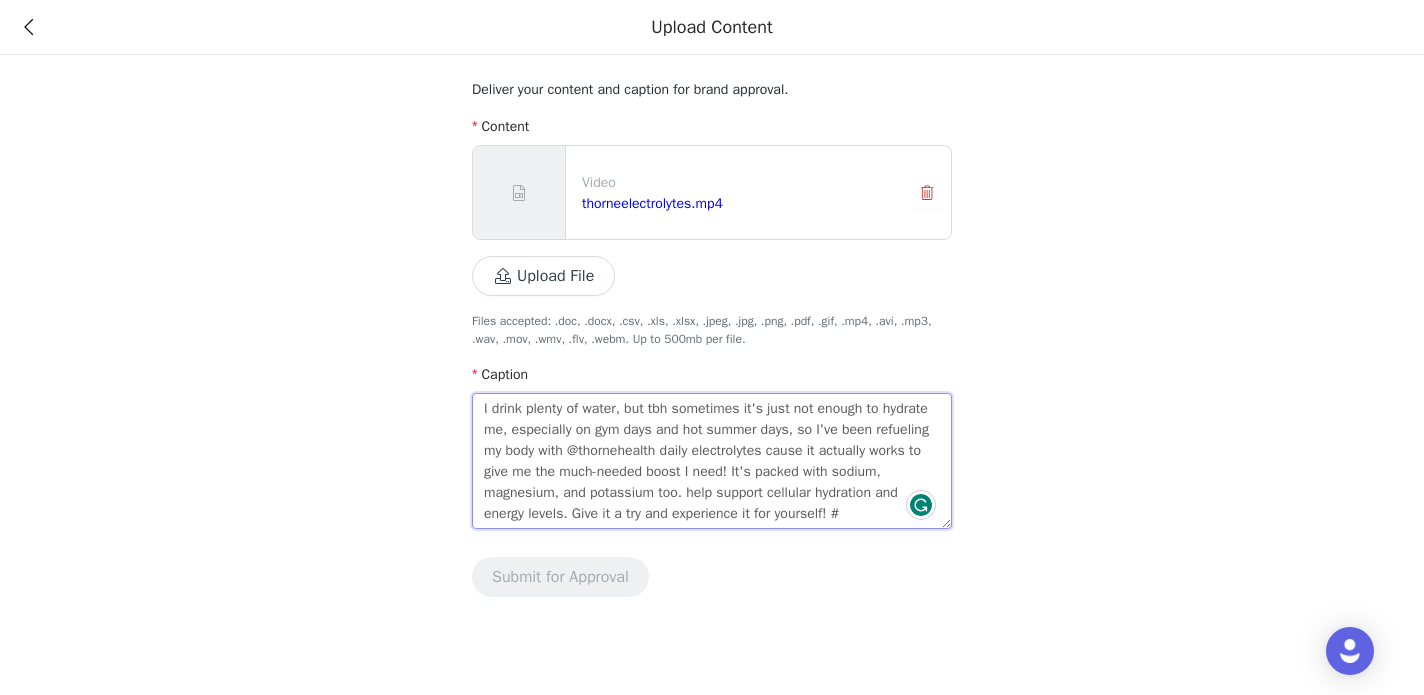 scroll, scrollTop: 15, scrollLeft: 0, axis: vertical 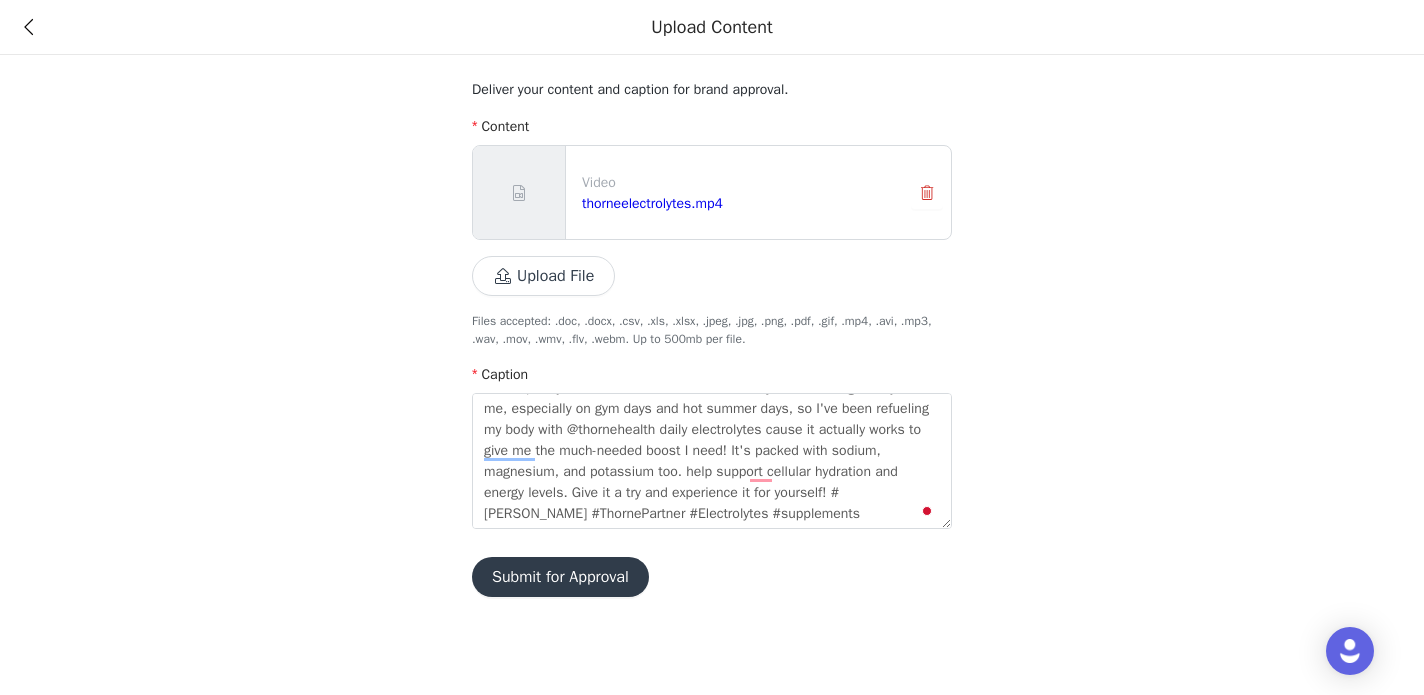 click on "Submit for Approval" at bounding box center (560, 577) 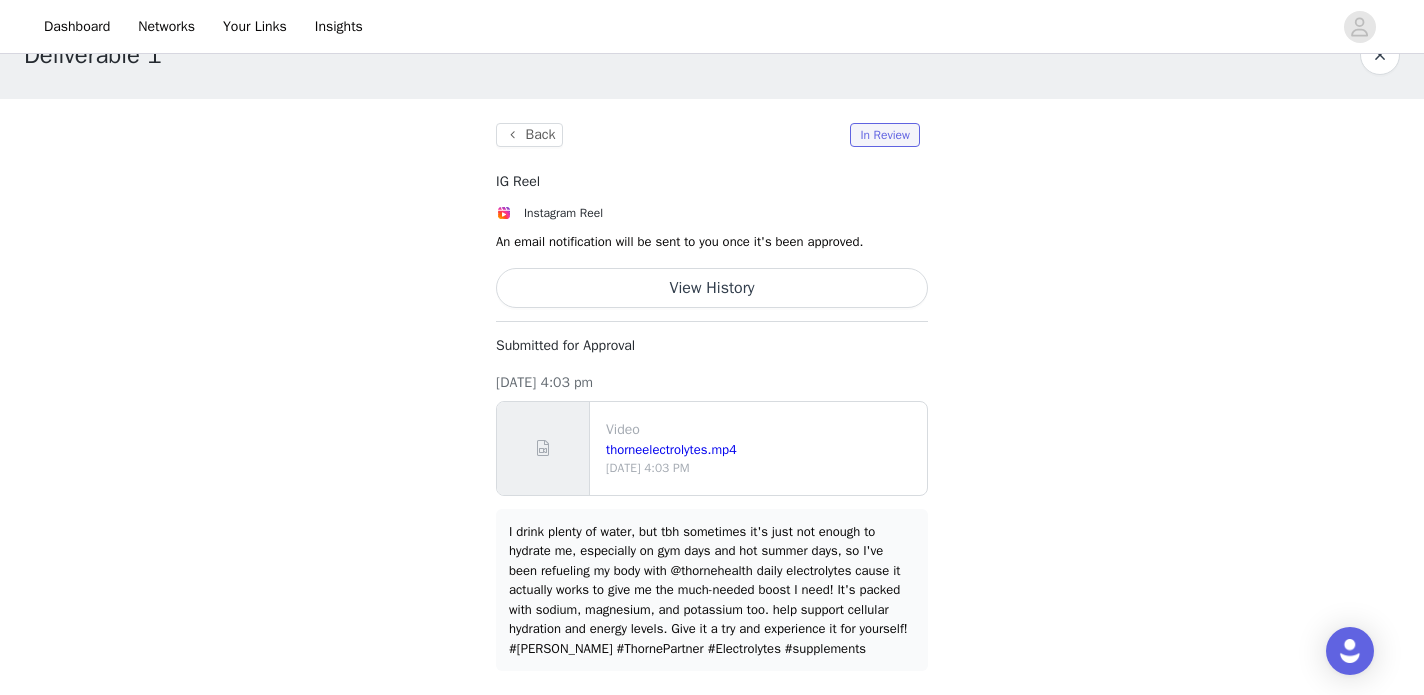 scroll, scrollTop: 62, scrollLeft: 0, axis: vertical 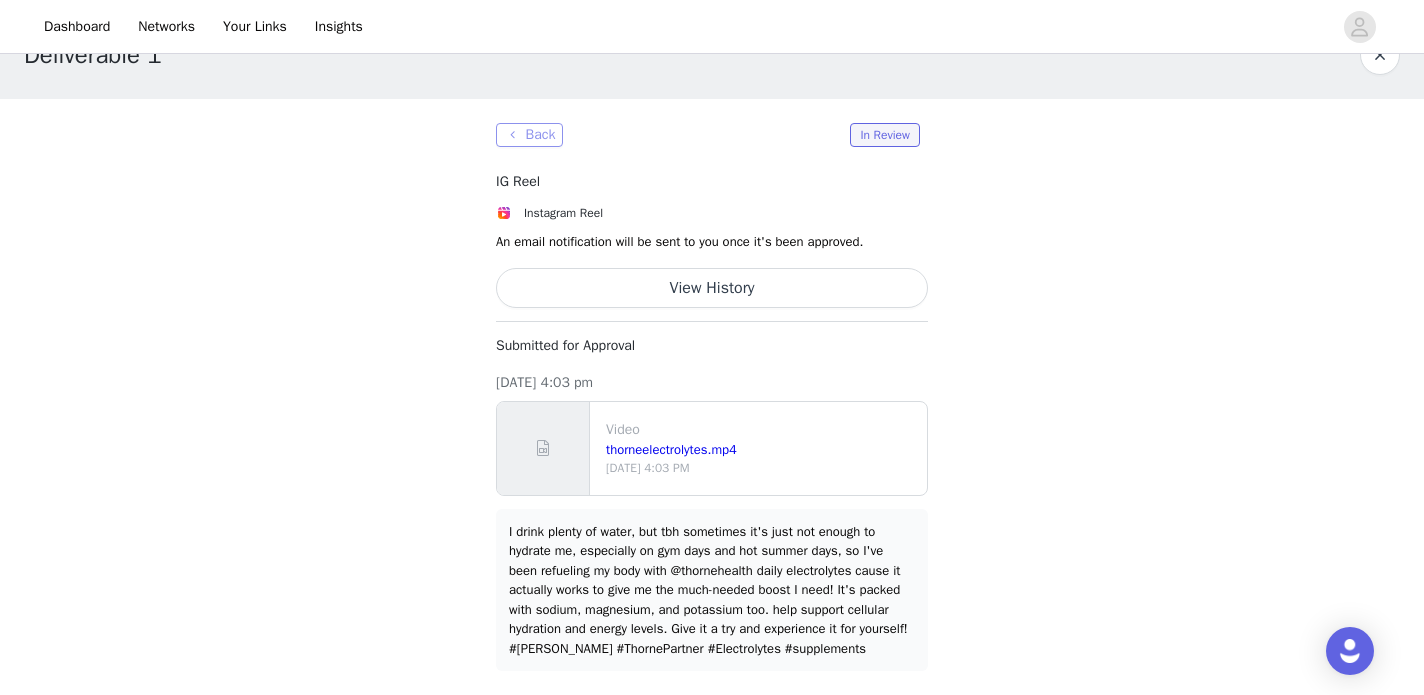 click on "Back" at bounding box center [529, 135] 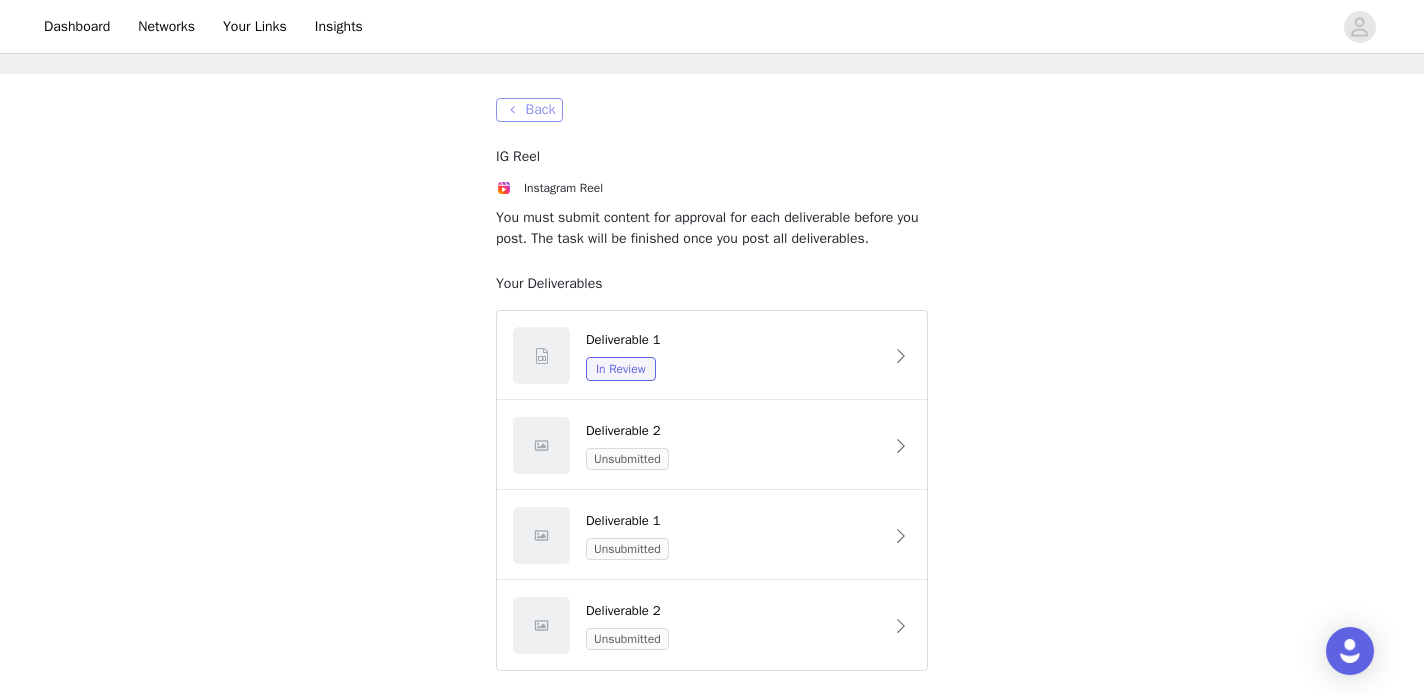 scroll, scrollTop: 72, scrollLeft: 0, axis: vertical 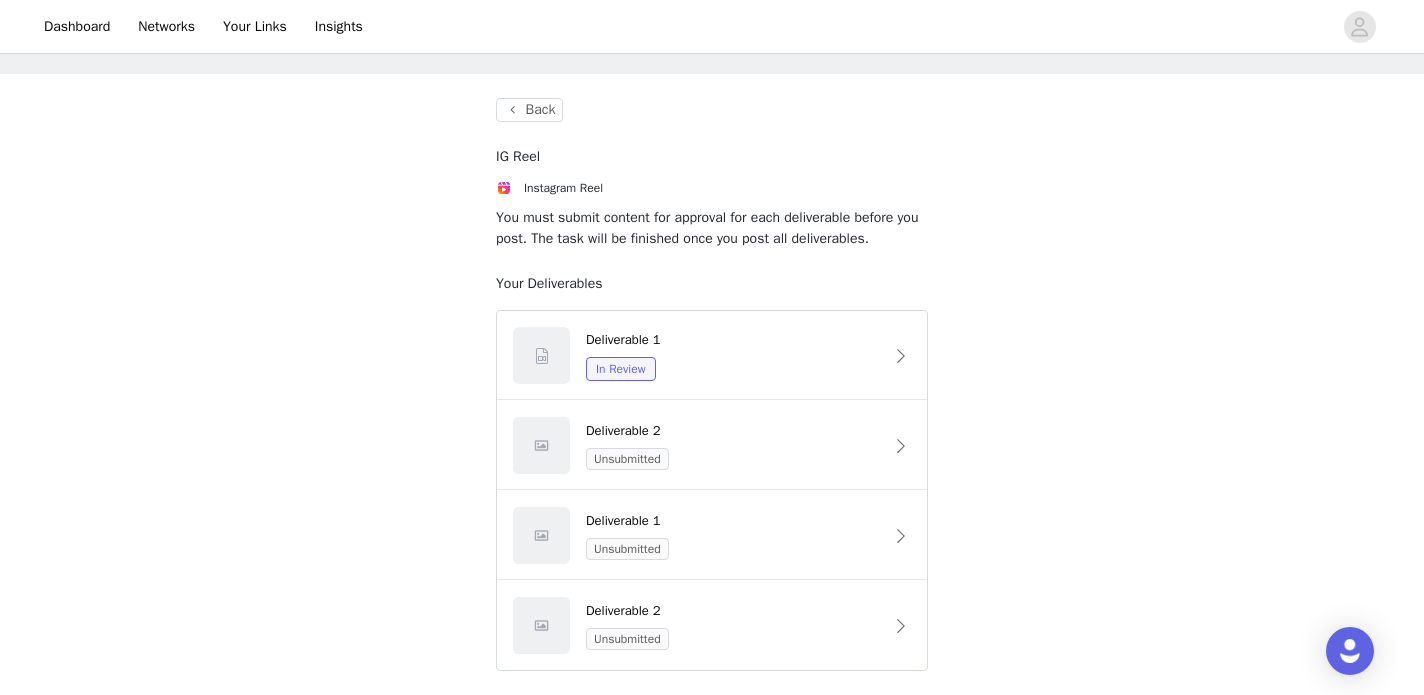 click on "Back   IG Reel       Instagram Reel
You must submit content for approval for each deliverable before you post. The task will be finished
once you post all deliverables.
Your Deliverables     Deliverable 1
In Review
Deliverable 2
Unsubmitted
Deliverable 1
Unsubmitted
Deliverable 2
Unsubmitted" at bounding box center [712, 384] 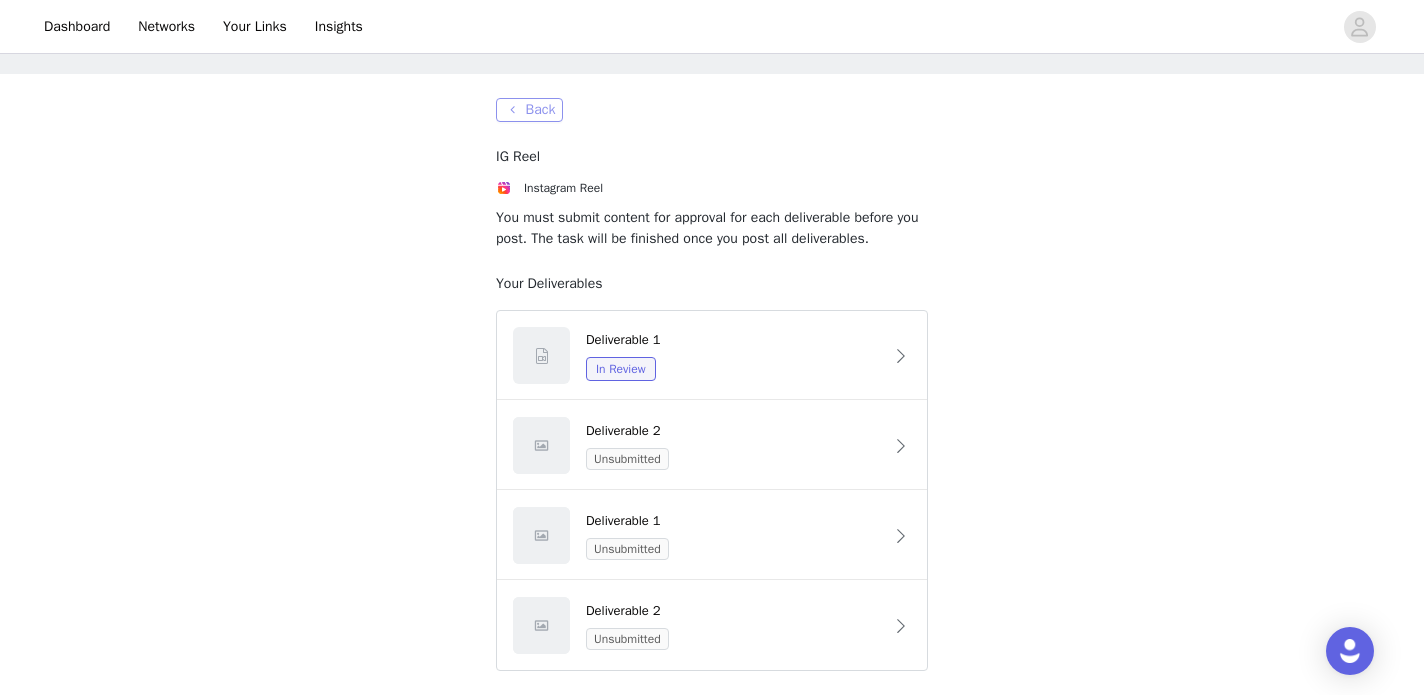 click on "Back" at bounding box center (529, 110) 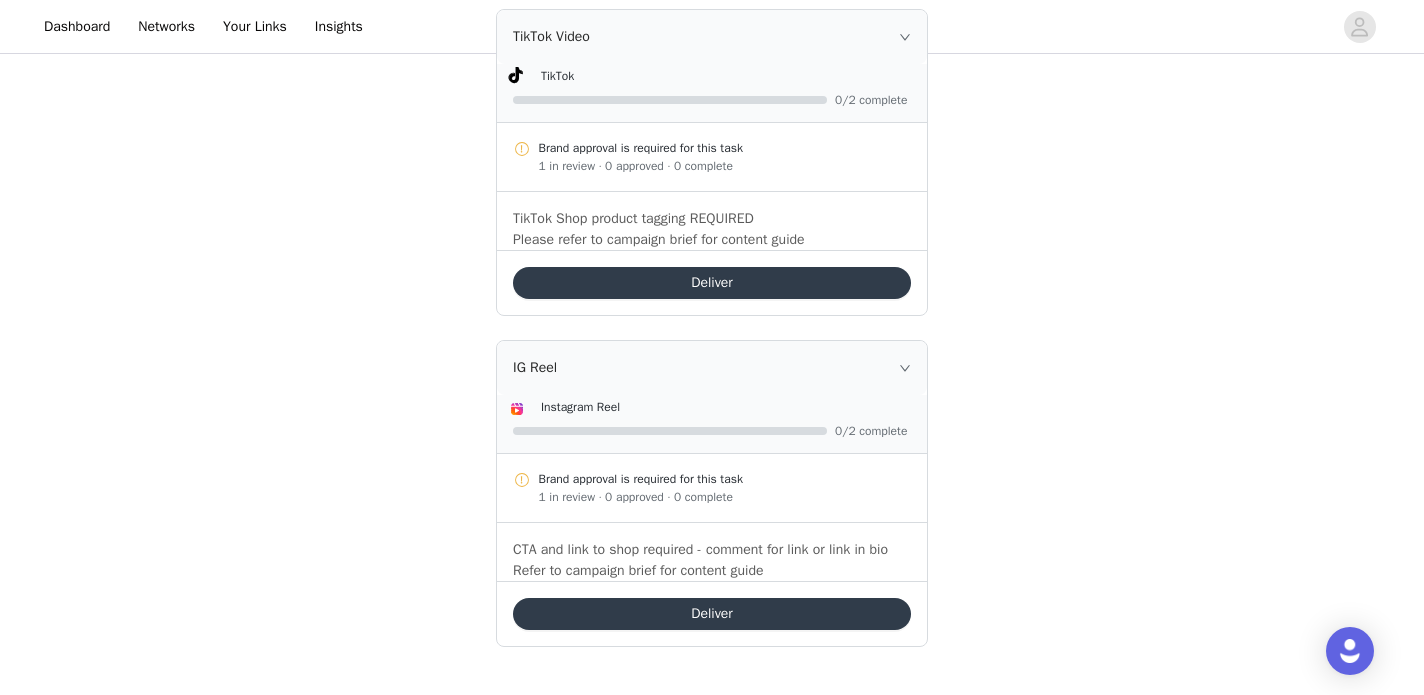 scroll, scrollTop: 931, scrollLeft: 0, axis: vertical 